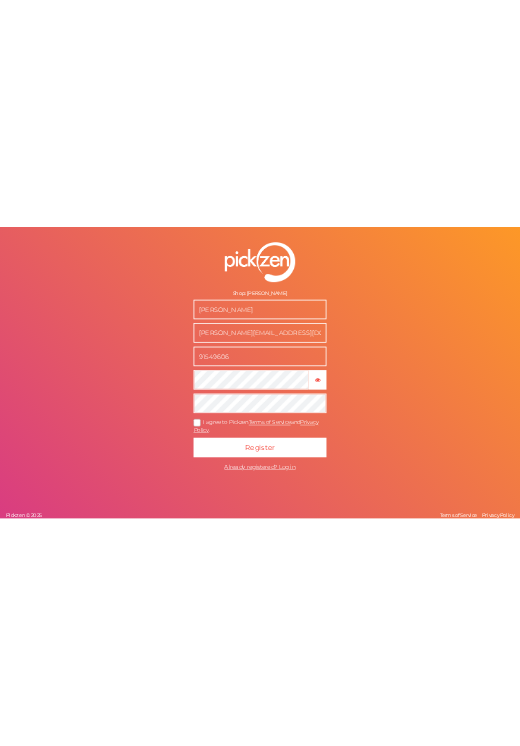 scroll, scrollTop: 0, scrollLeft: 0, axis: both 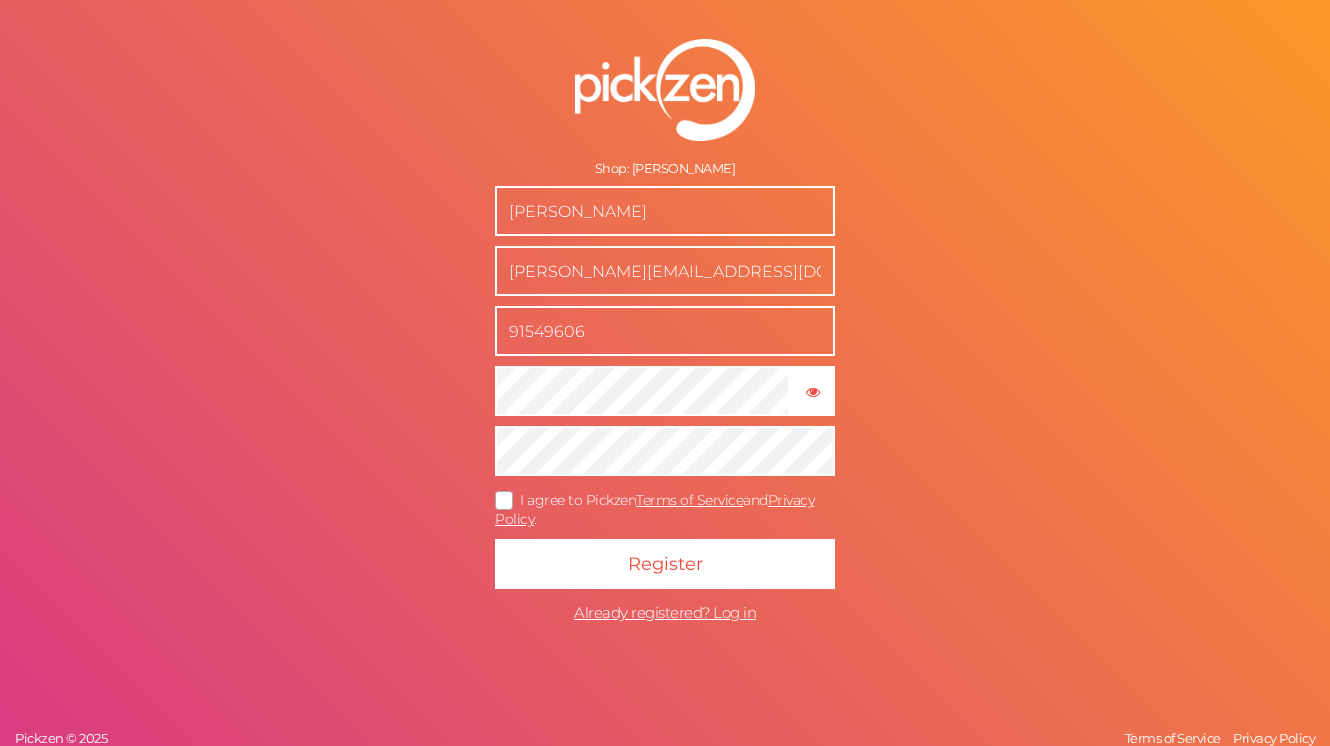 click at bounding box center [505, 500] 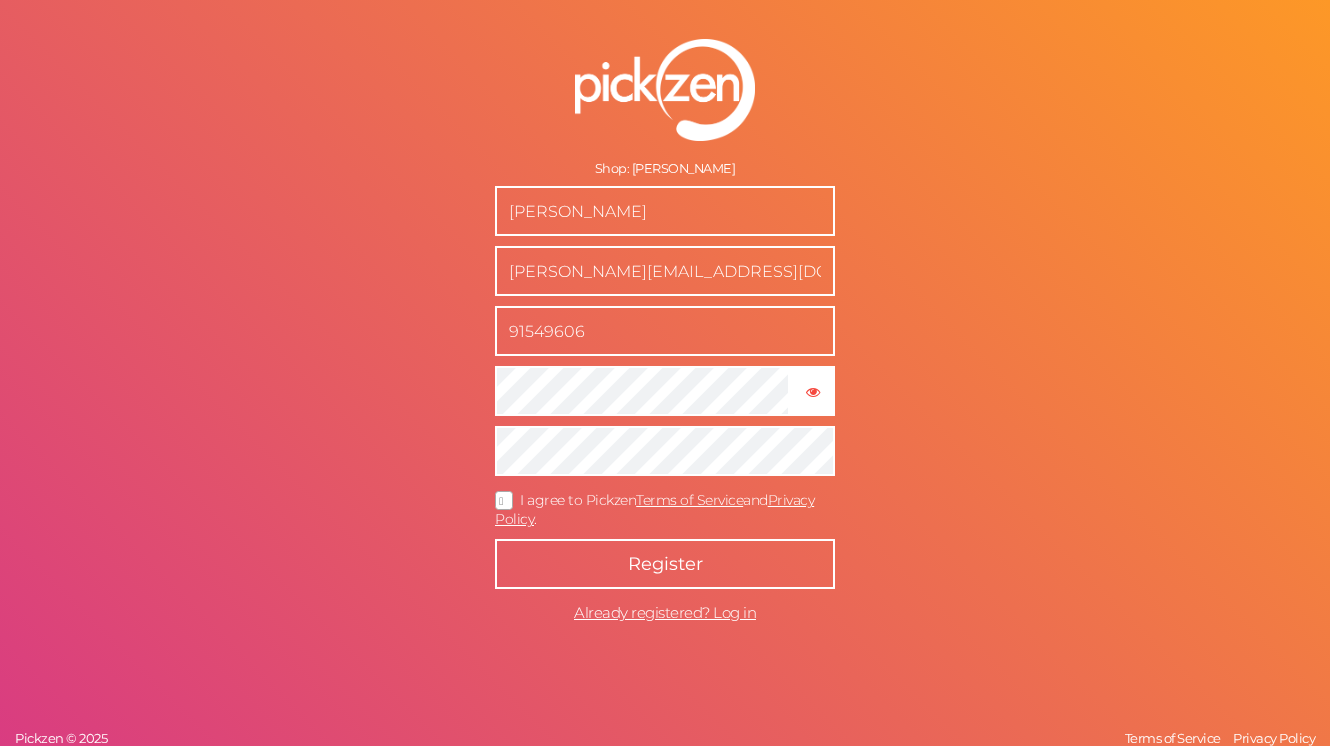 click on "Register" at bounding box center (665, 564) 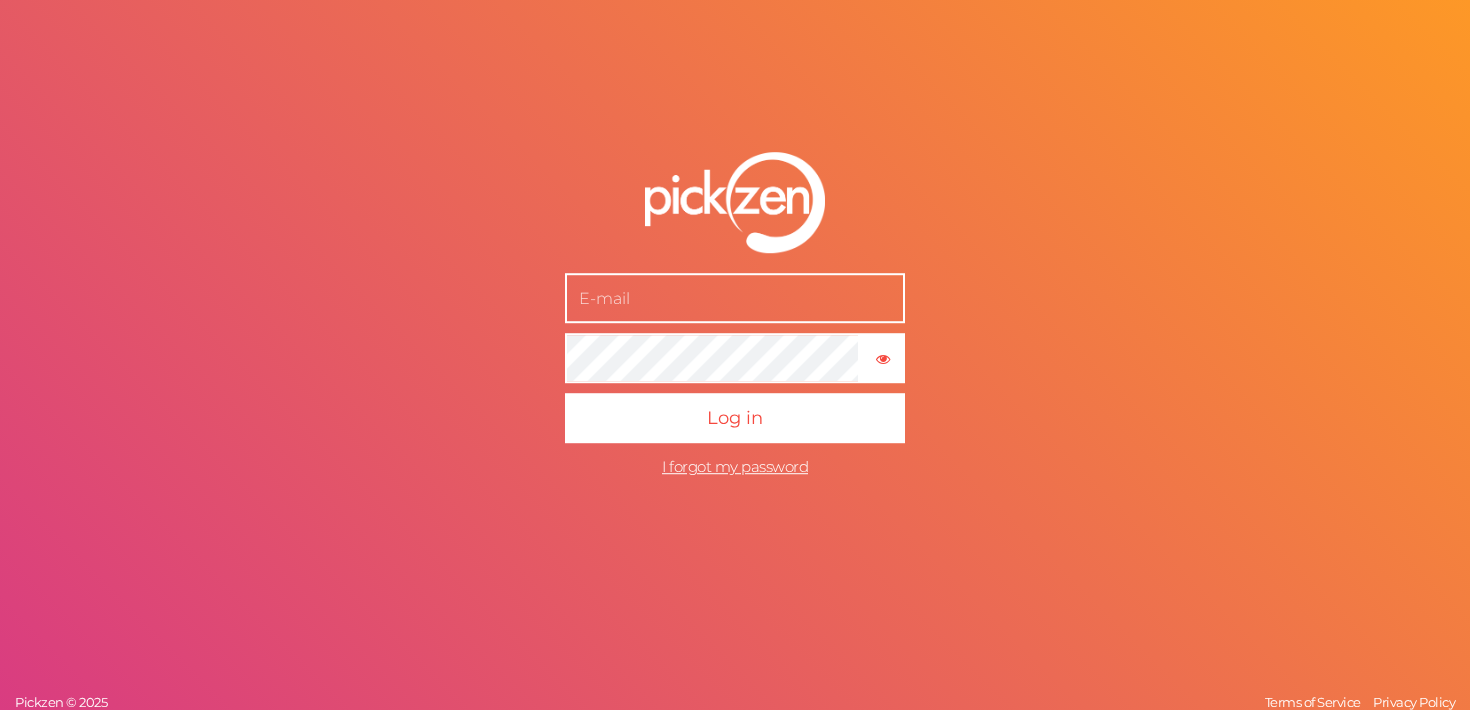scroll, scrollTop: 0, scrollLeft: 0, axis: both 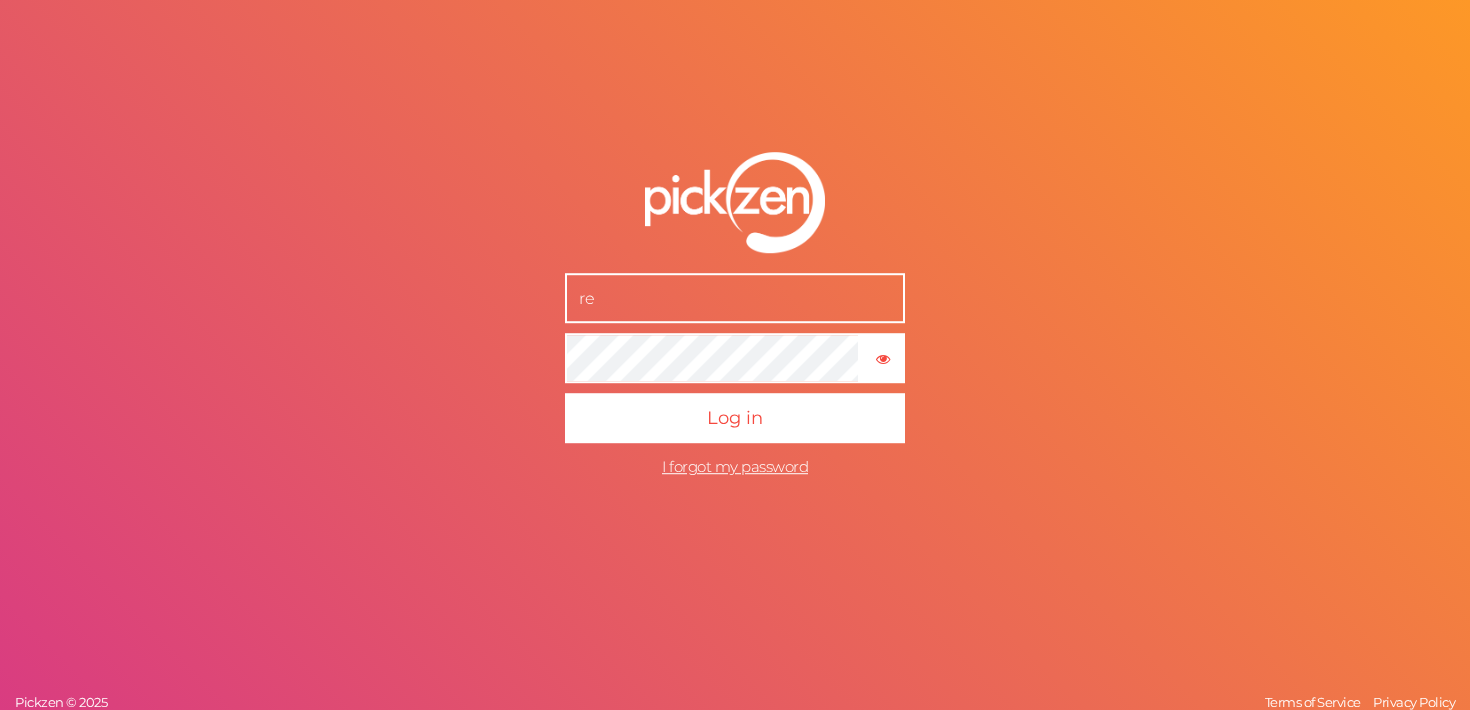 type on "[PERSON_NAME][EMAIL_ADDRESS][DOMAIN_NAME]" 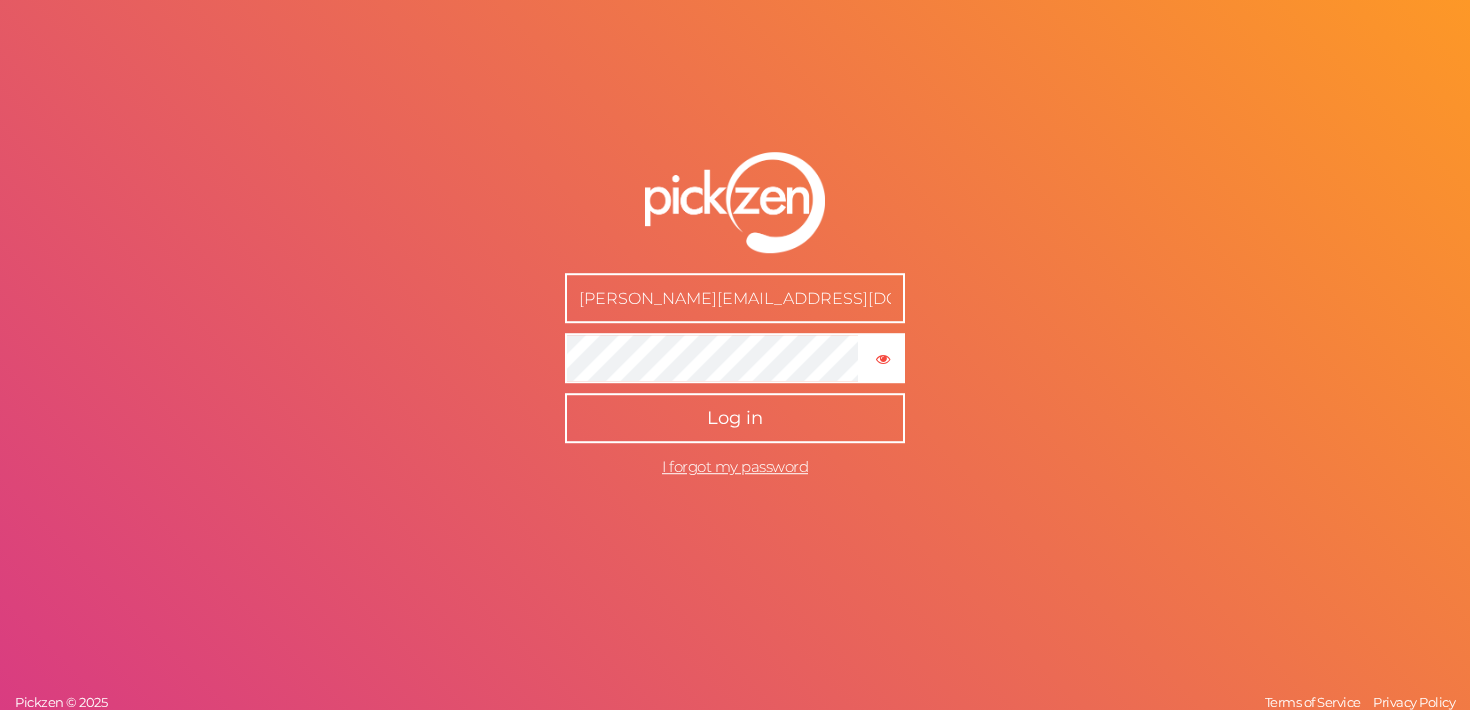 click on "Log in" at bounding box center [735, 419] 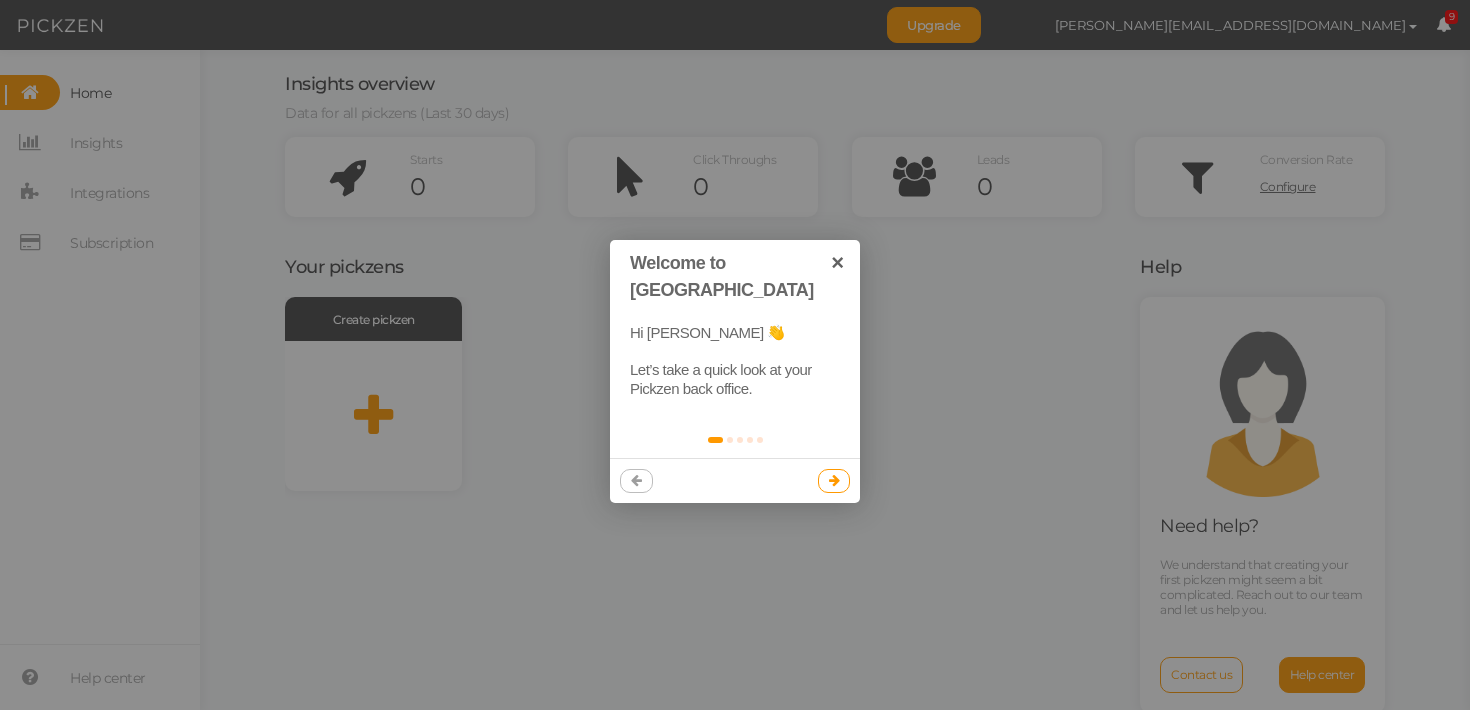 click at bounding box center (834, 481) 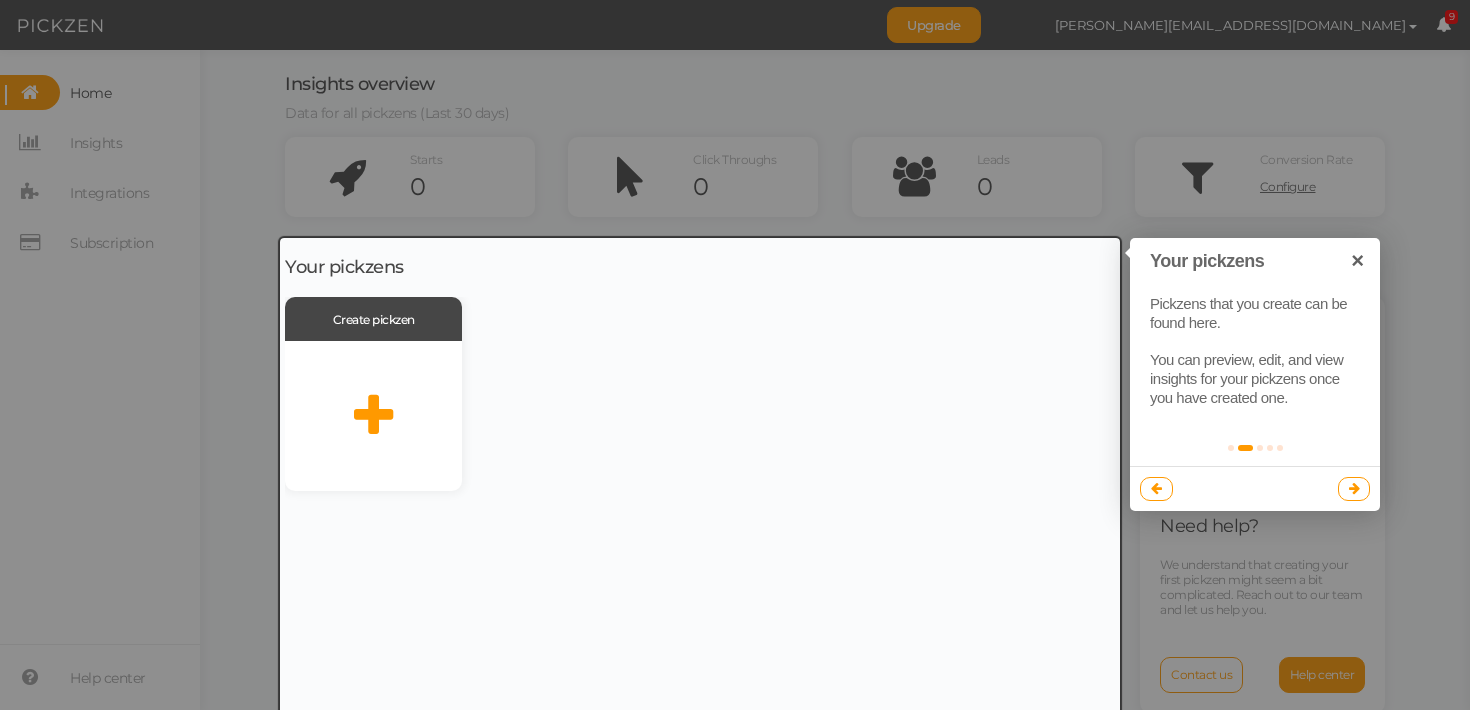 click at bounding box center (1354, 489) 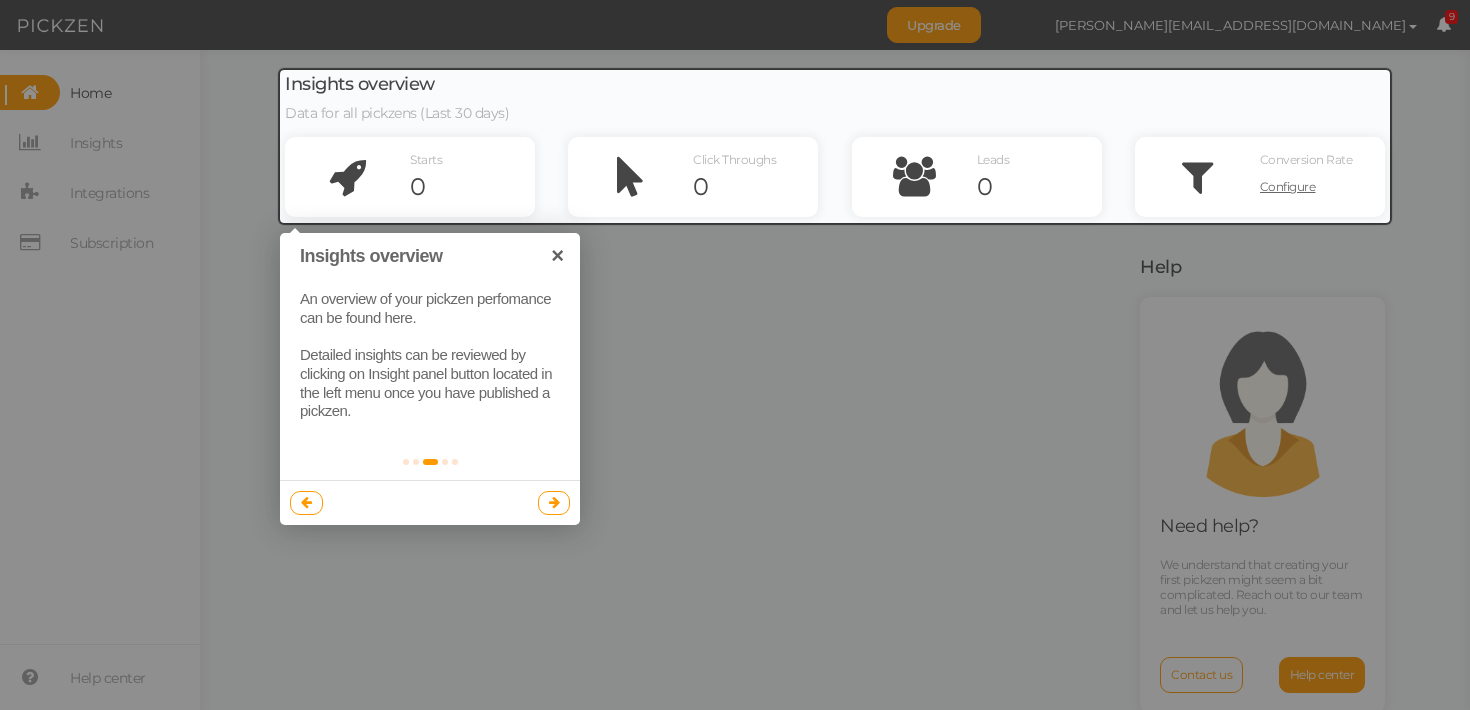 click at bounding box center [554, 503] 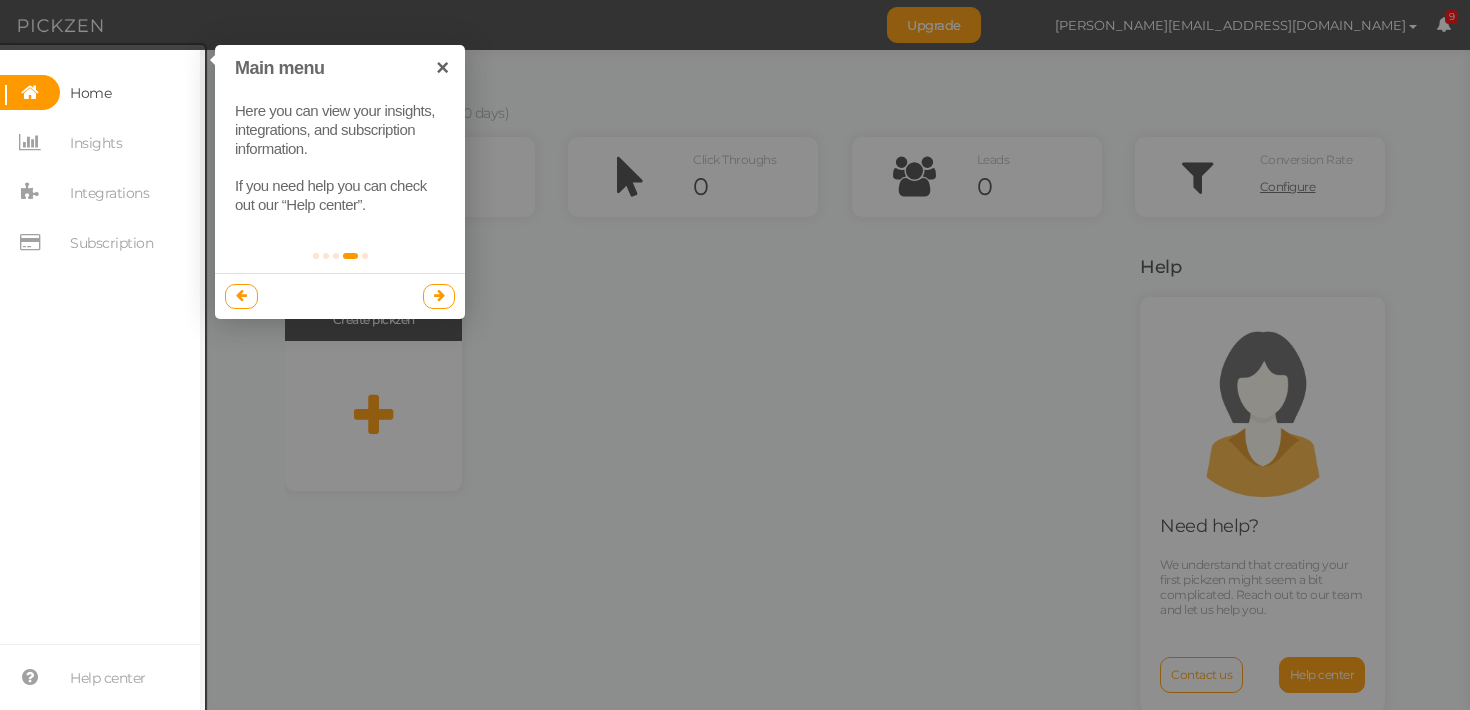click at bounding box center [439, 295] 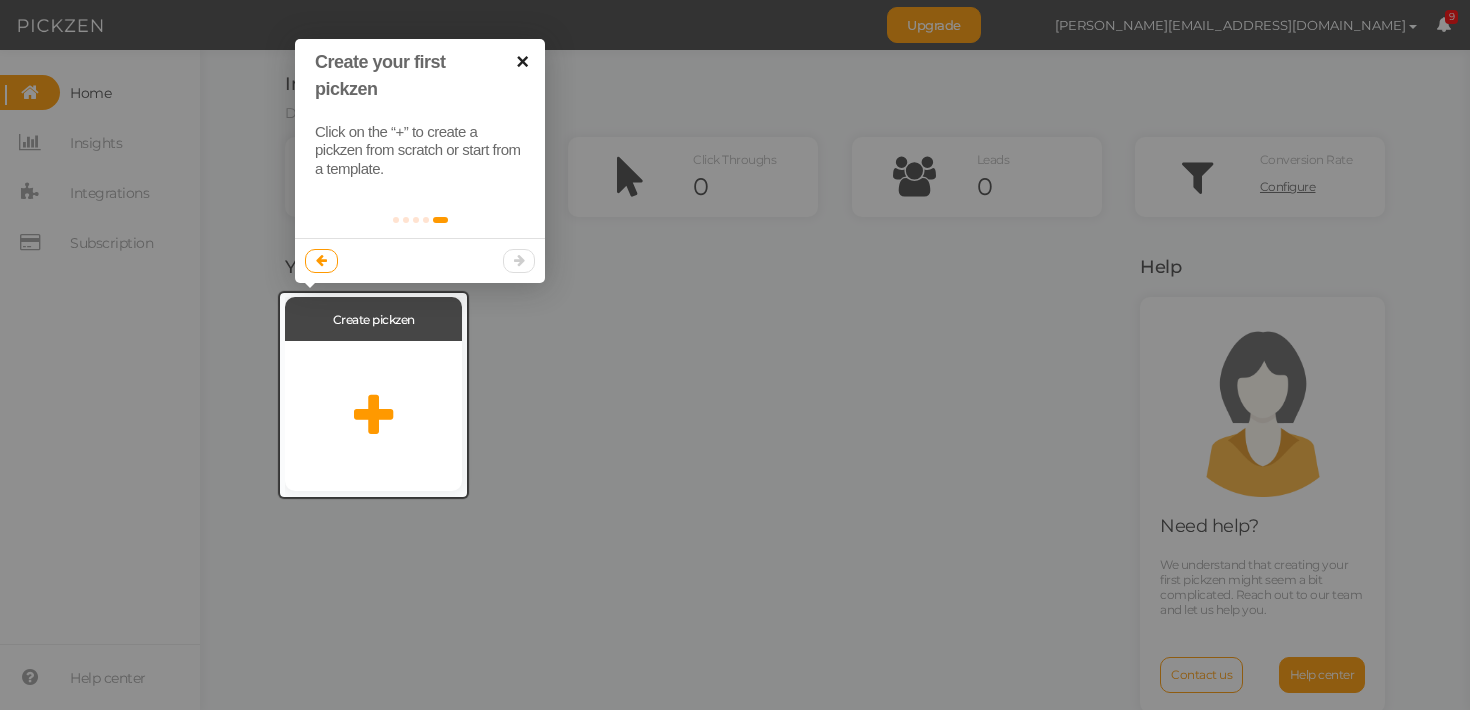 click on "×" at bounding box center [522, 61] 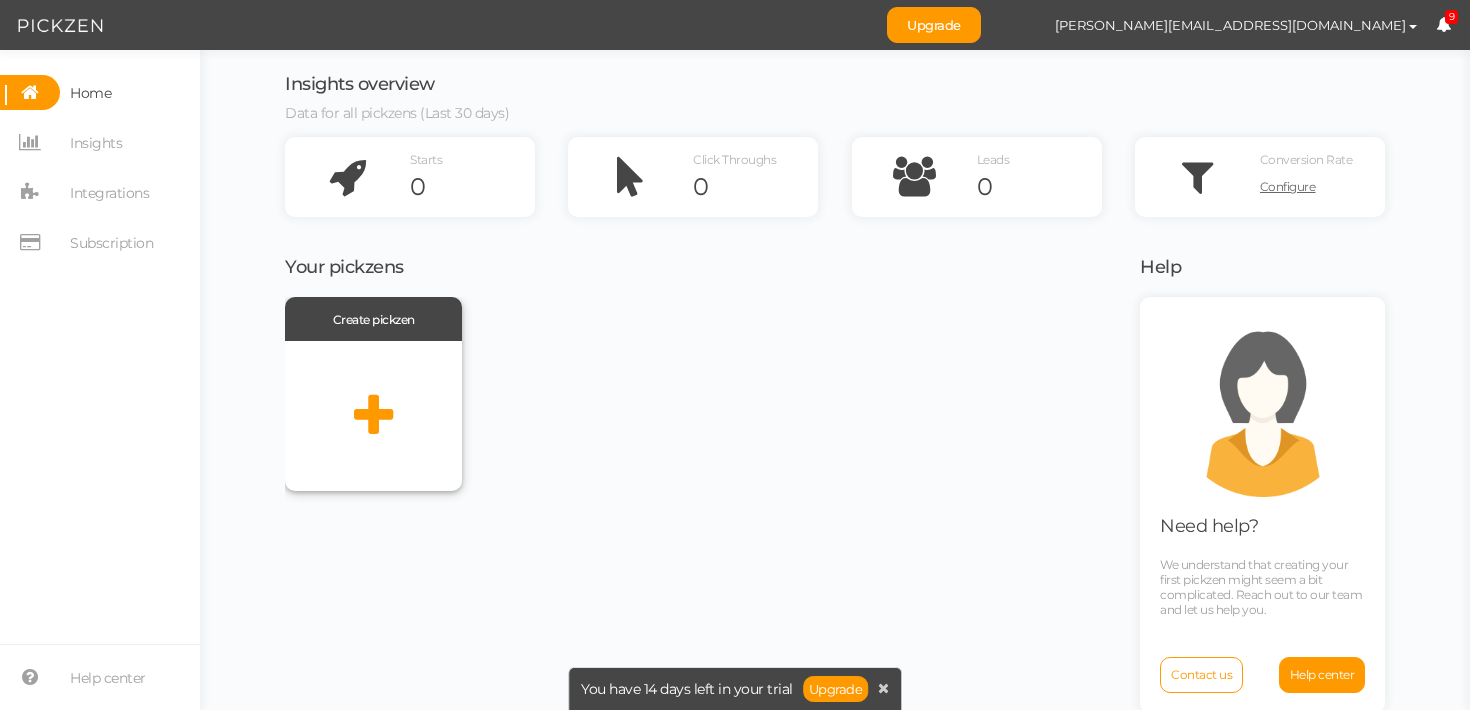 click at bounding box center (373, 416) 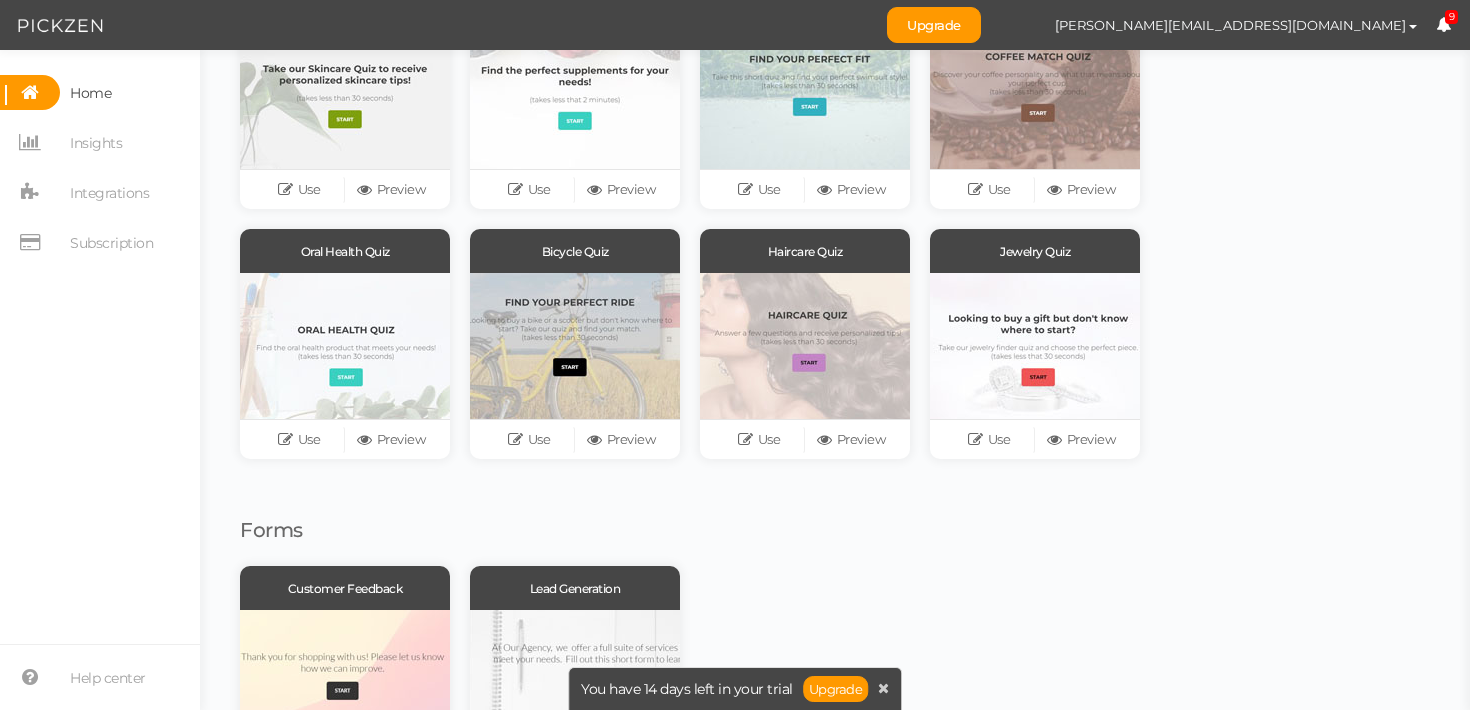 scroll, scrollTop: 290, scrollLeft: 0, axis: vertical 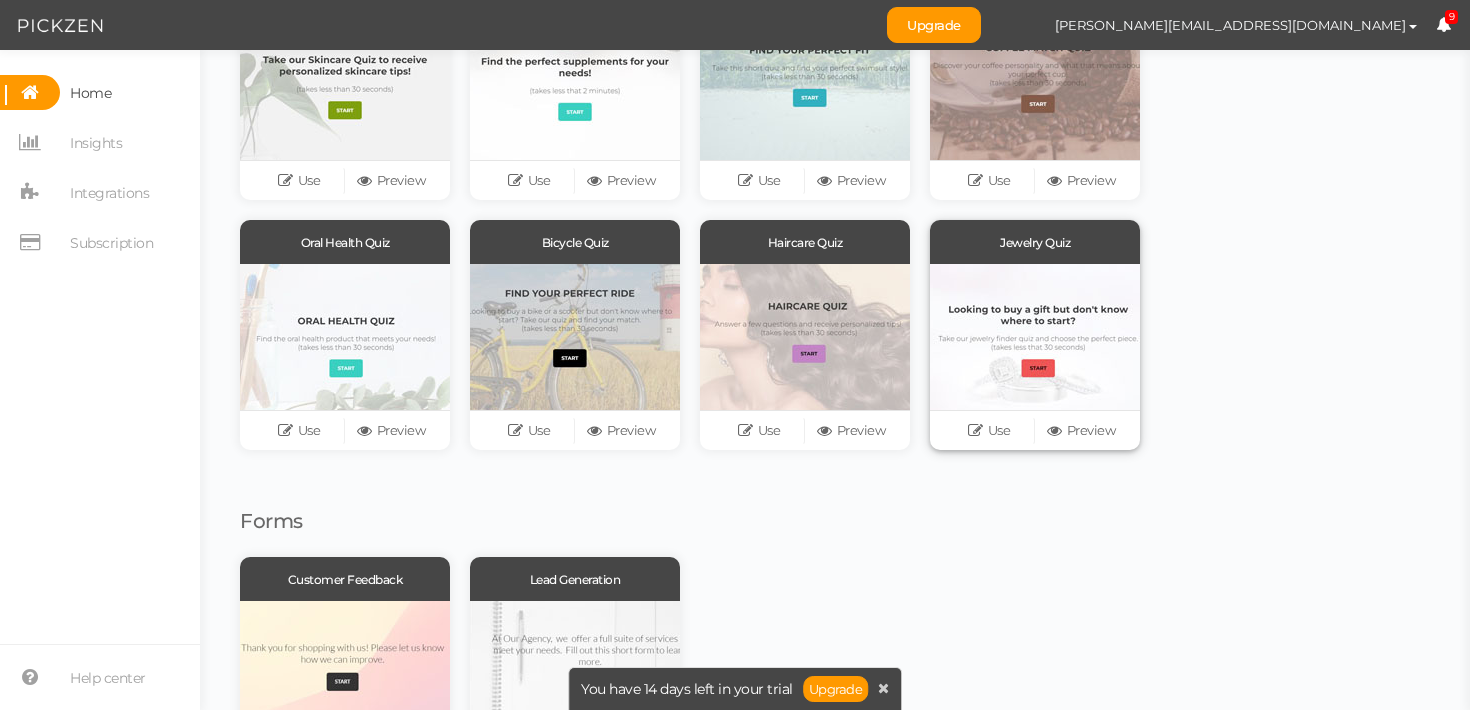 click at bounding box center (1035, 337) 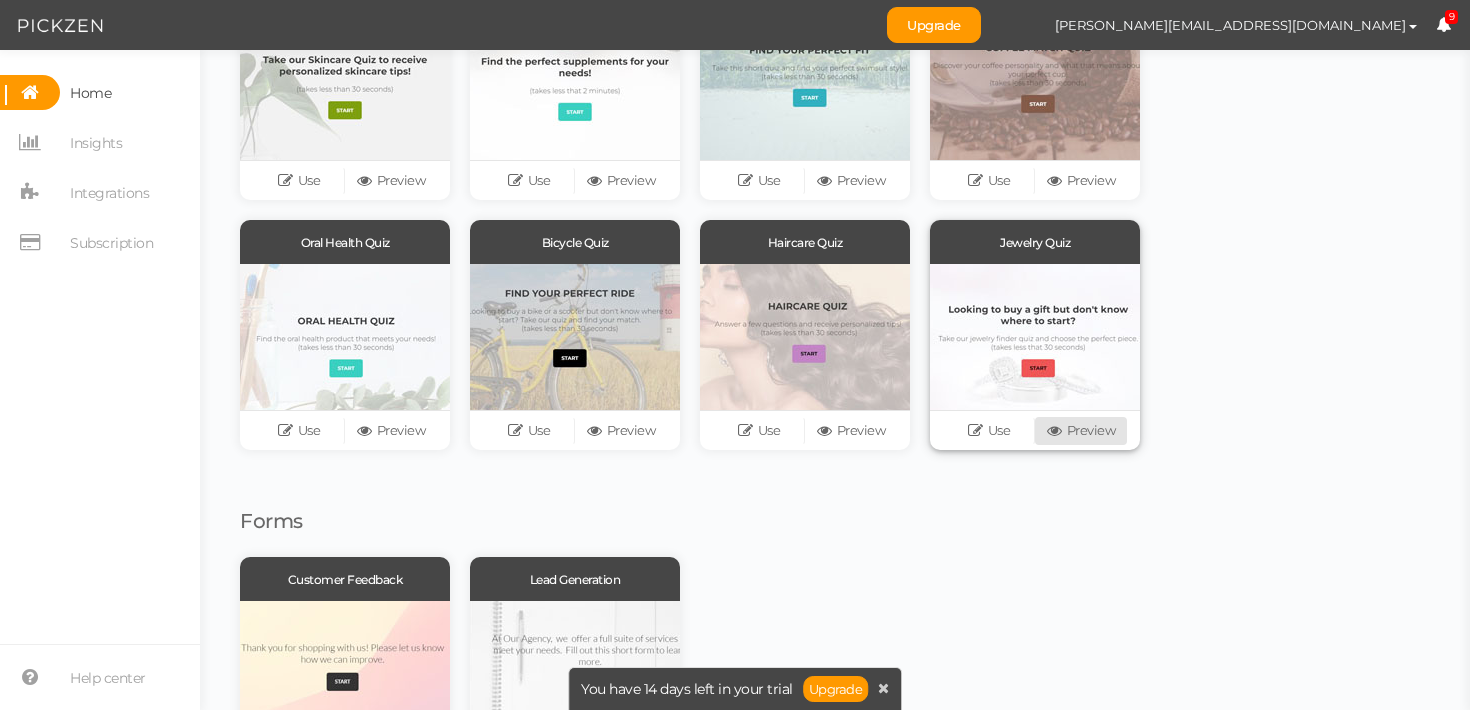 click on "Preview" at bounding box center [1081, 431] 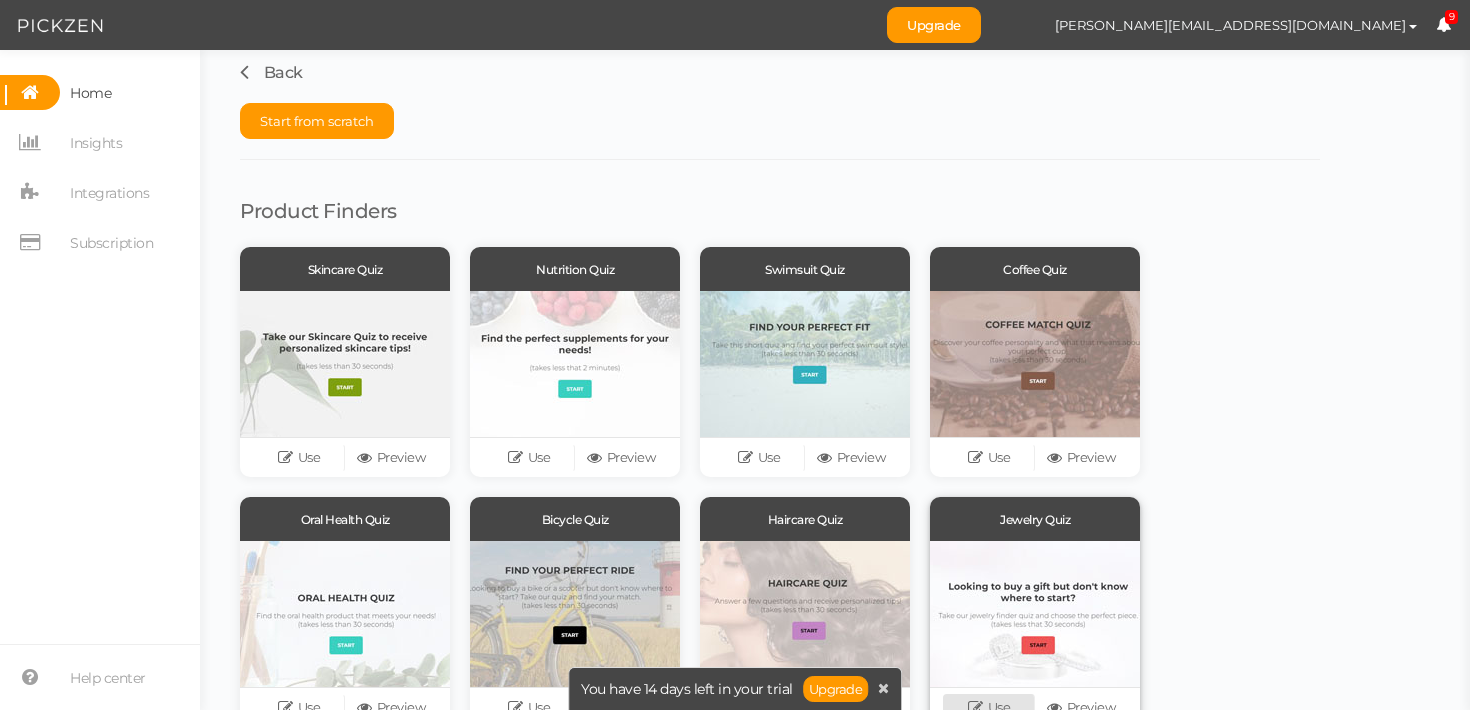scroll, scrollTop: 0, scrollLeft: 0, axis: both 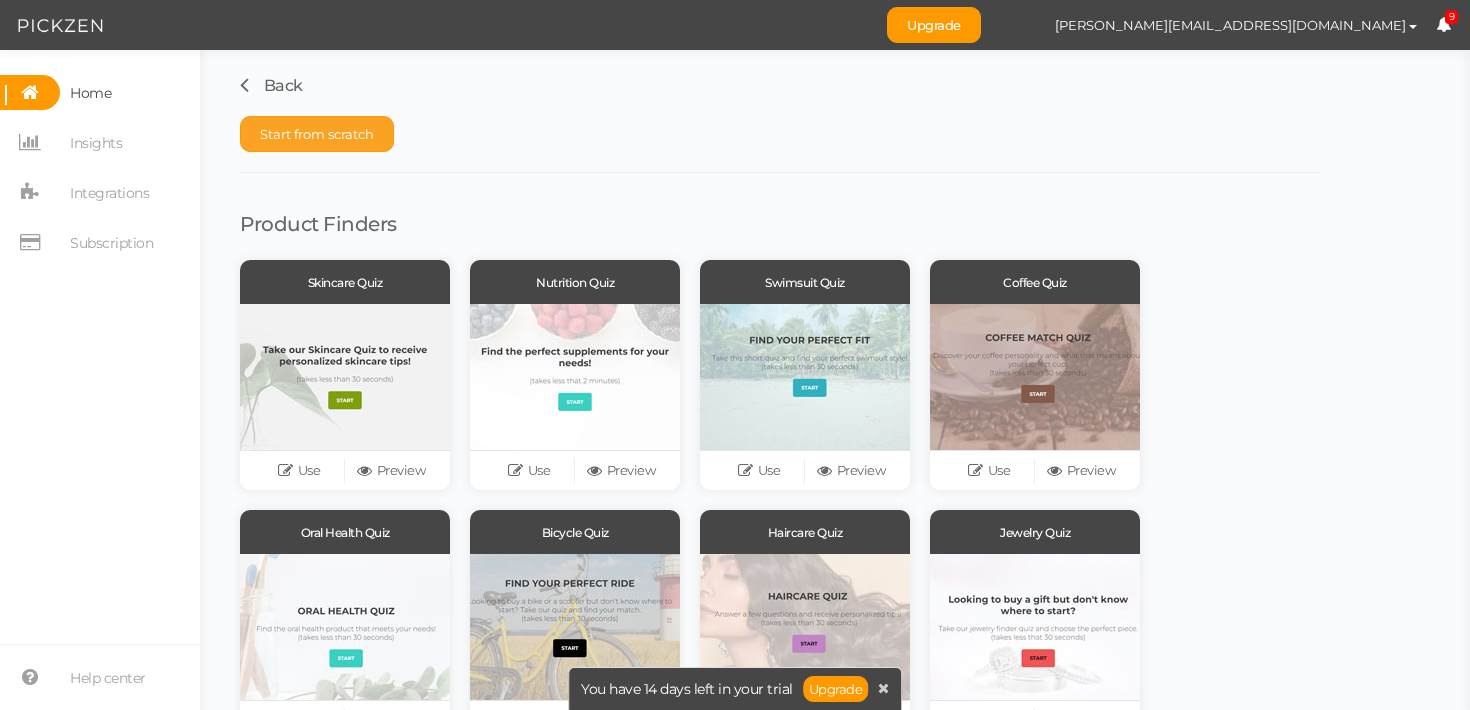click on "Start from scratch" at bounding box center [317, 134] 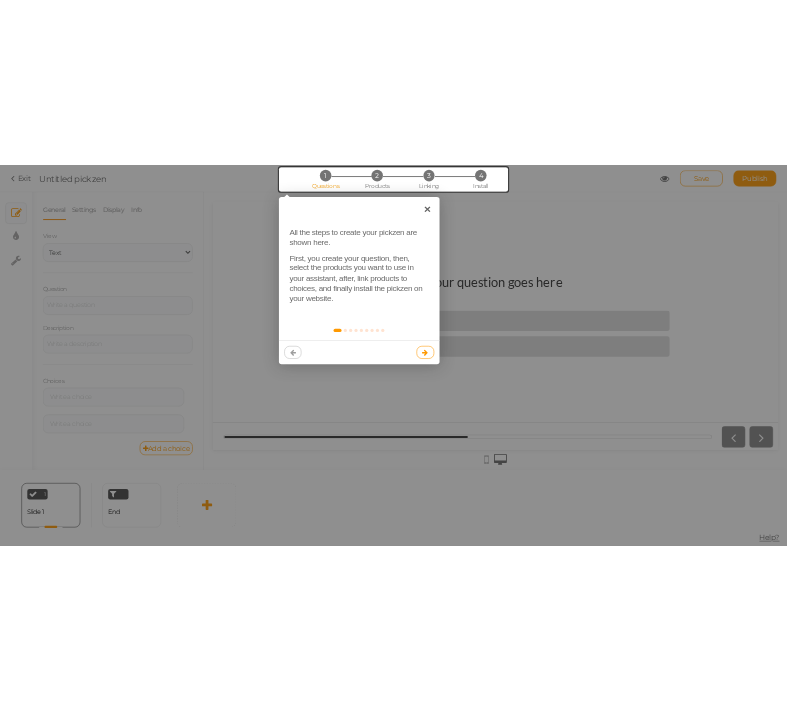scroll, scrollTop: 0, scrollLeft: 0, axis: both 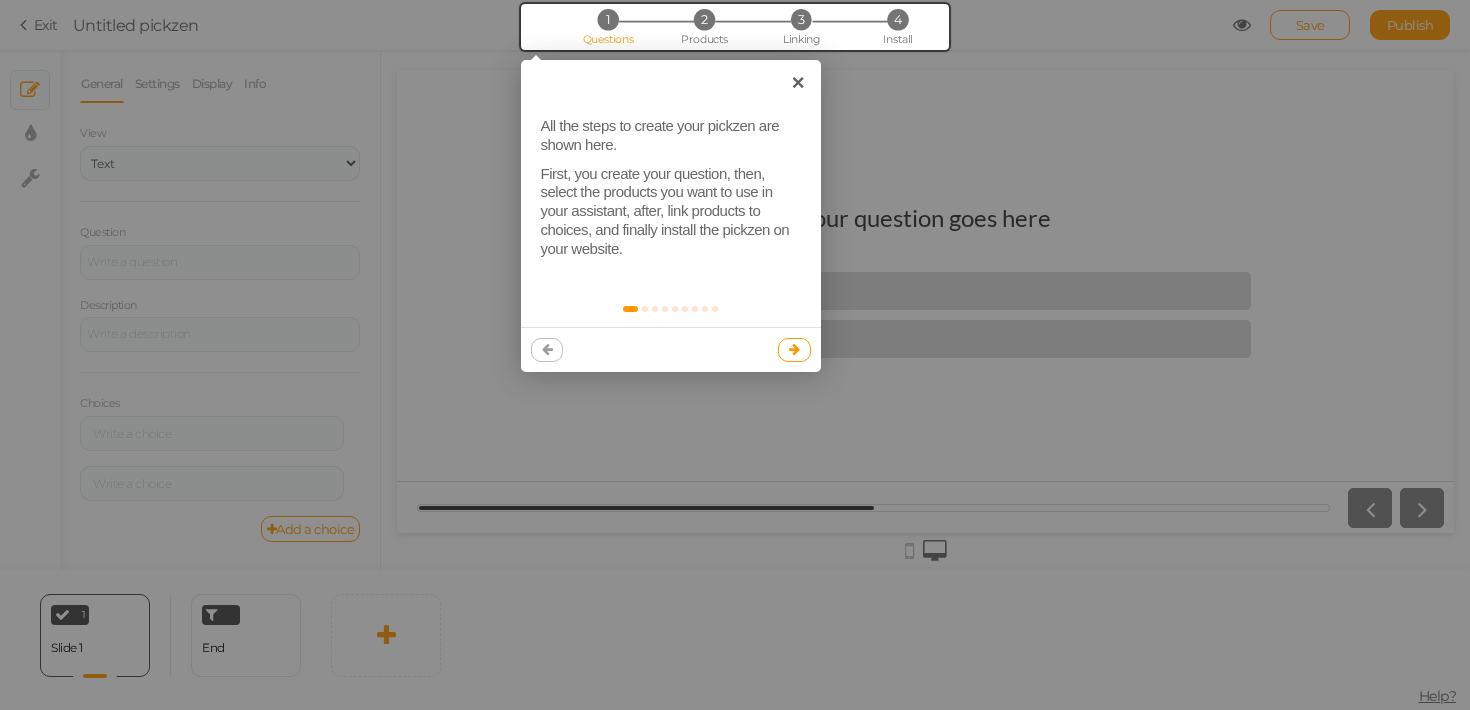 click at bounding box center [794, 350] 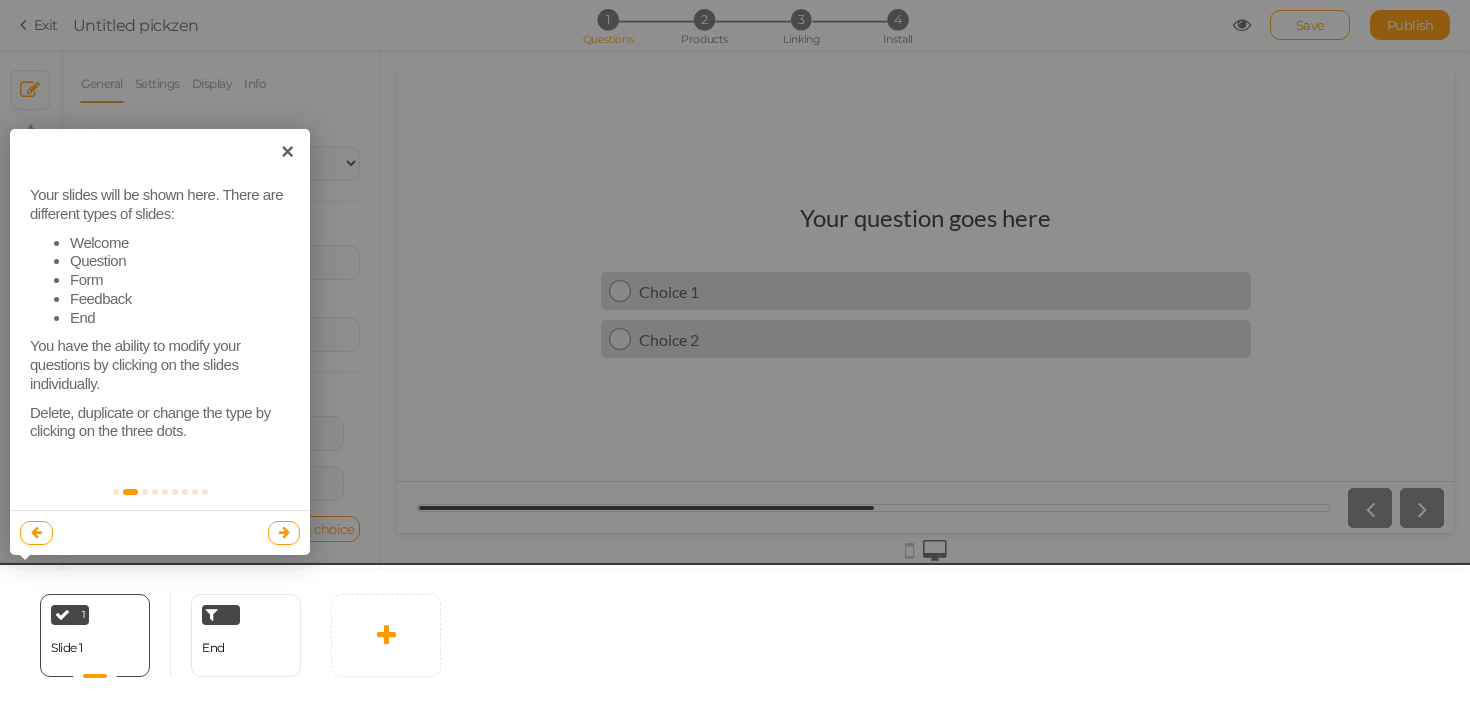 click at bounding box center (284, 533) 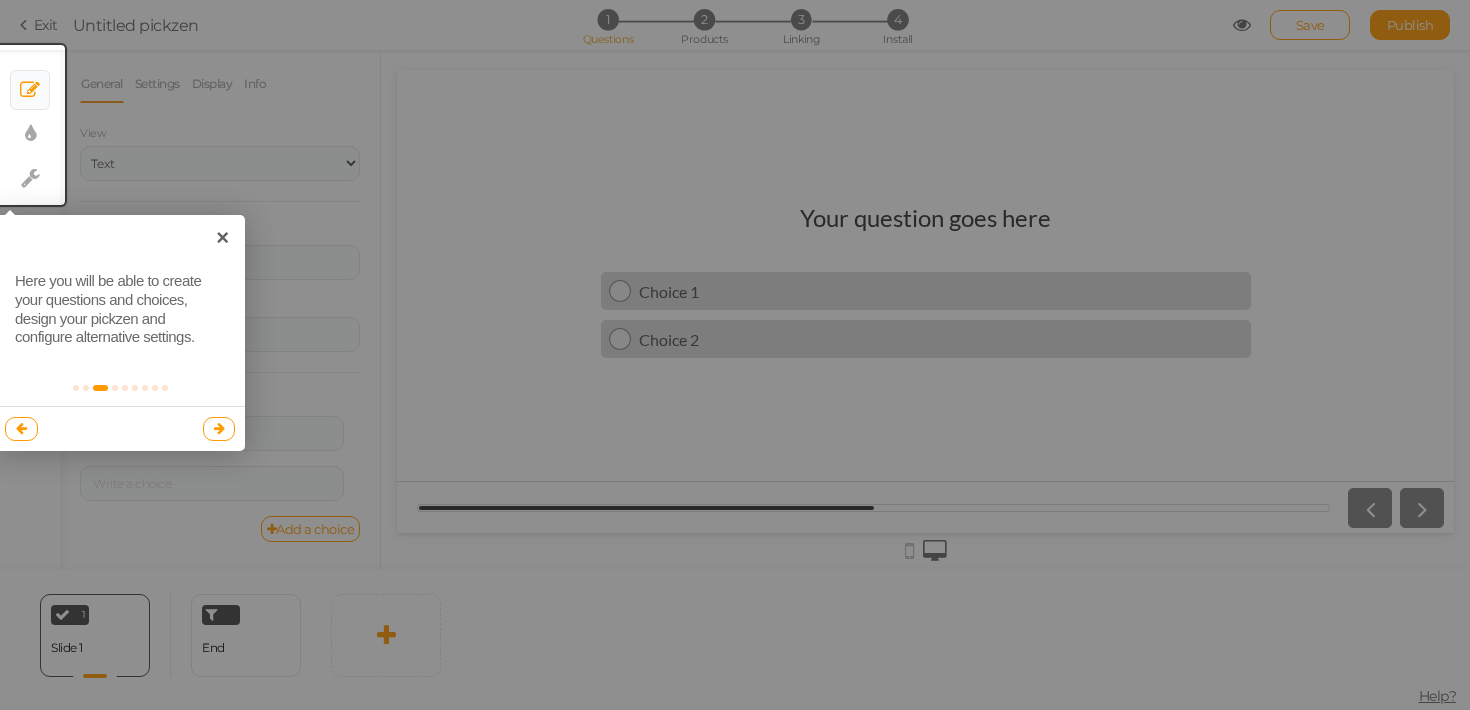 click at bounding box center (120, 428) 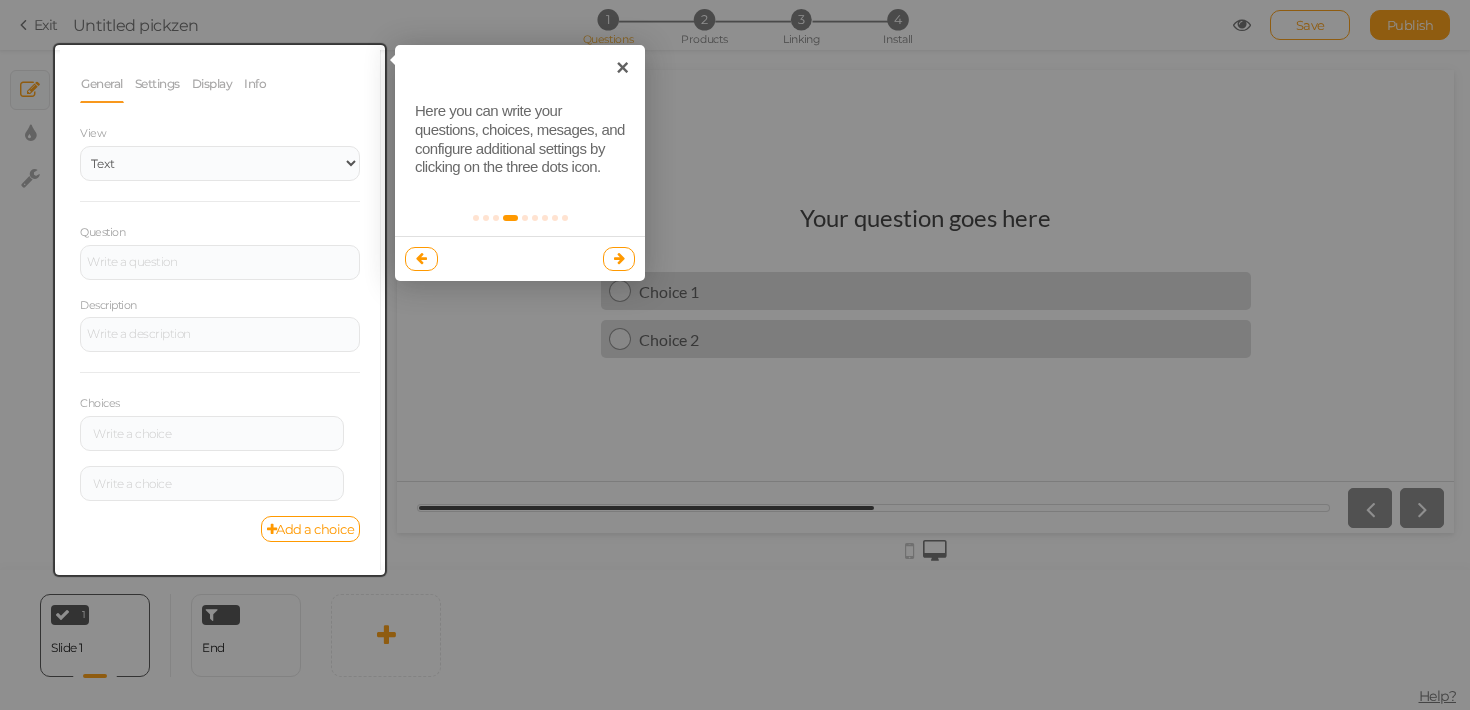 click at bounding box center [619, 259] 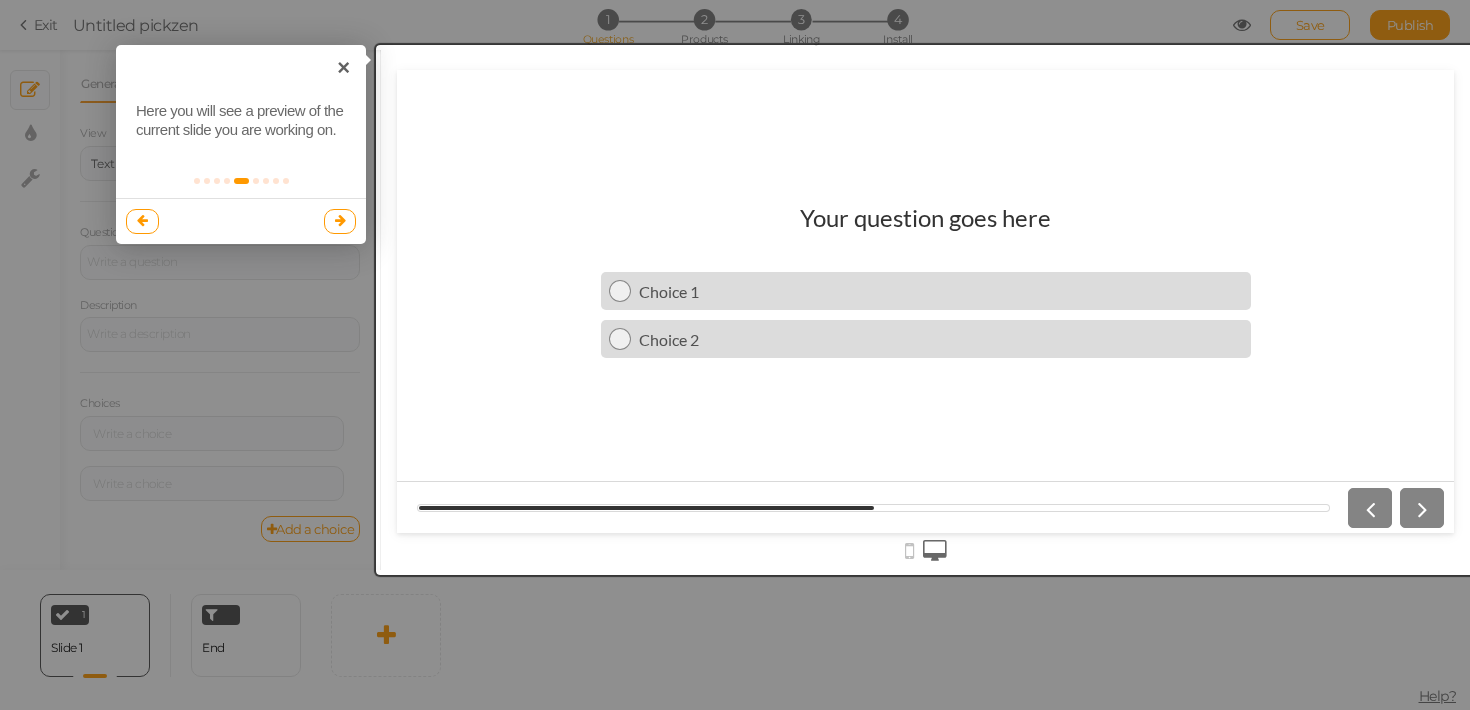 click at bounding box center (340, 220) 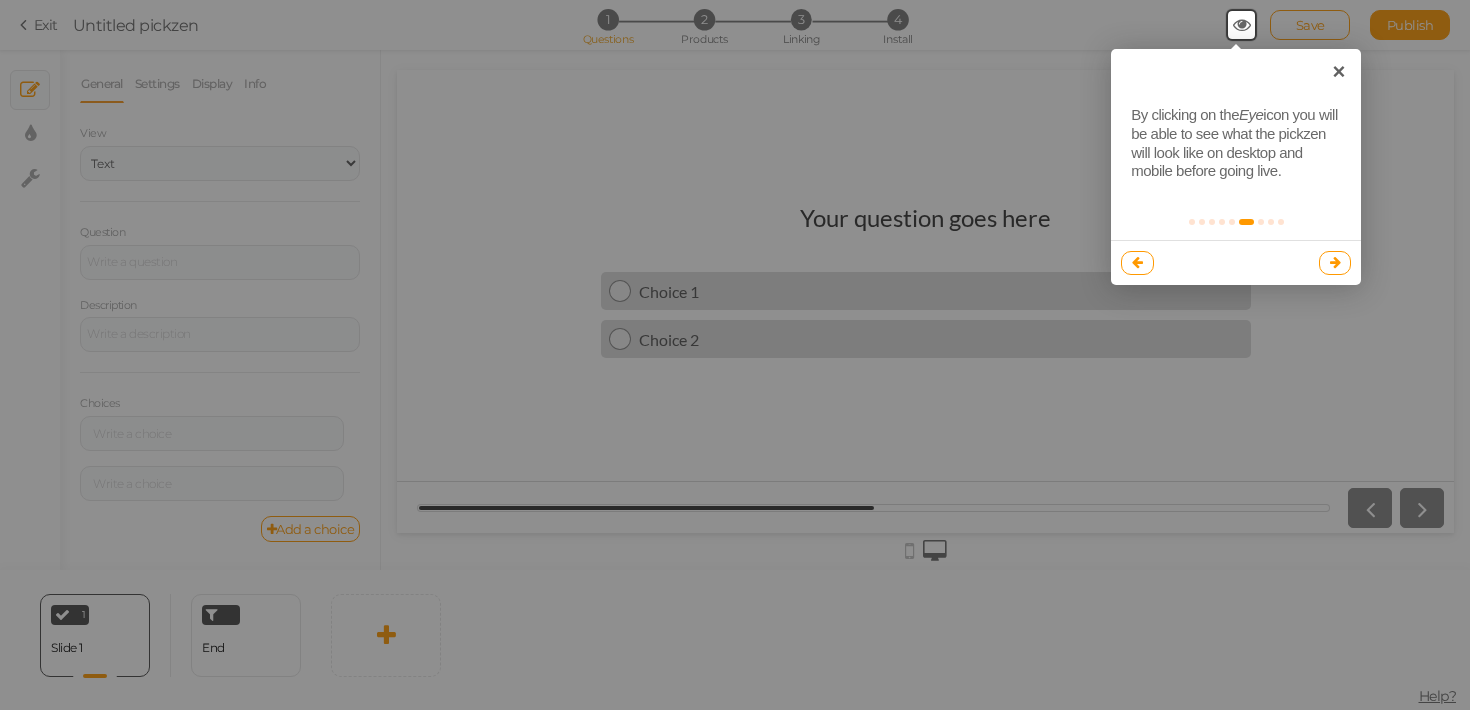 click at bounding box center (1335, 263) 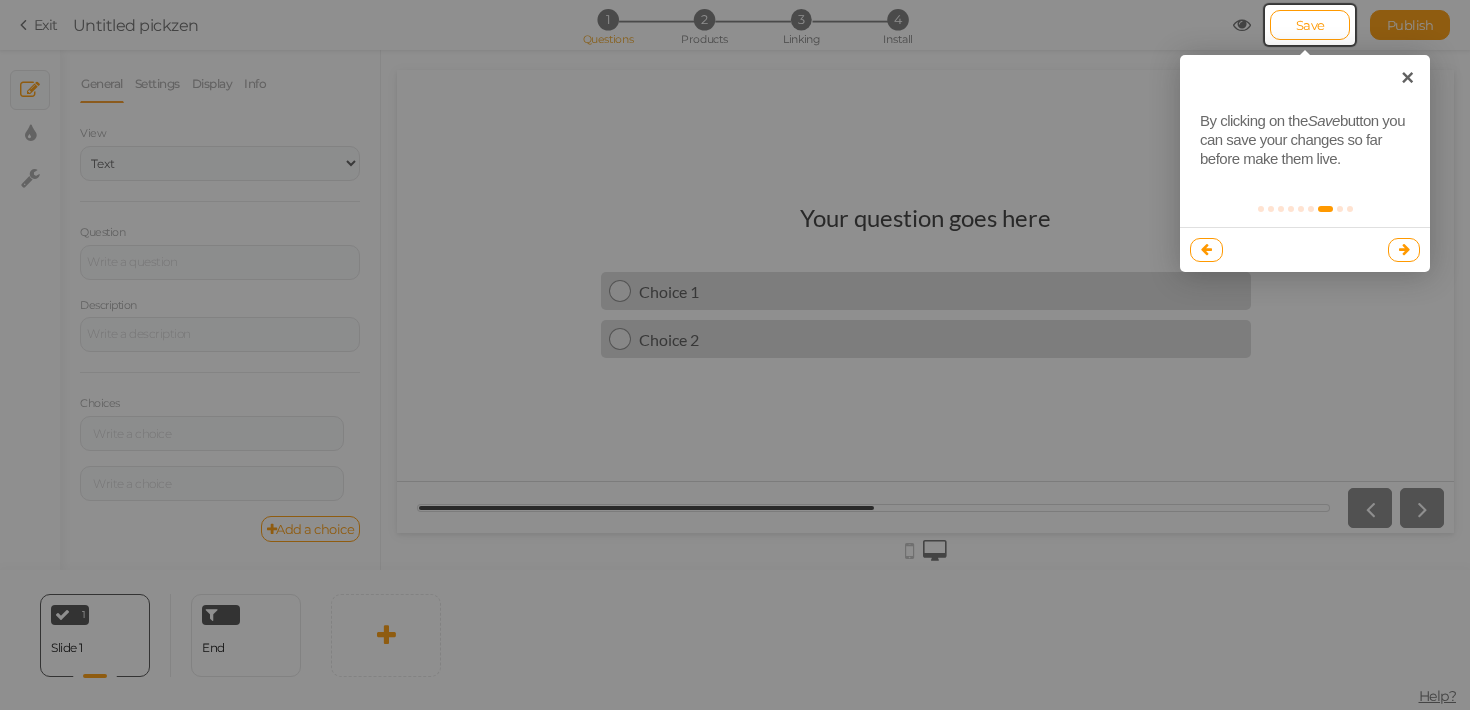 click at bounding box center (1404, 249) 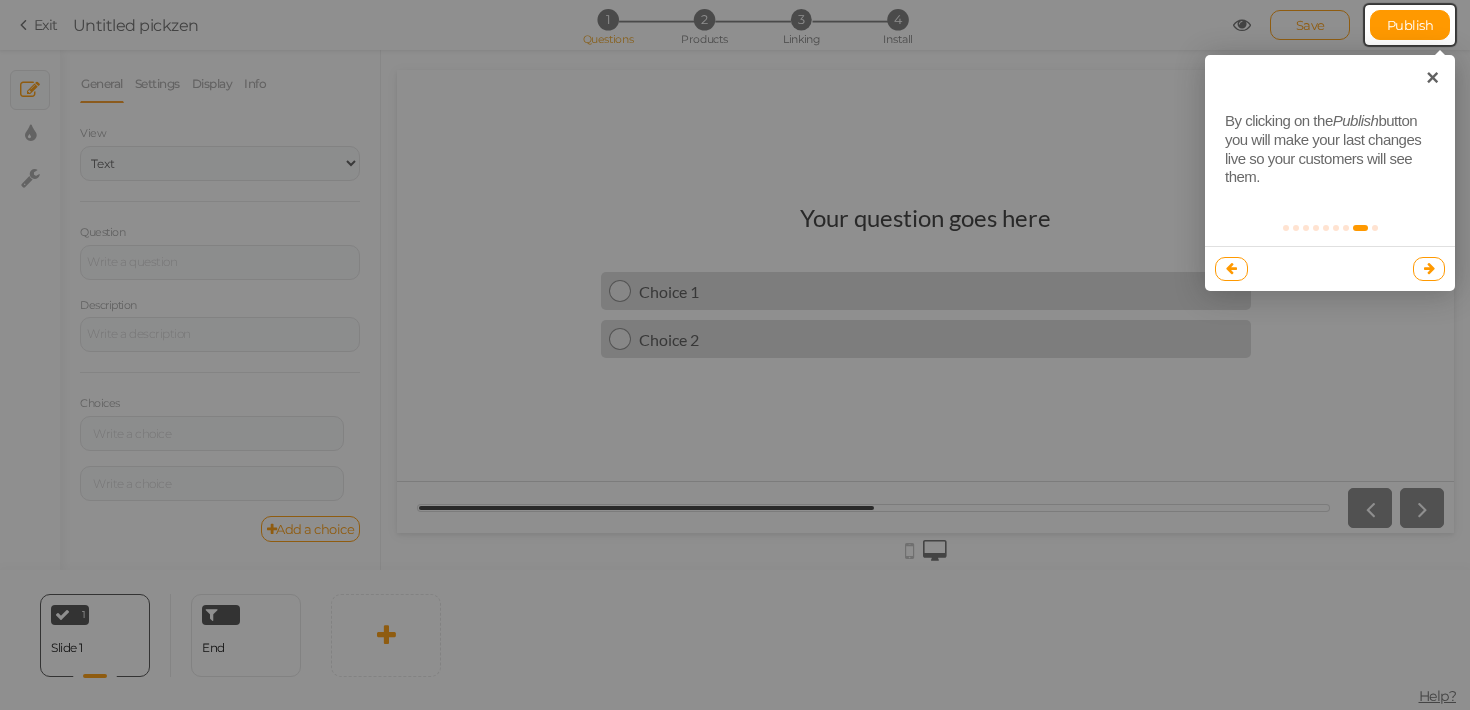 click at bounding box center [1429, 268] 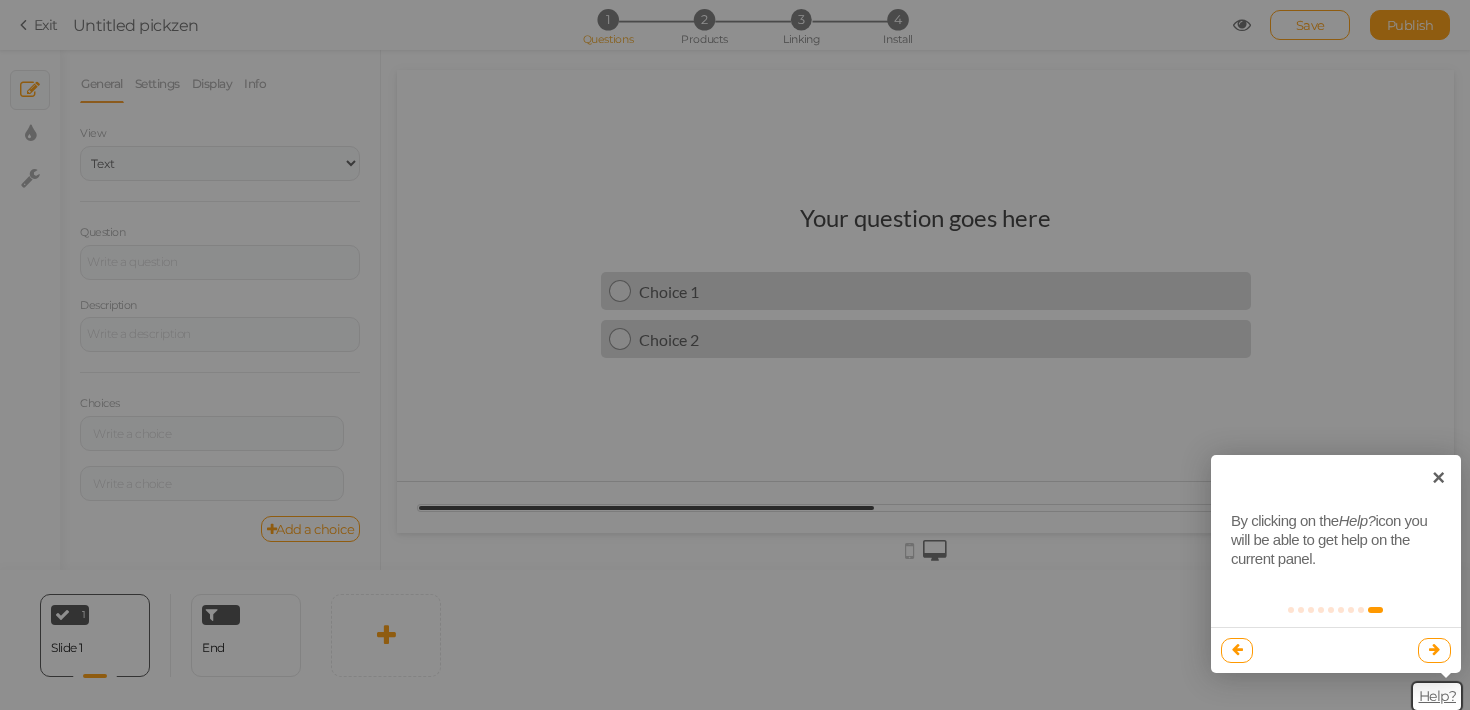 click at bounding box center [1434, 649] 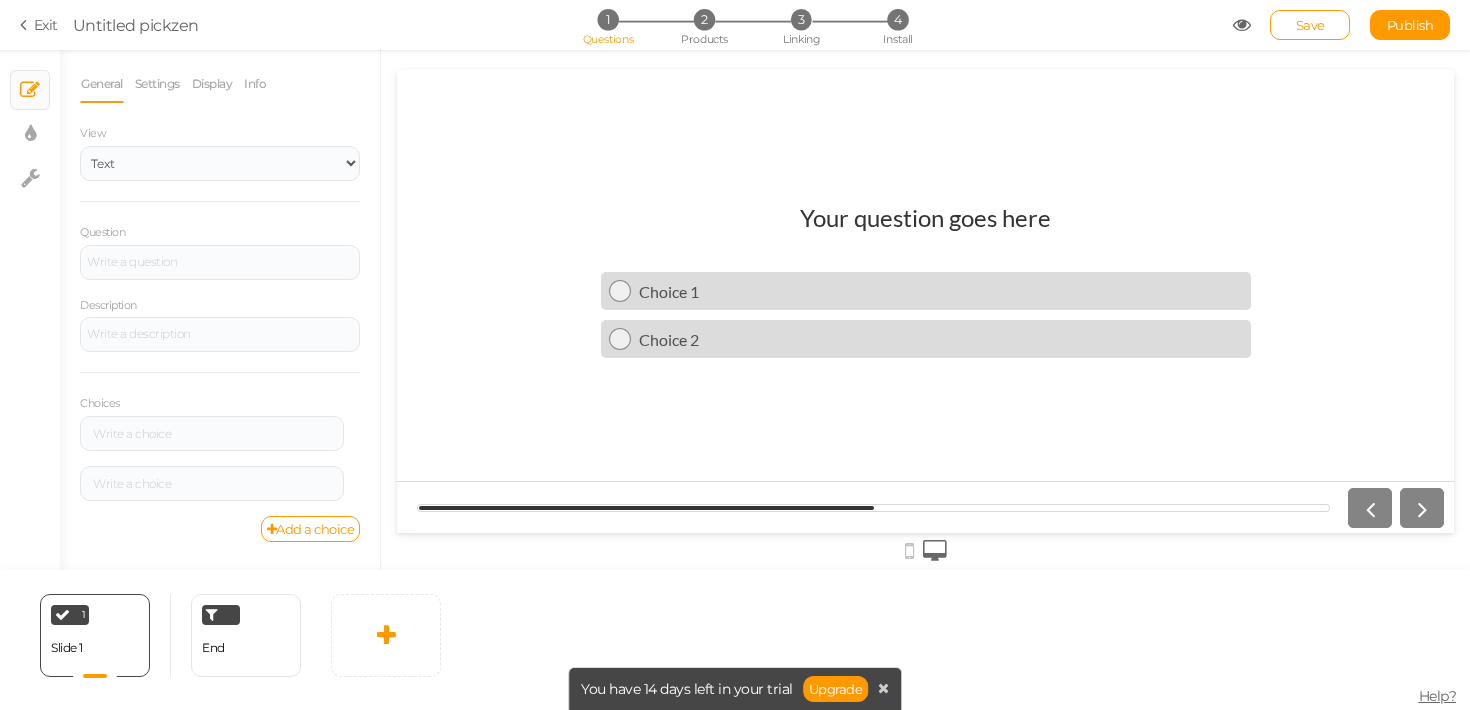 click on "Your question goes here" at bounding box center (925, 227) 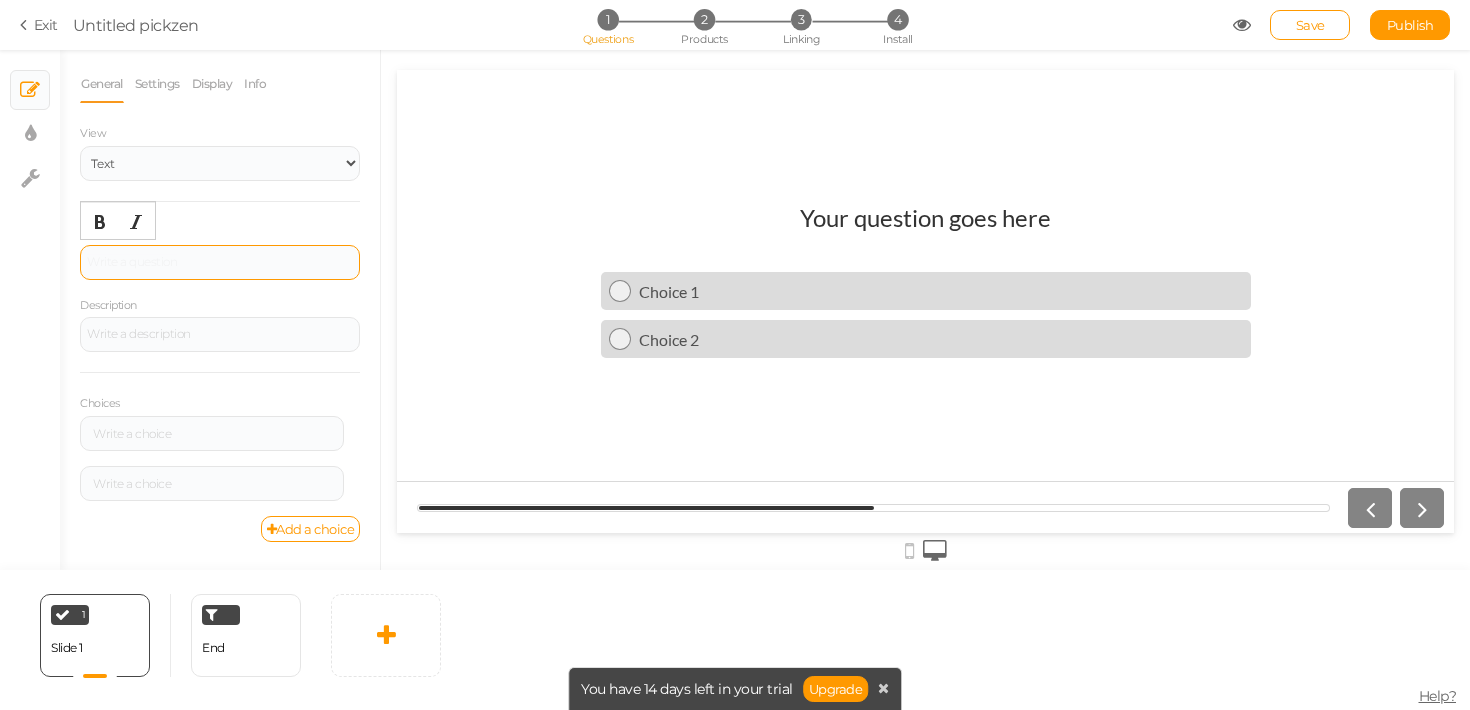 click at bounding box center [220, 262] 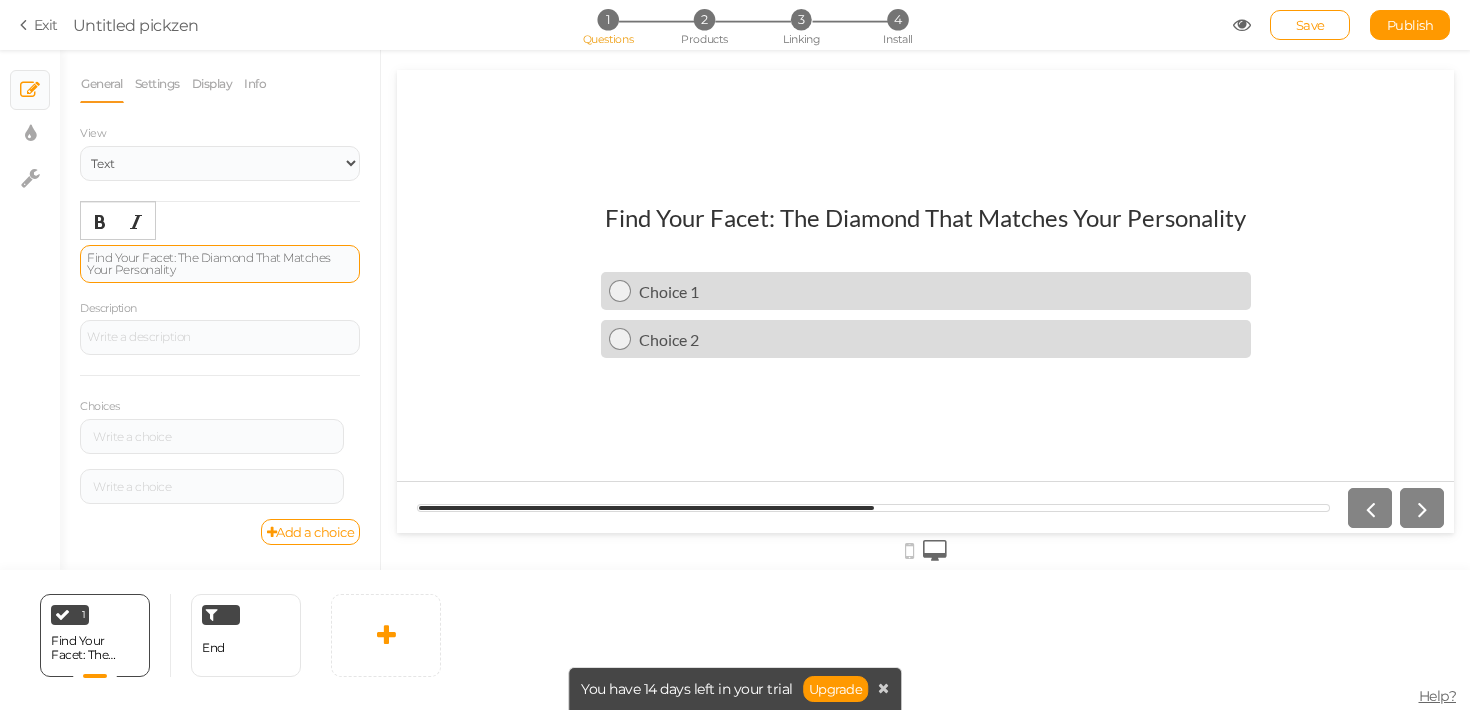 click on "Find Your Facet: The Diamond That Matches Your Personality" at bounding box center (220, 264) 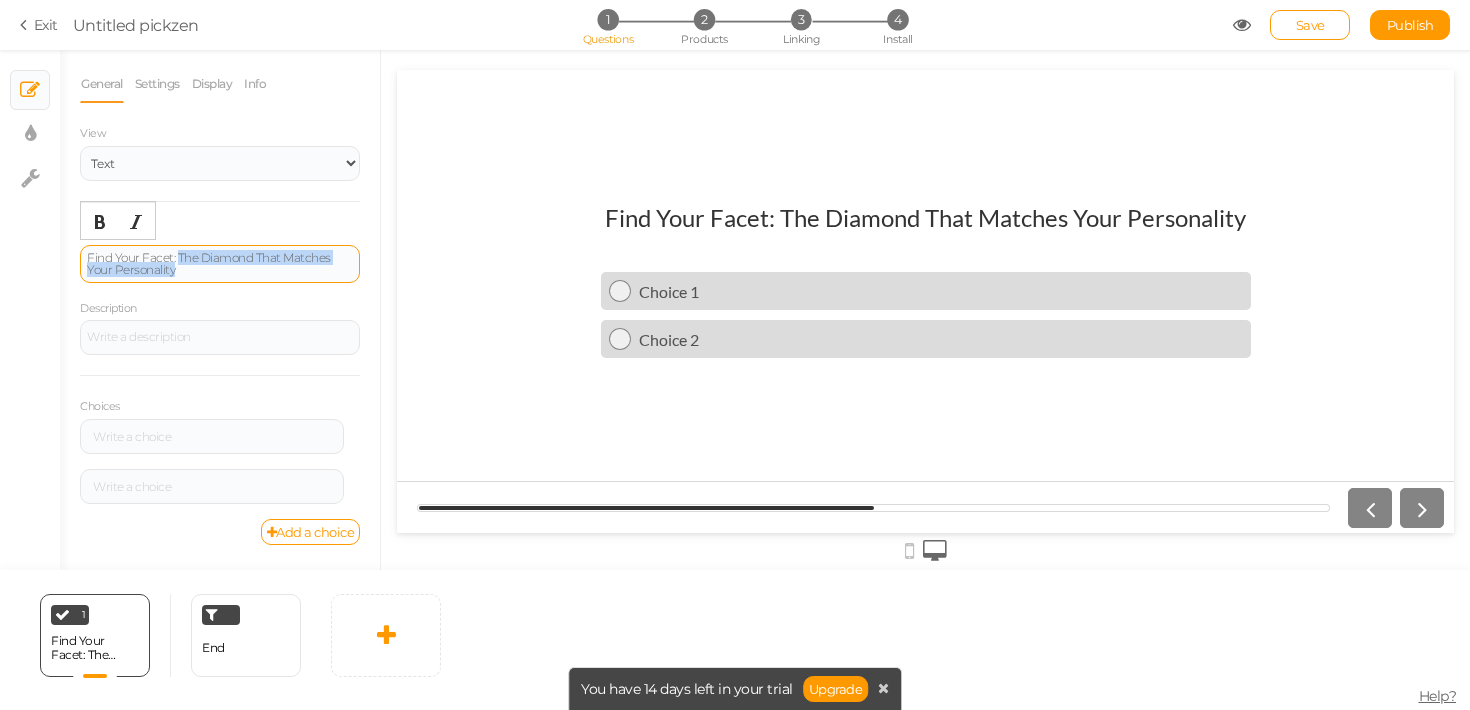 drag, startPoint x: 200, startPoint y: 270, endPoint x: 177, endPoint y: 255, distance: 27.45906 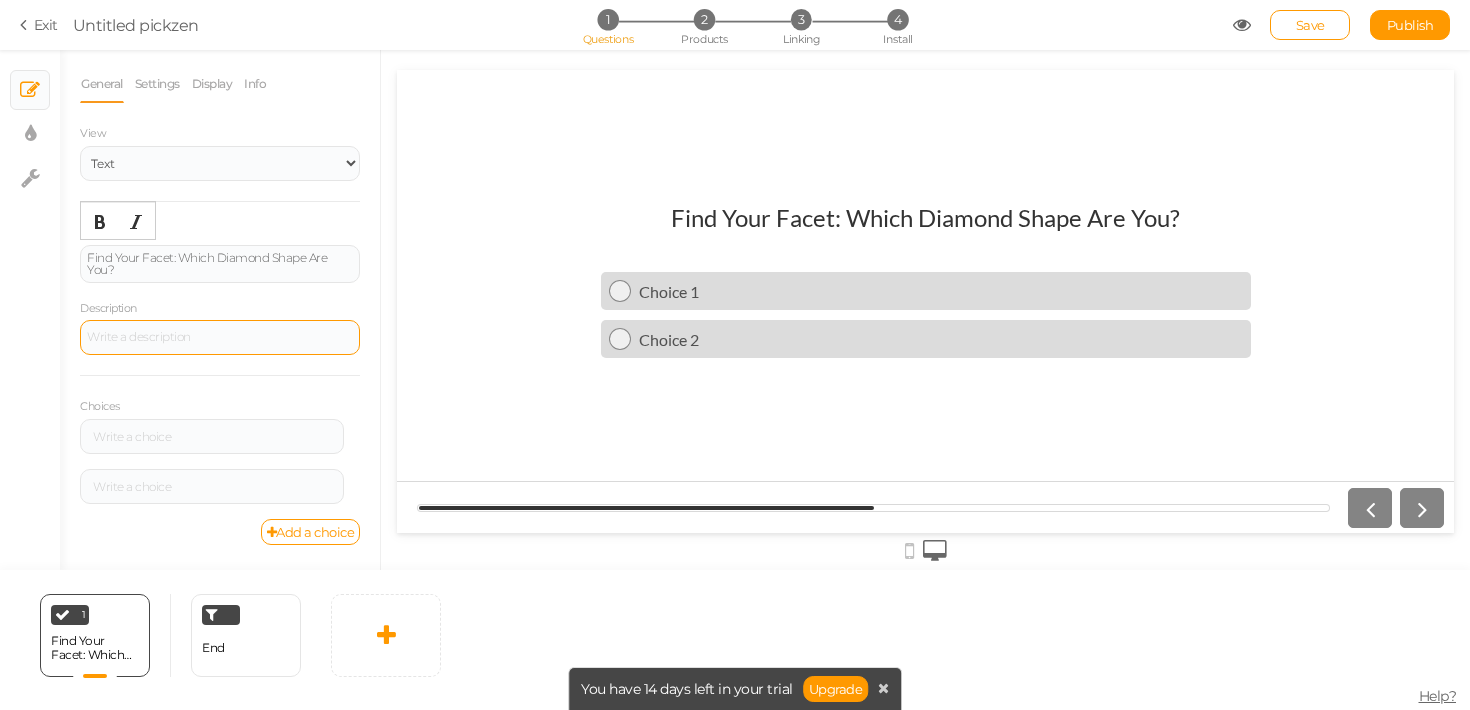 click at bounding box center (220, 337) 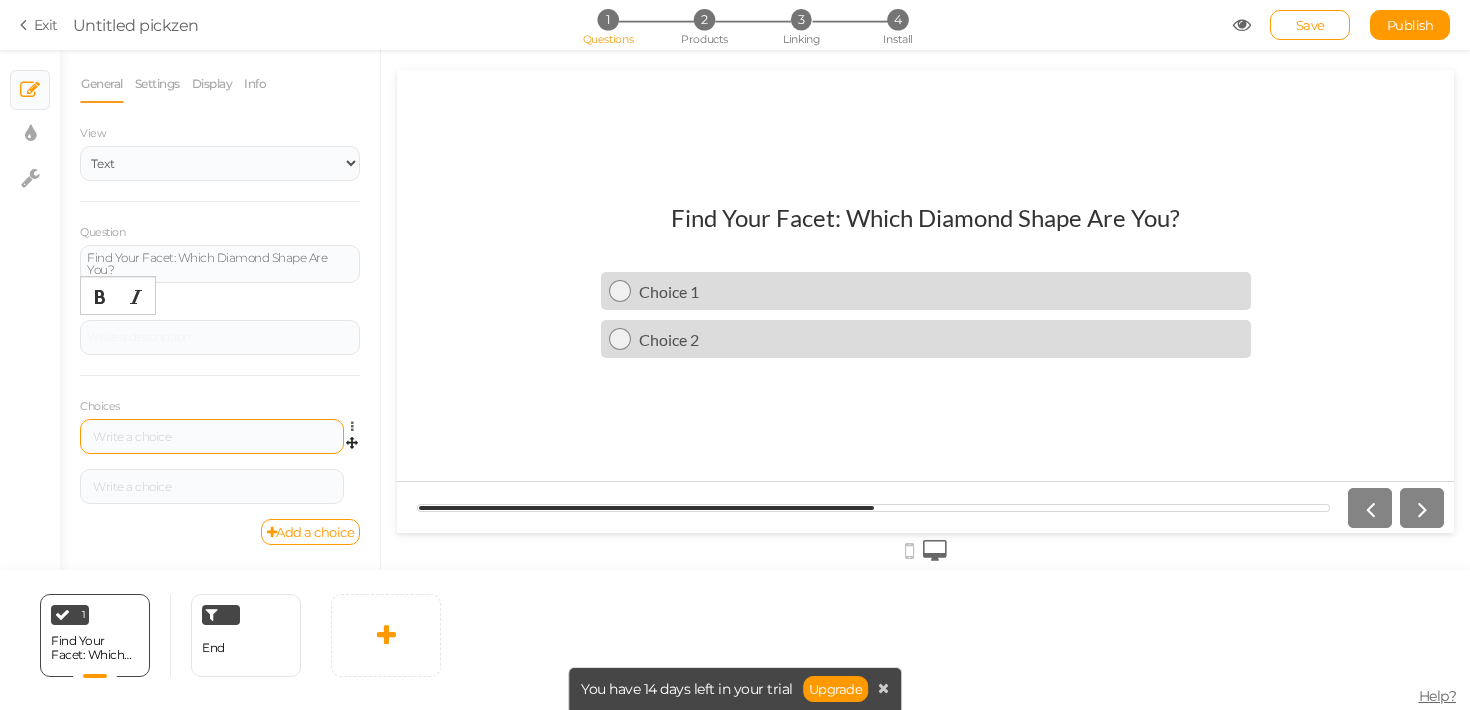click at bounding box center (212, 436) 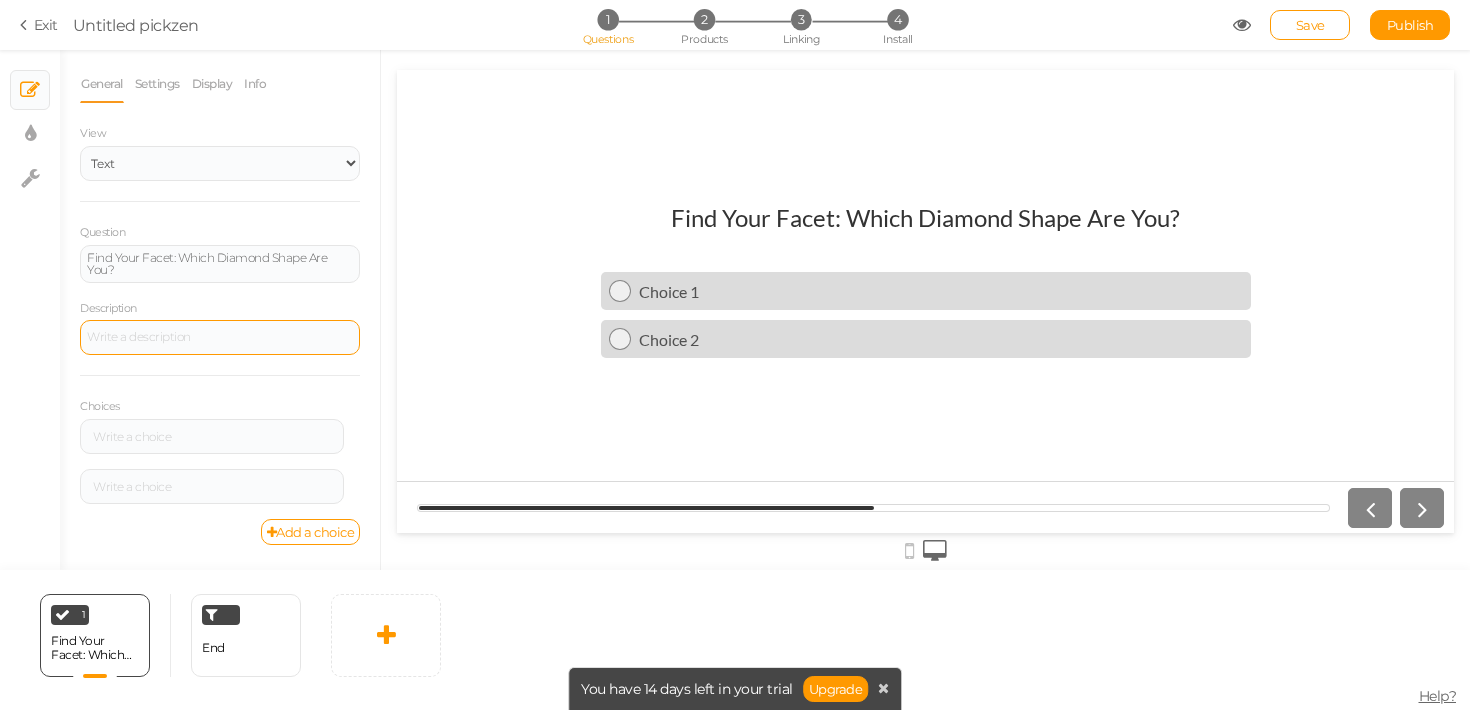click at bounding box center (220, 338) 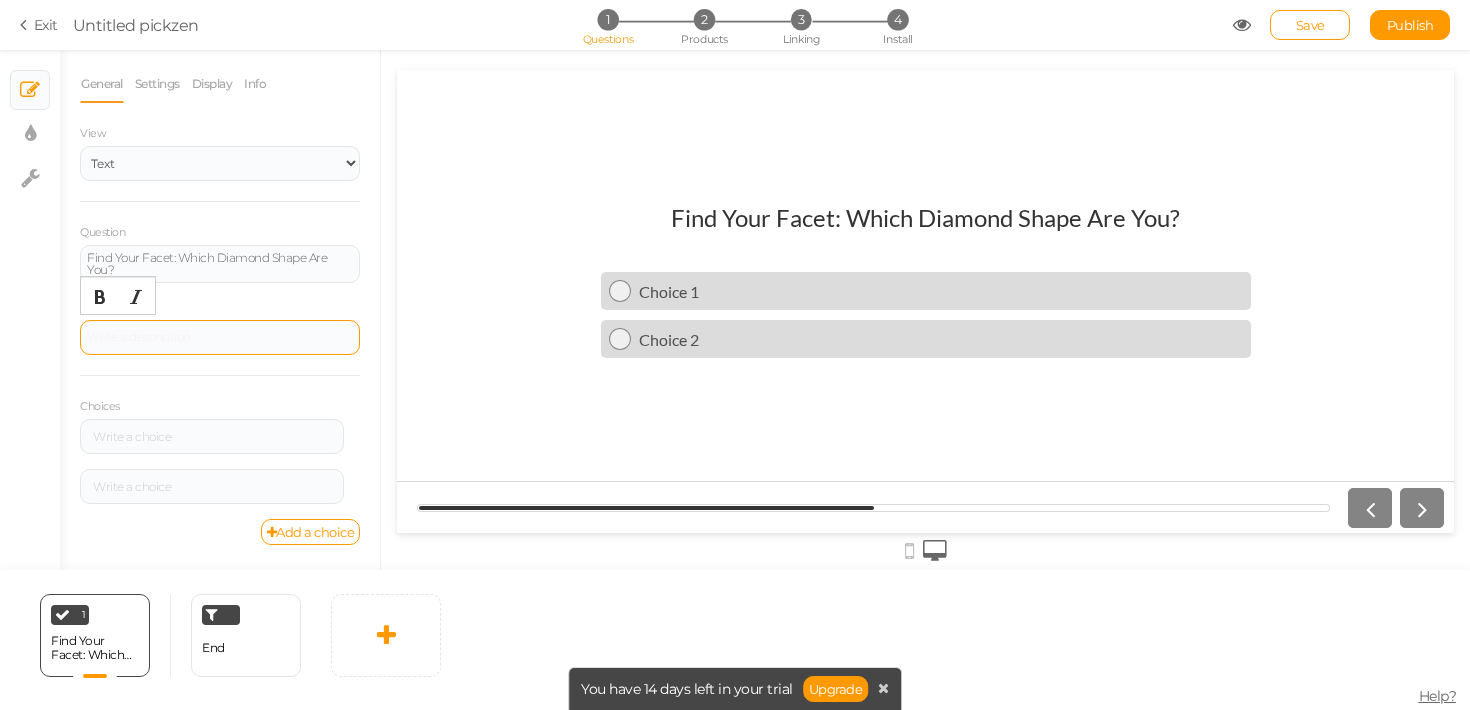 type 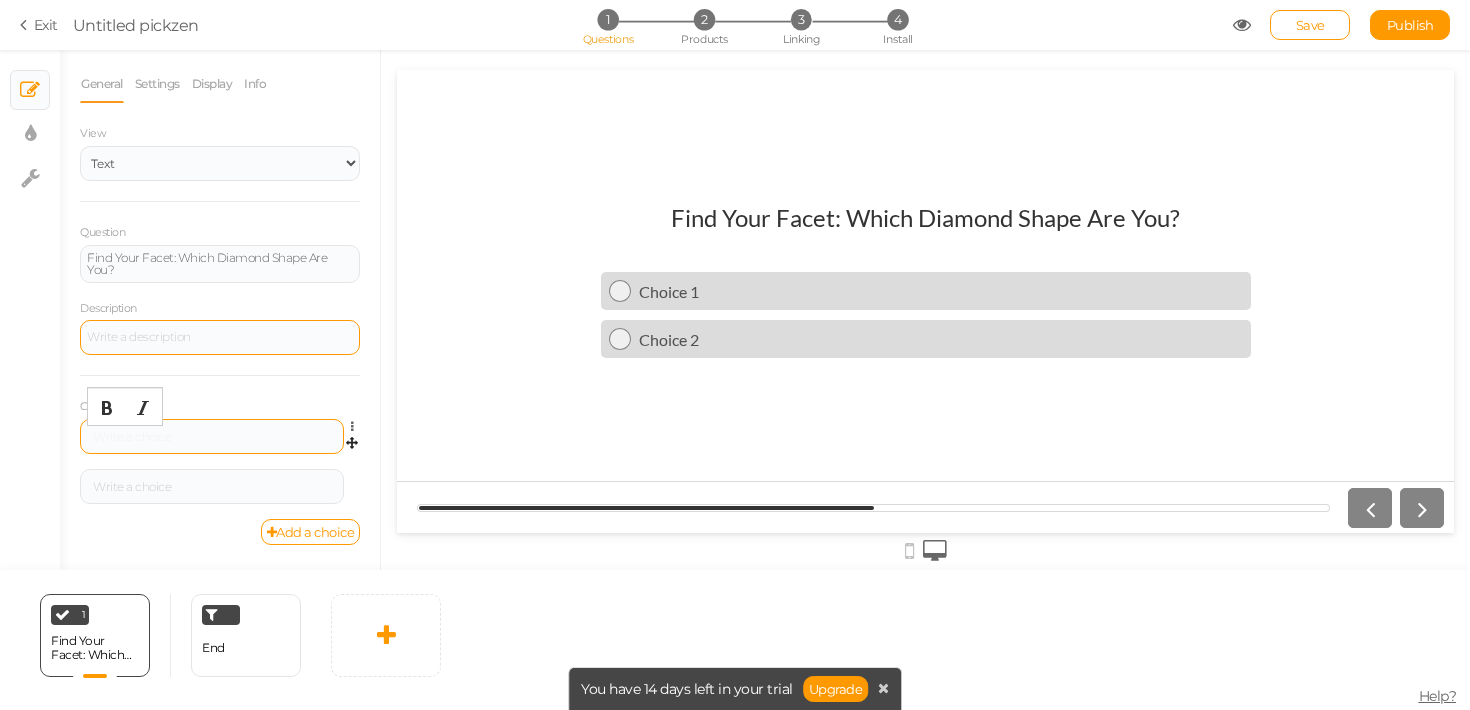 click at bounding box center [212, 437] 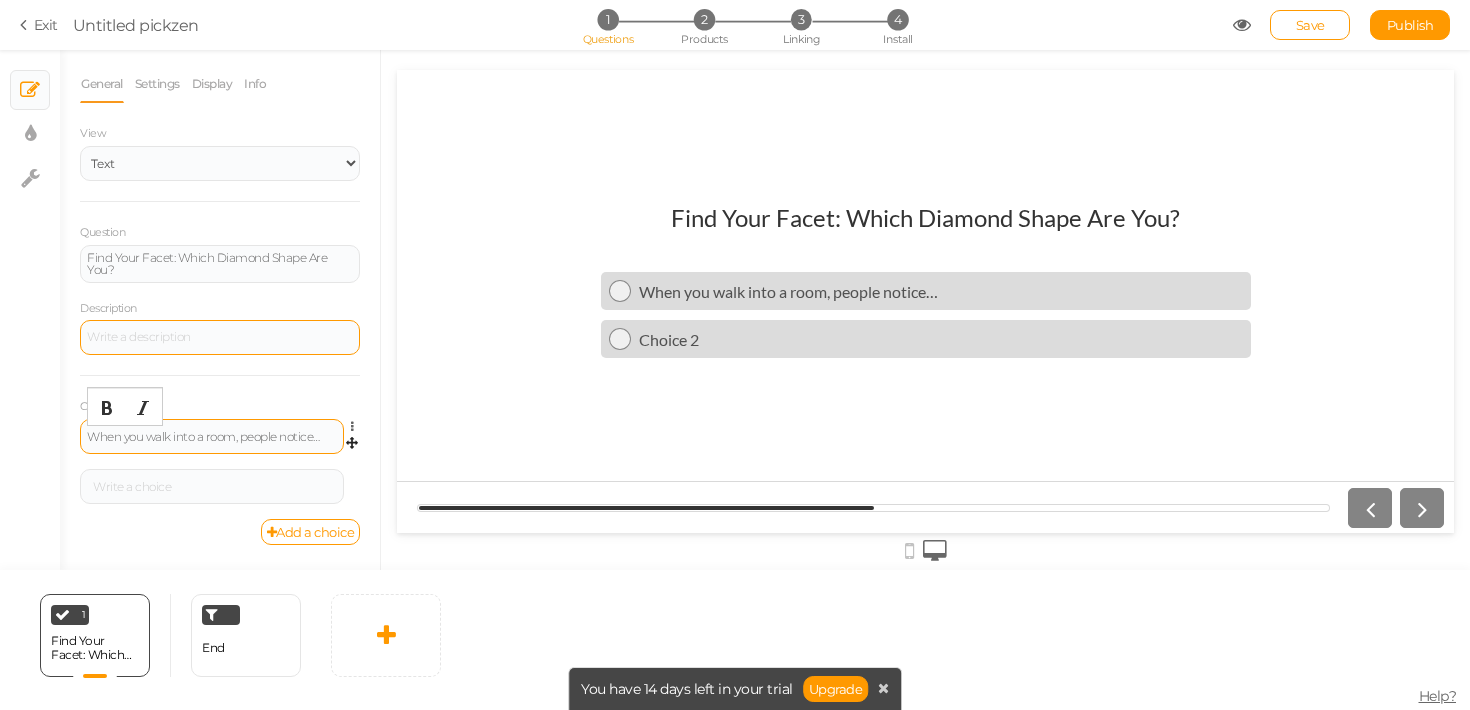 click on "When you walk into a room, people notice…" at bounding box center (212, 436) 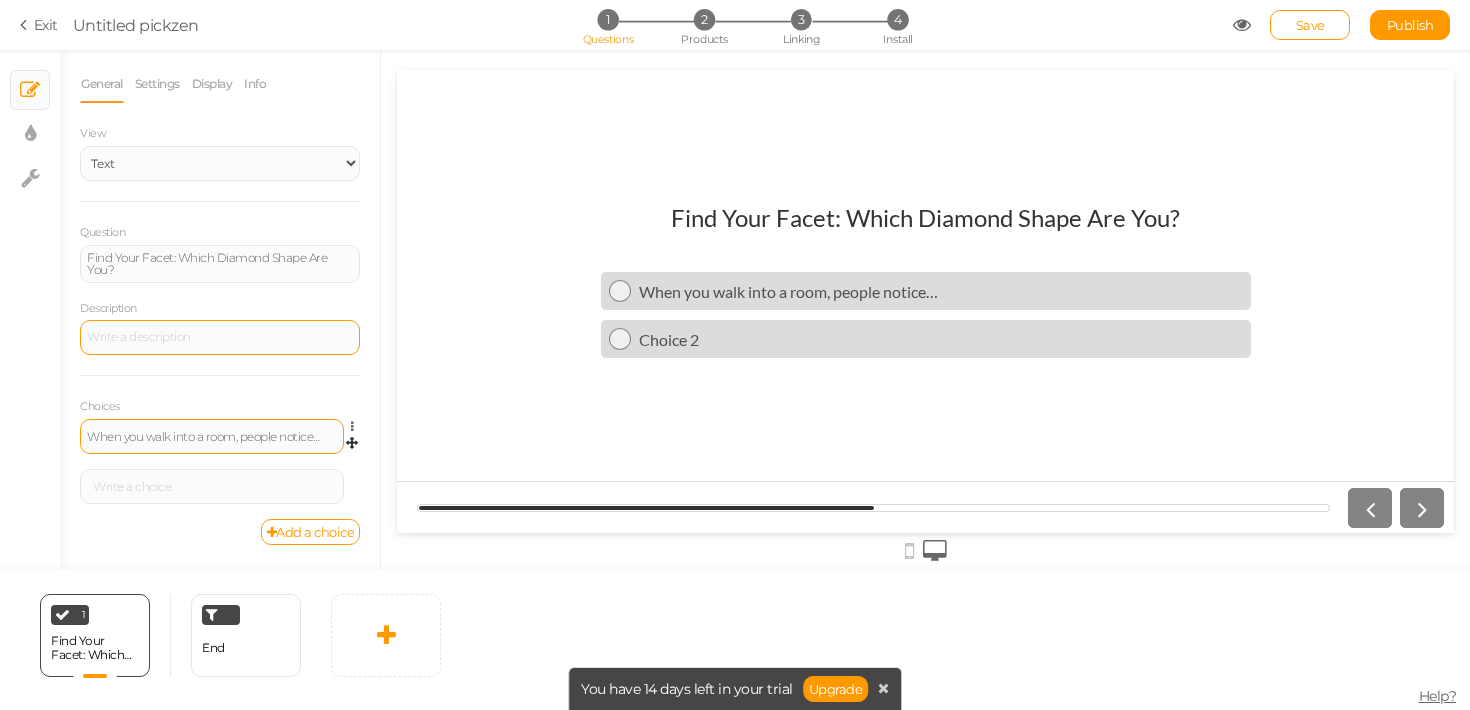 click on "When you walk into a room, people notice…" at bounding box center [212, 436] 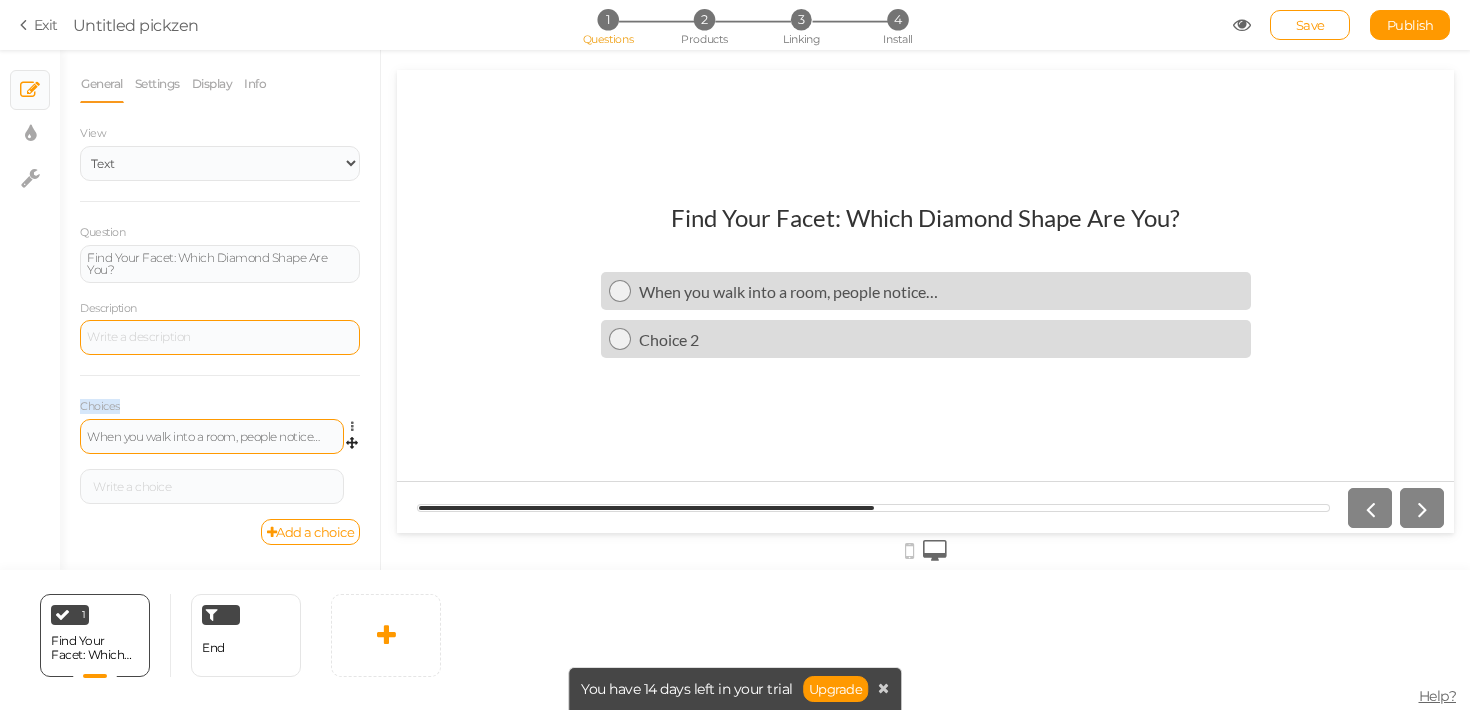 click on "When you walk into a room, people notice…" at bounding box center [212, 436] 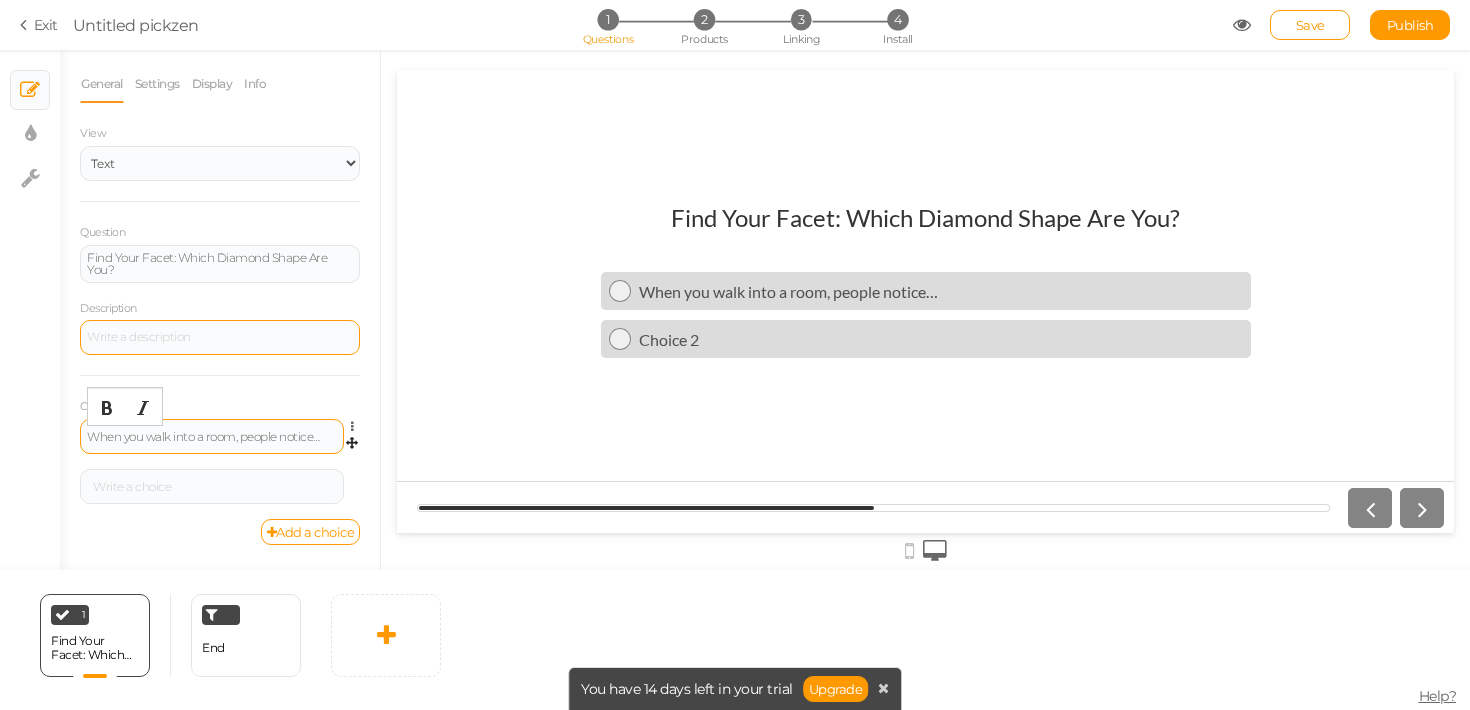 click on "When you walk into a room, people notice…" at bounding box center [212, 437] 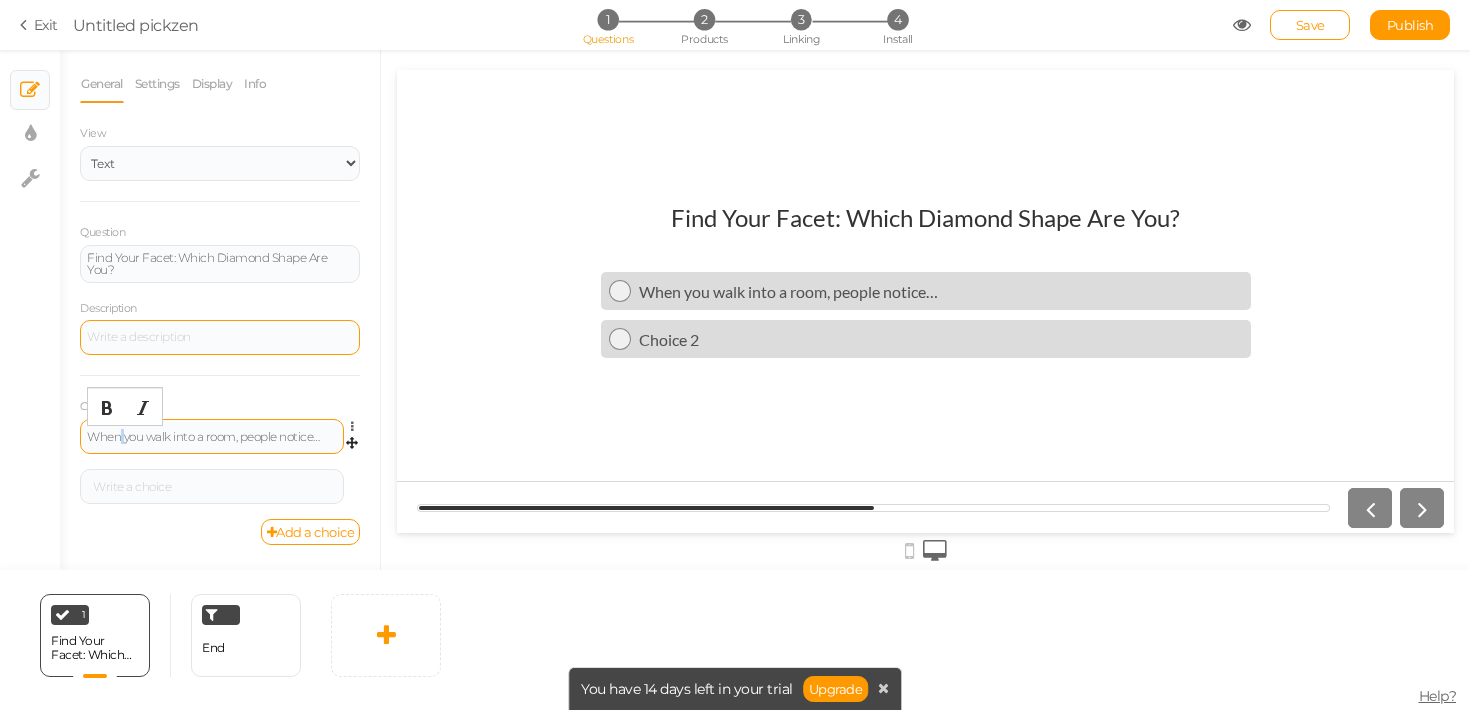 click on "When you walk into a room, people notice…" at bounding box center [212, 437] 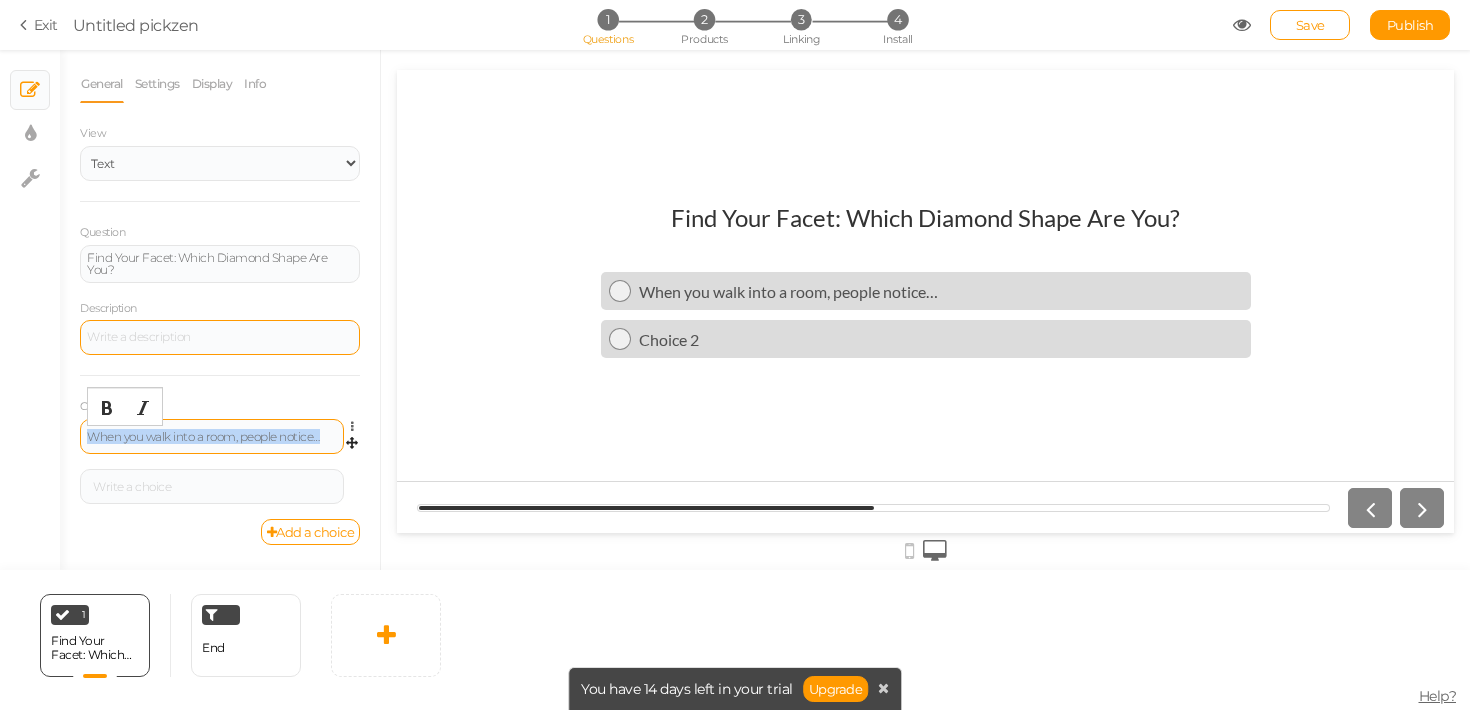 click on "When you walk into a room, people notice…" at bounding box center [212, 437] 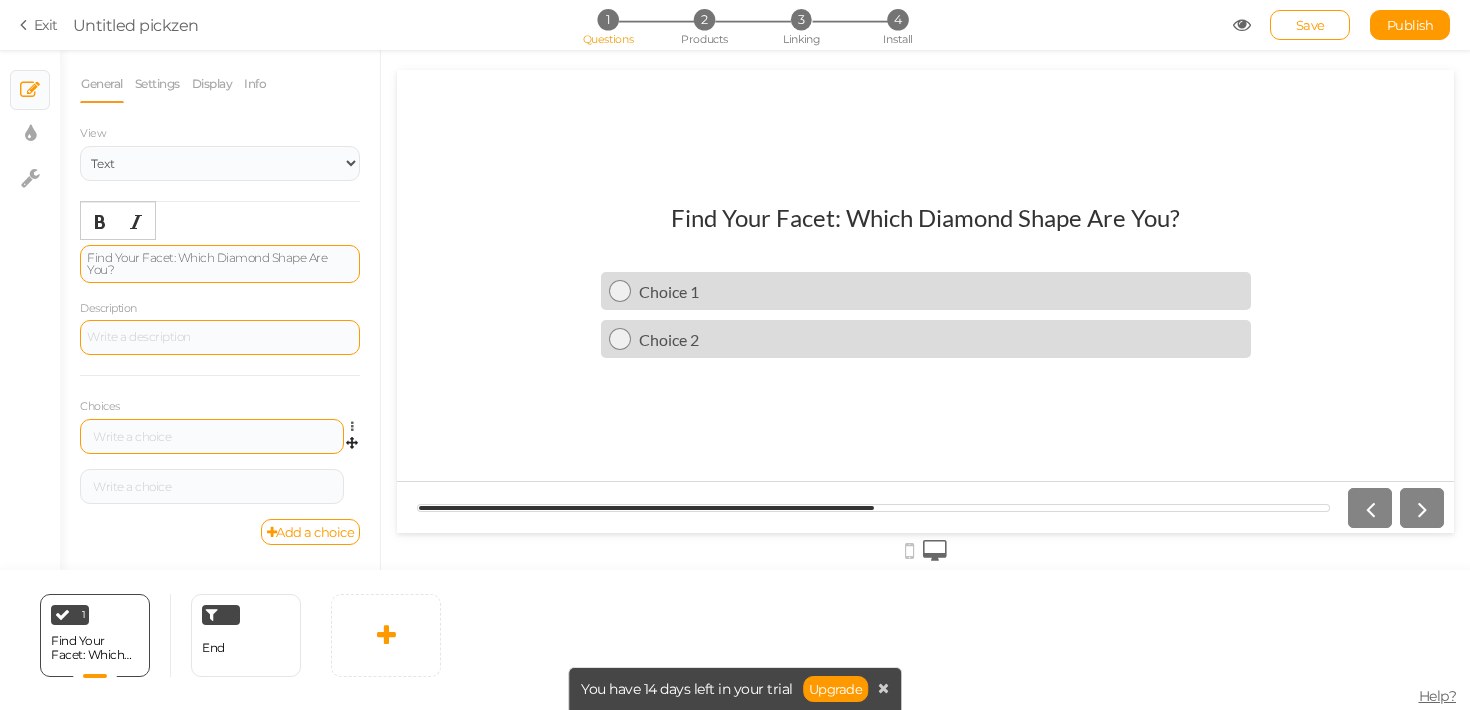 click on "Find Your Facet: Which Diamond Shape Are You?" at bounding box center [220, 264] 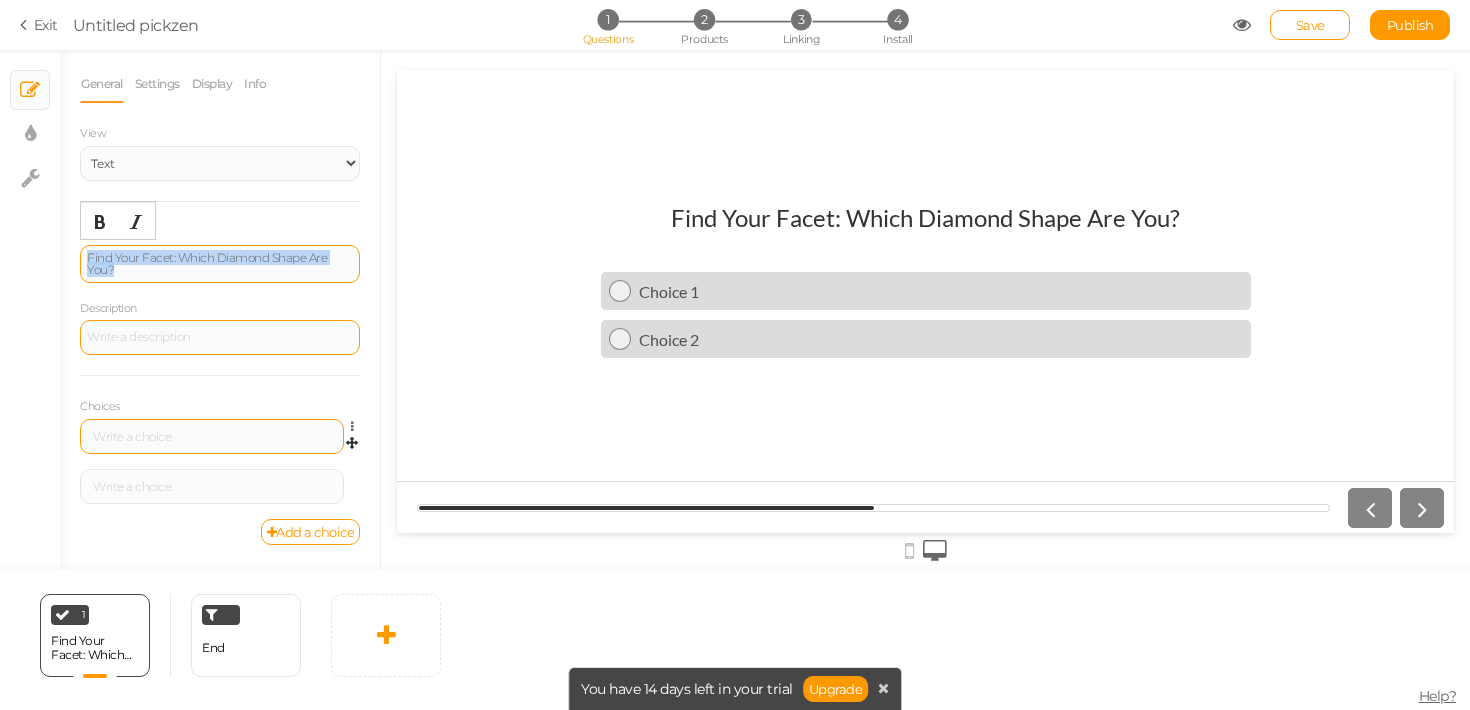 click on "Find Your Facet: Which Diamond Shape Are You?" at bounding box center (220, 264) 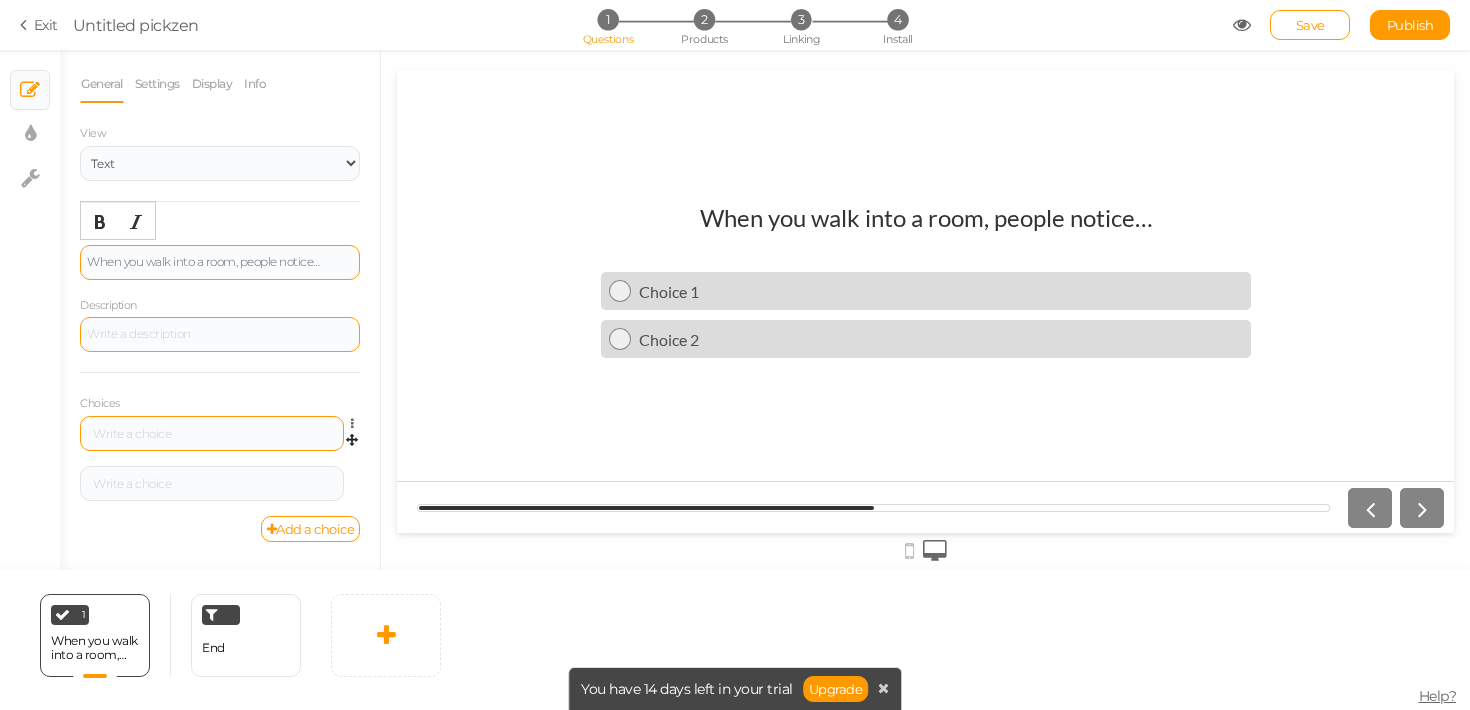 click at bounding box center [212, 433] 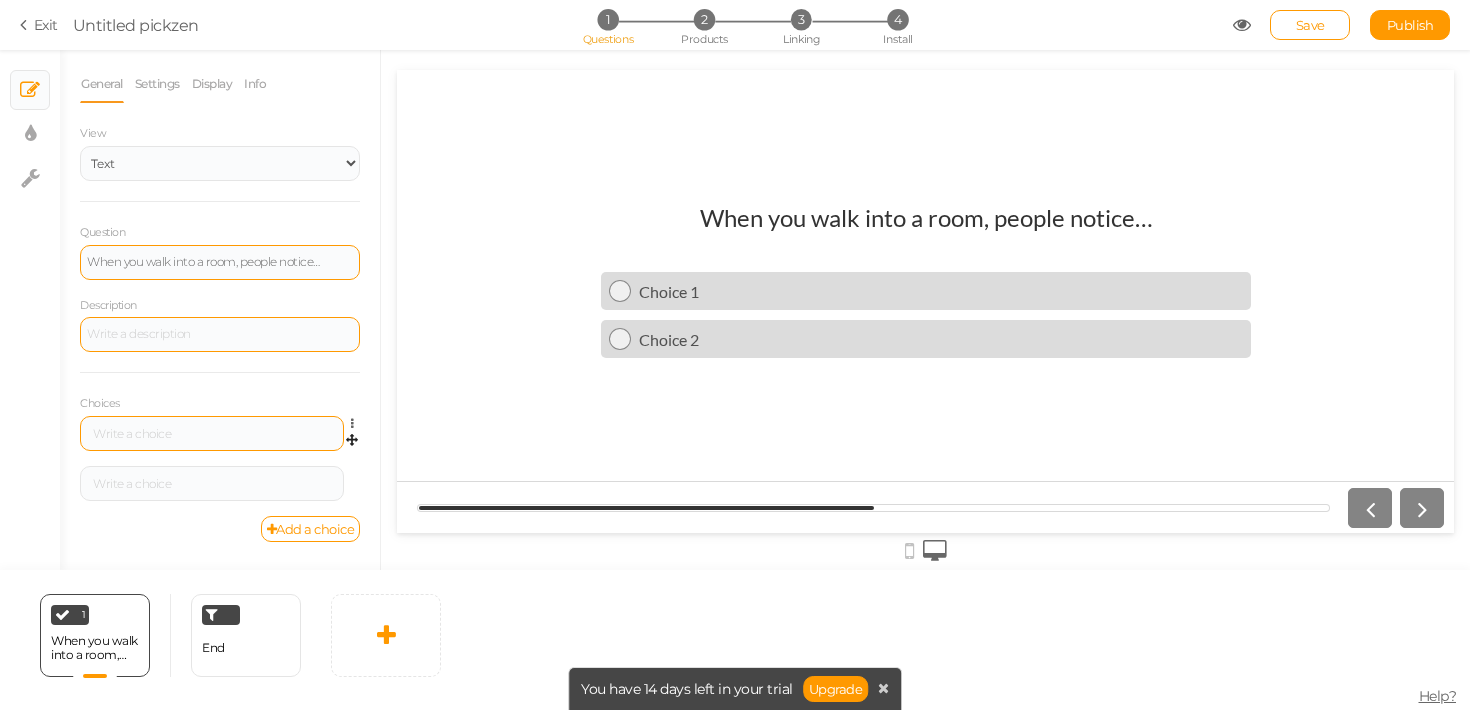 click at bounding box center [212, 433] 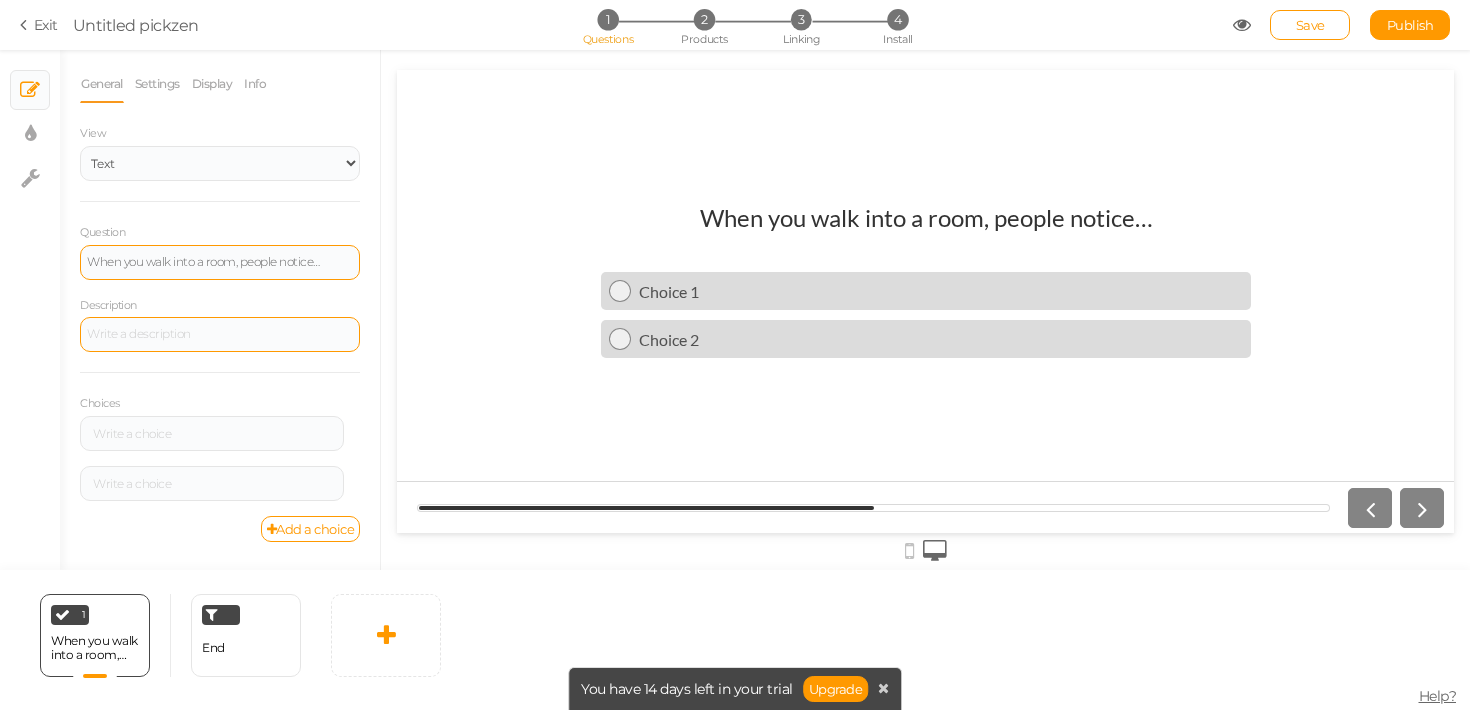 click at bounding box center (212, 434) 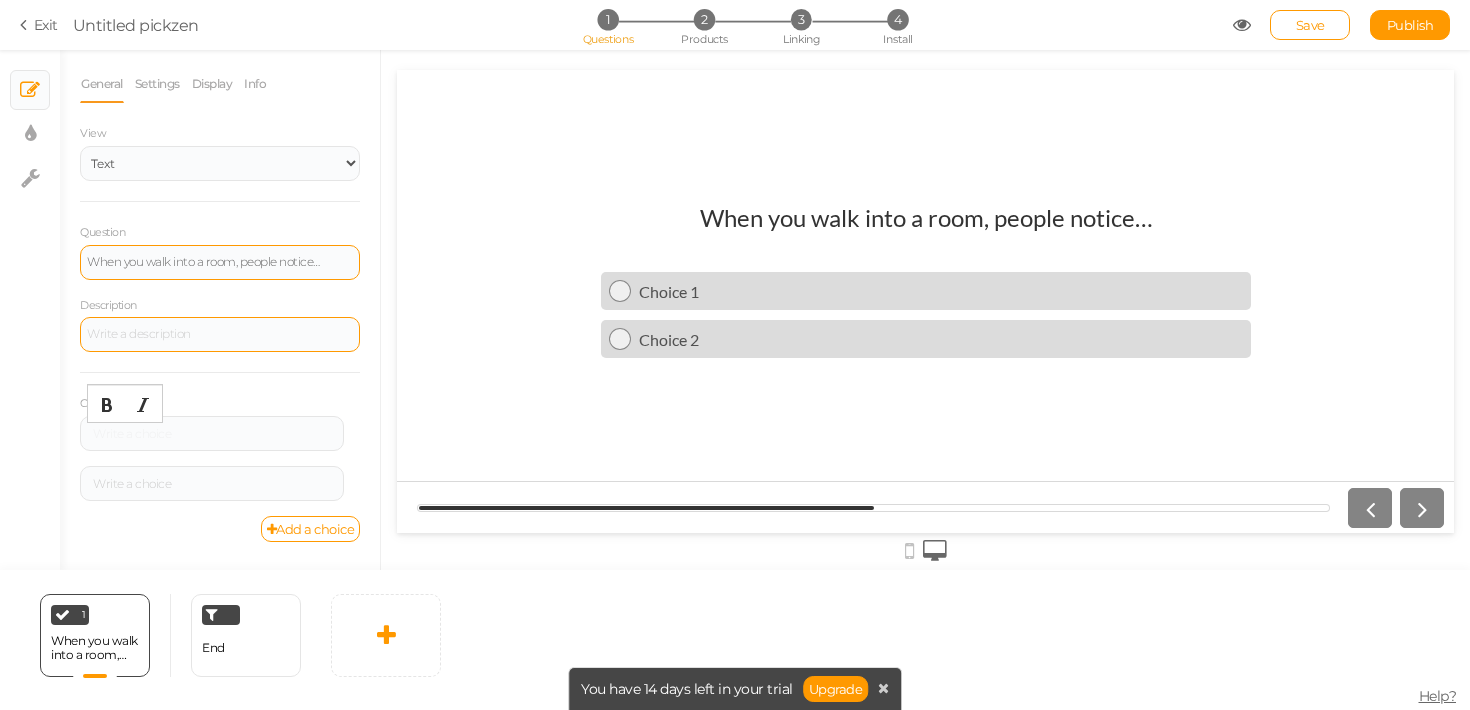 paste 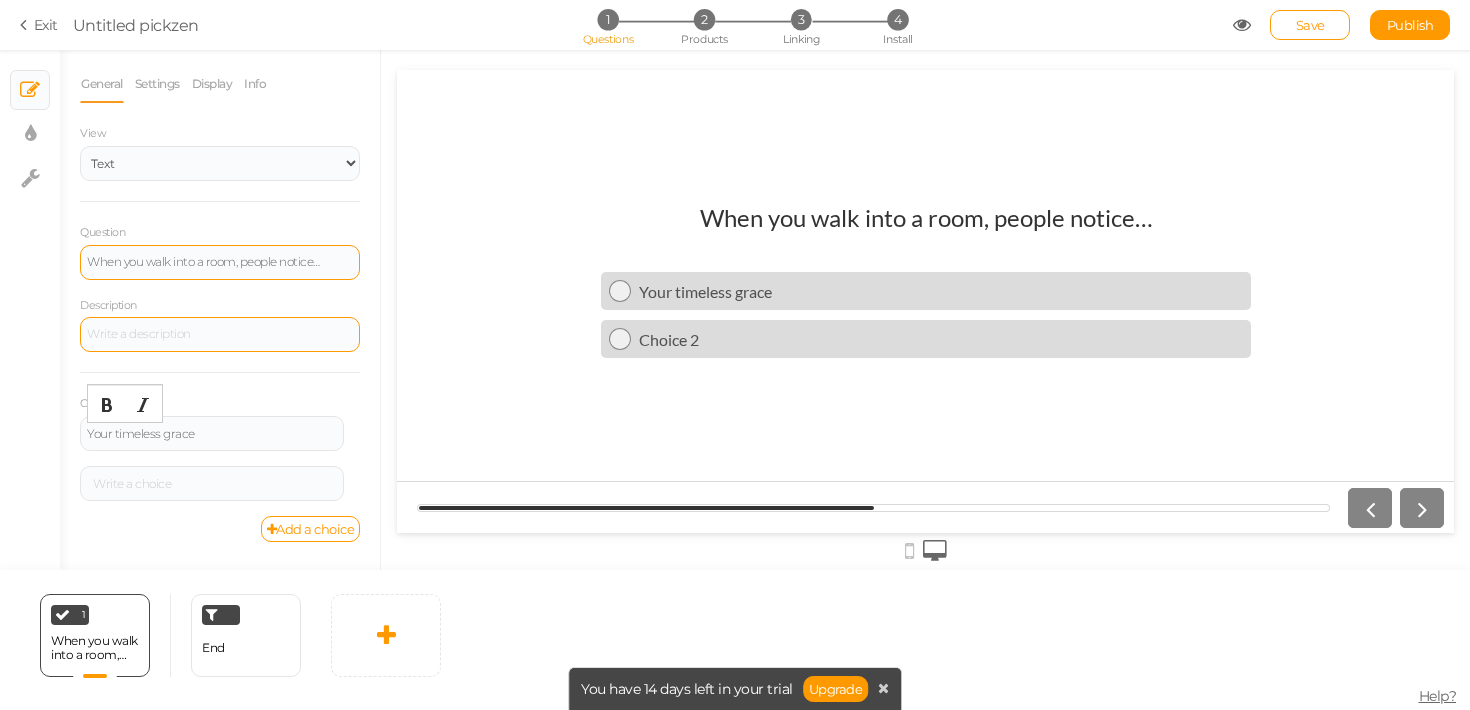 click on "Your timeless grace" at bounding box center [212, 434] 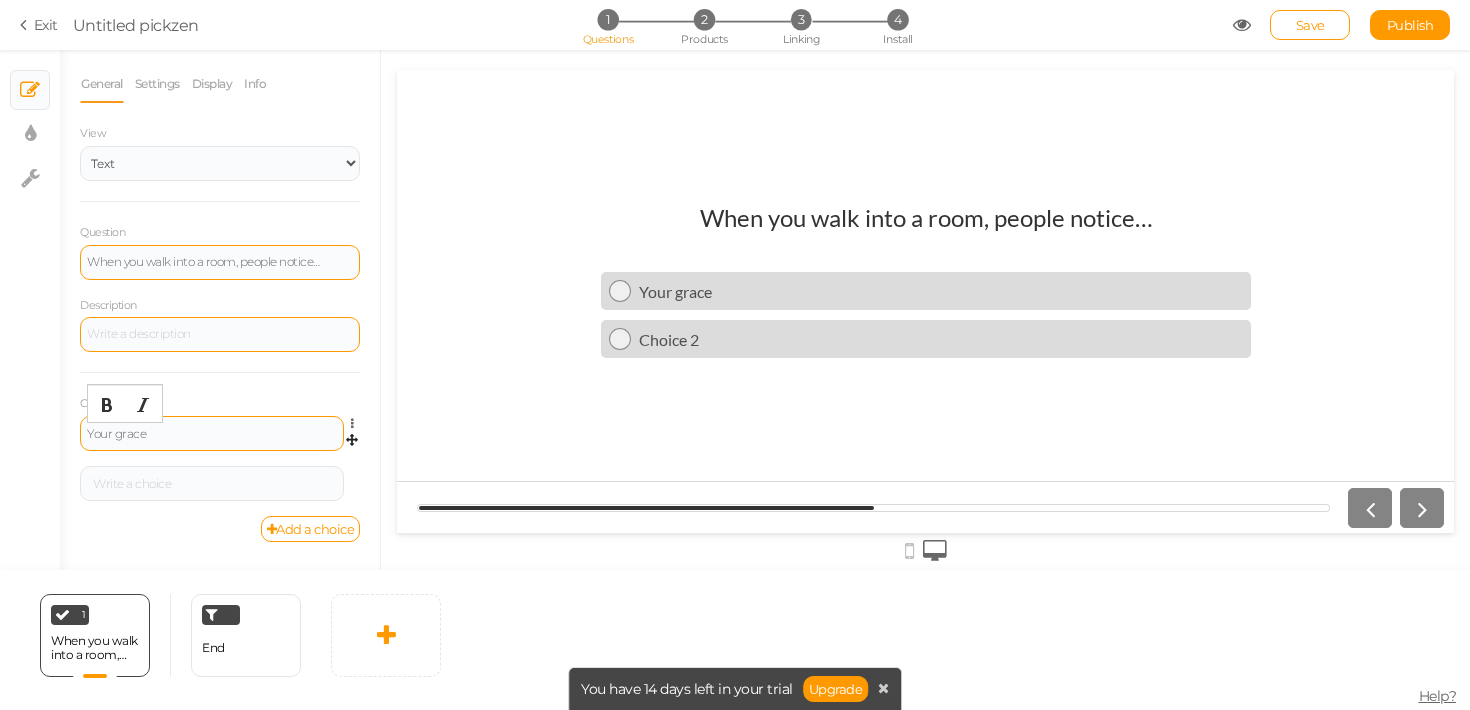 click on "Your grace" at bounding box center (212, 434) 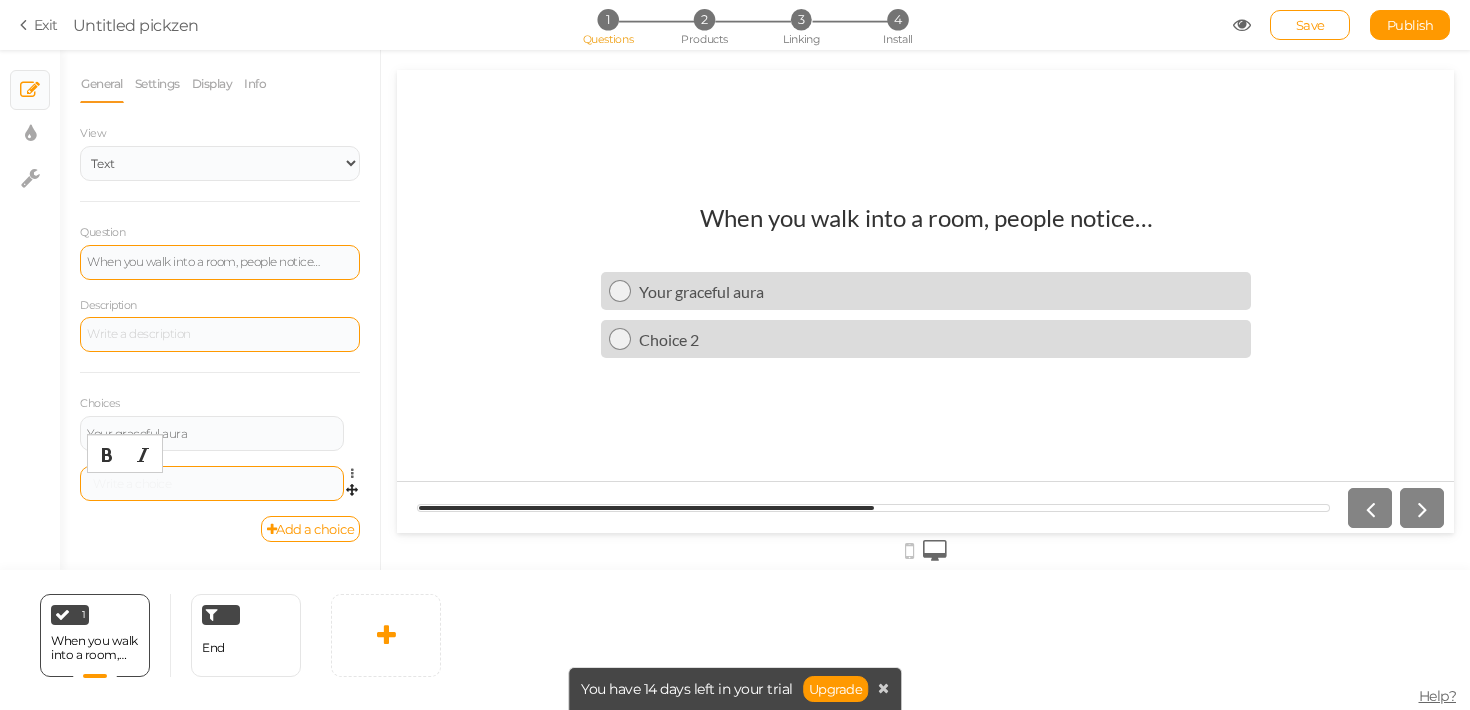 click at bounding box center [212, 484] 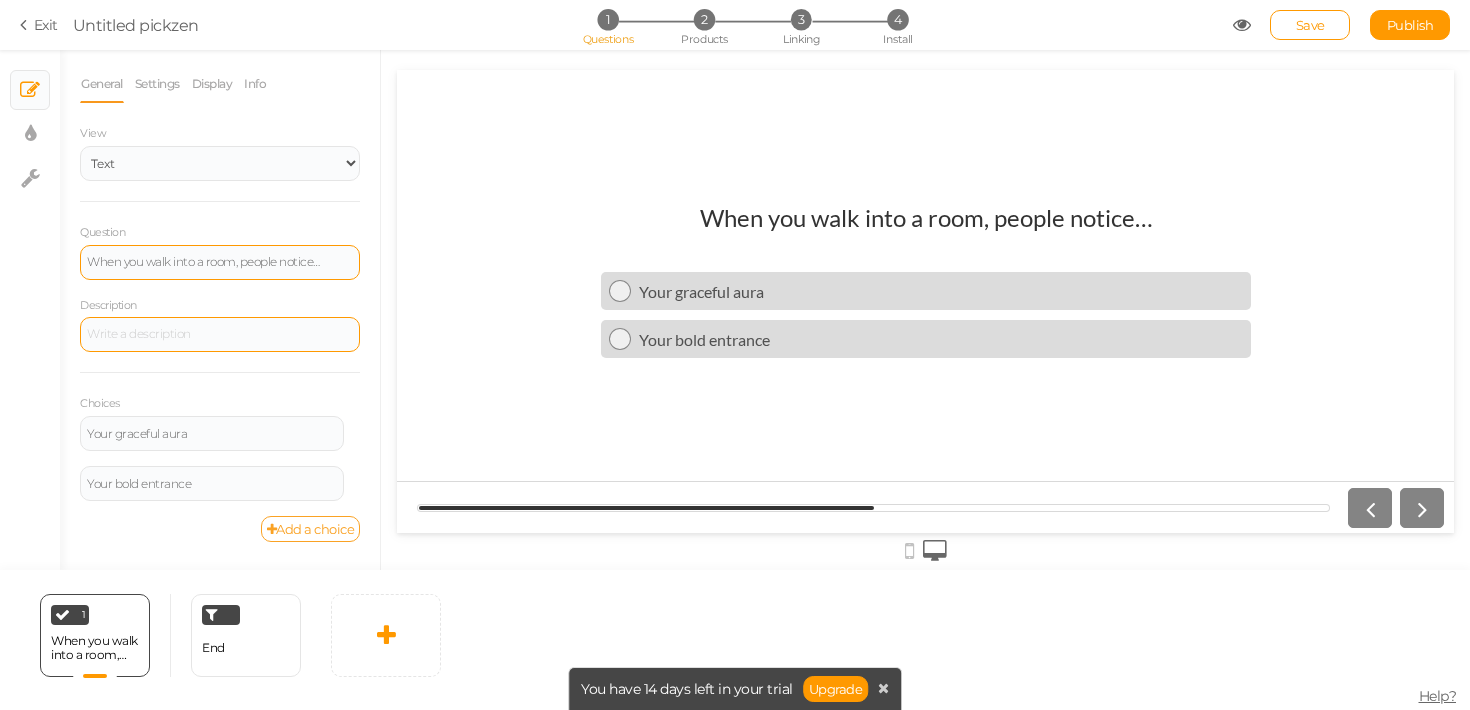 click on "Add a choice" at bounding box center [311, 529] 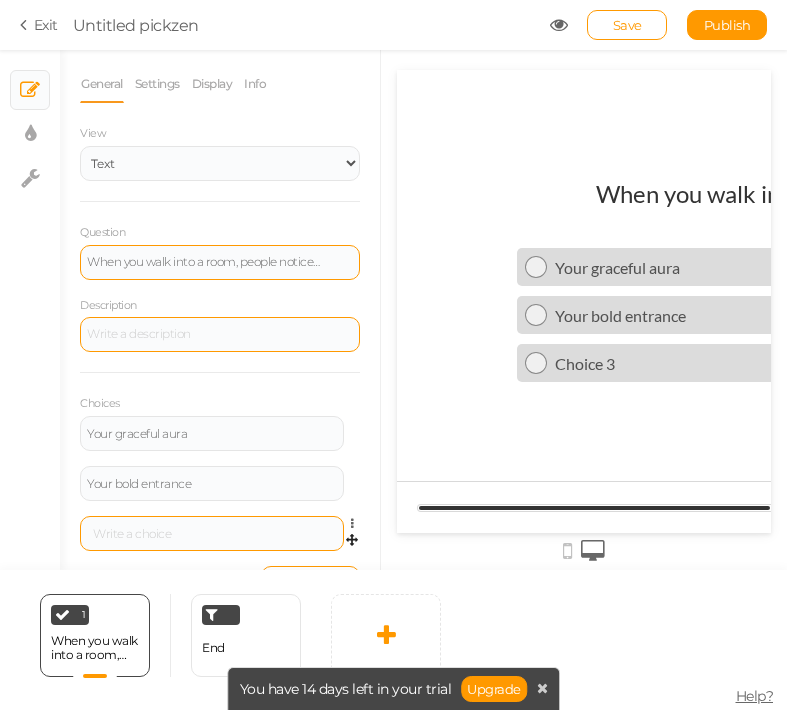 click at bounding box center [212, 533] 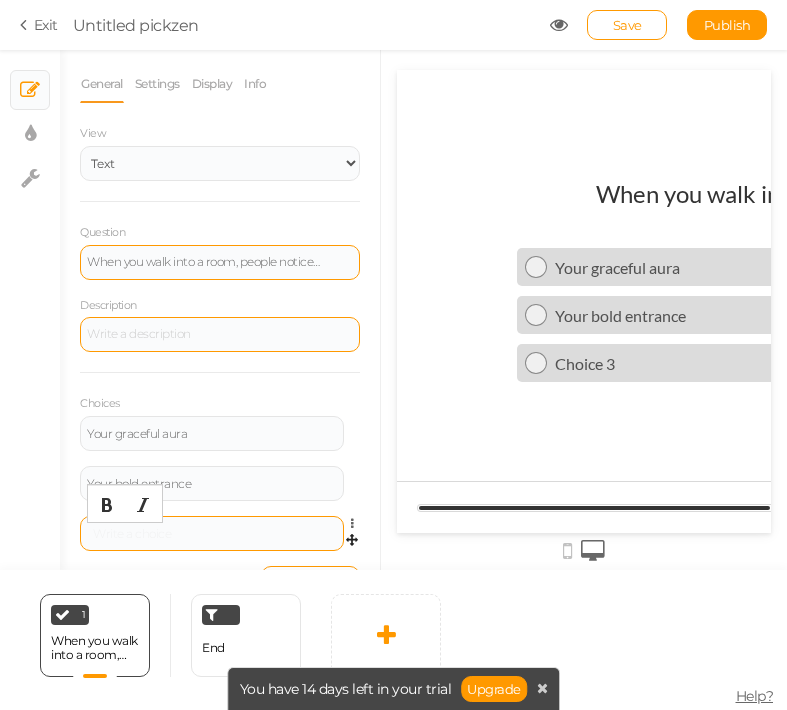 click at bounding box center (212, 534) 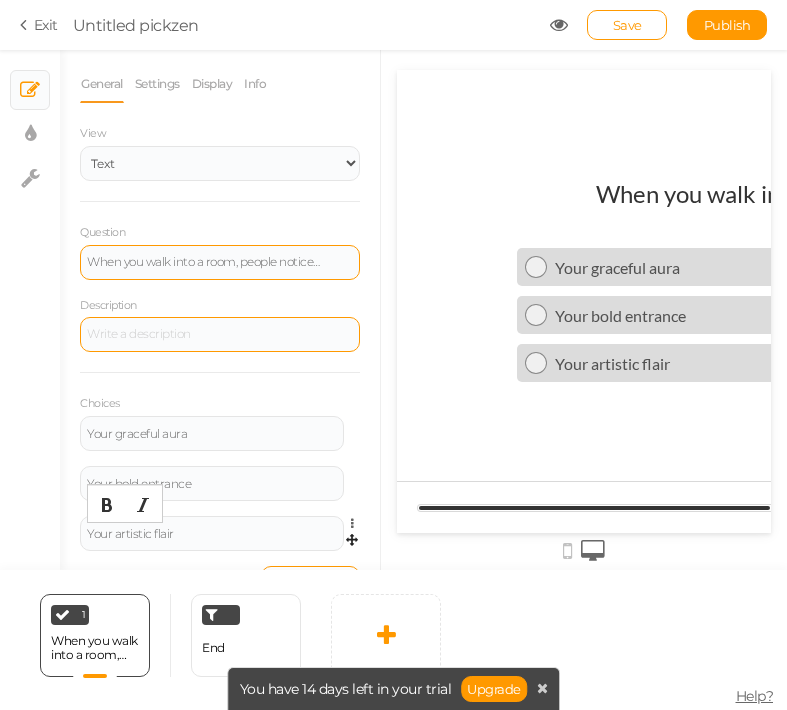 scroll, scrollTop: 42, scrollLeft: 0, axis: vertical 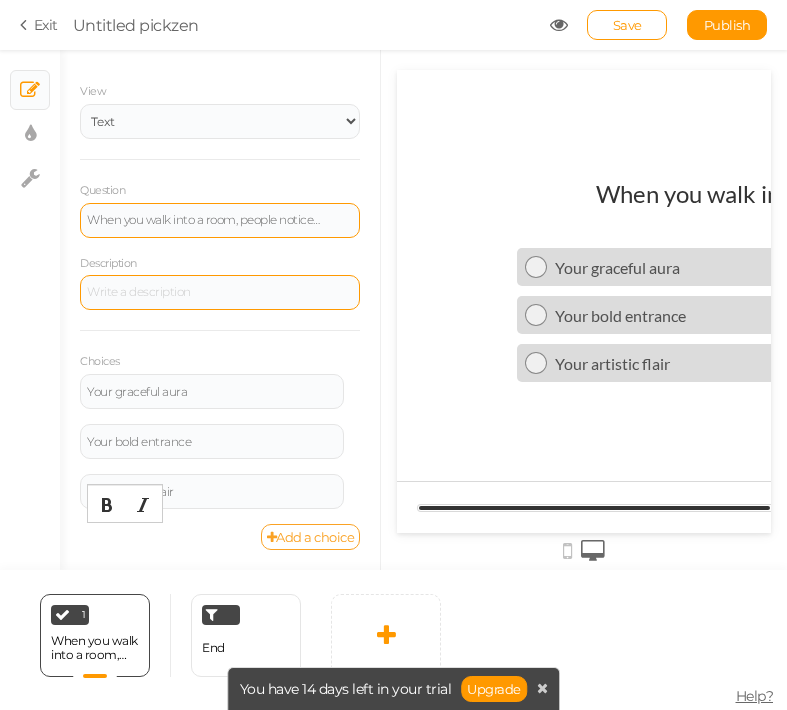 click on "Add a choice" at bounding box center [311, 537] 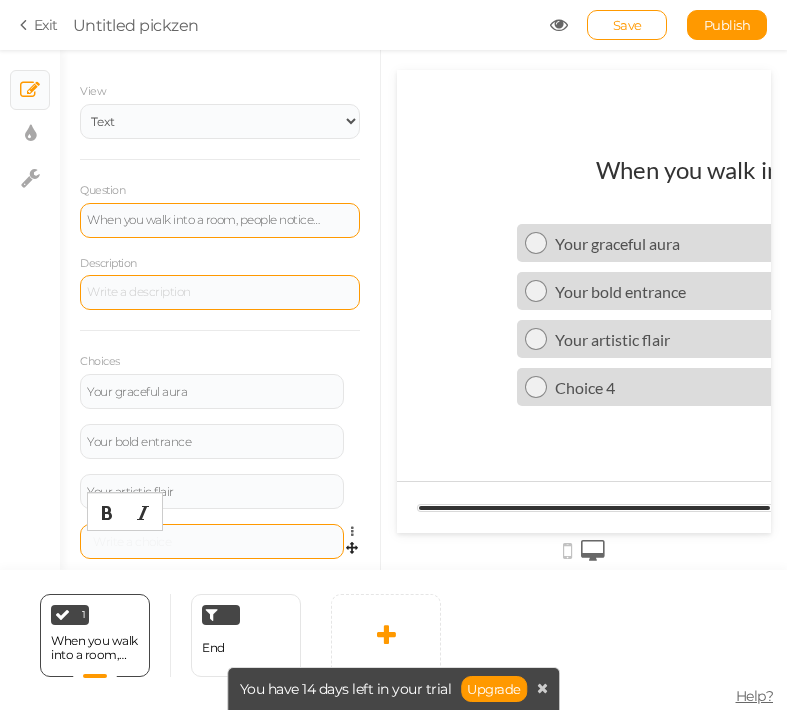 click at bounding box center [212, 542] 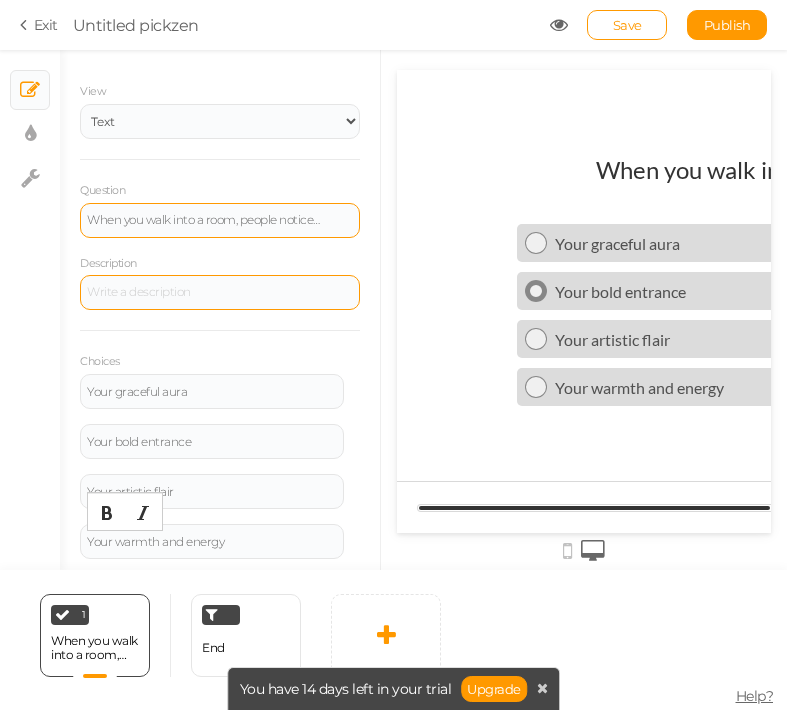 scroll, scrollTop: 92, scrollLeft: 0, axis: vertical 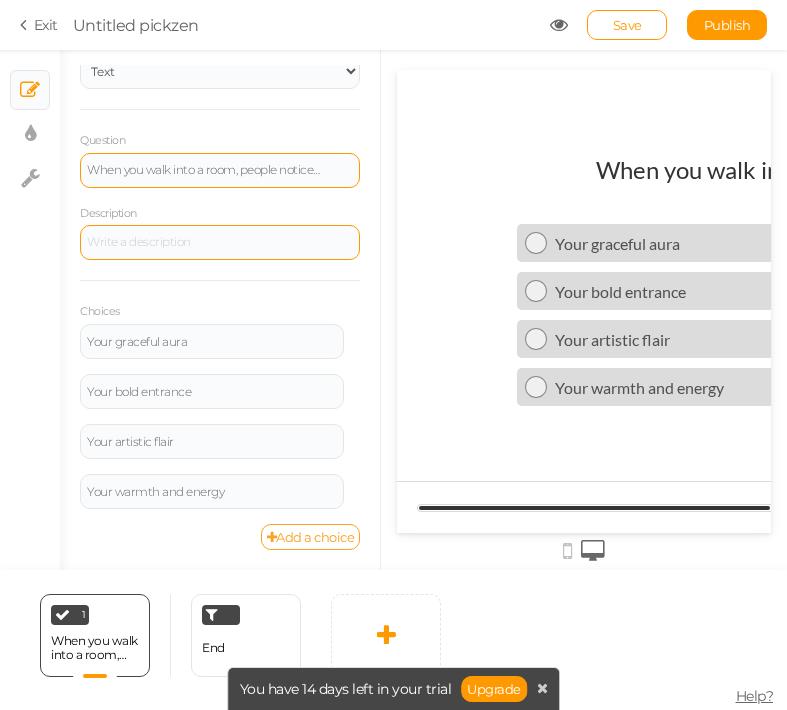 click on "Add a choice" at bounding box center [311, 537] 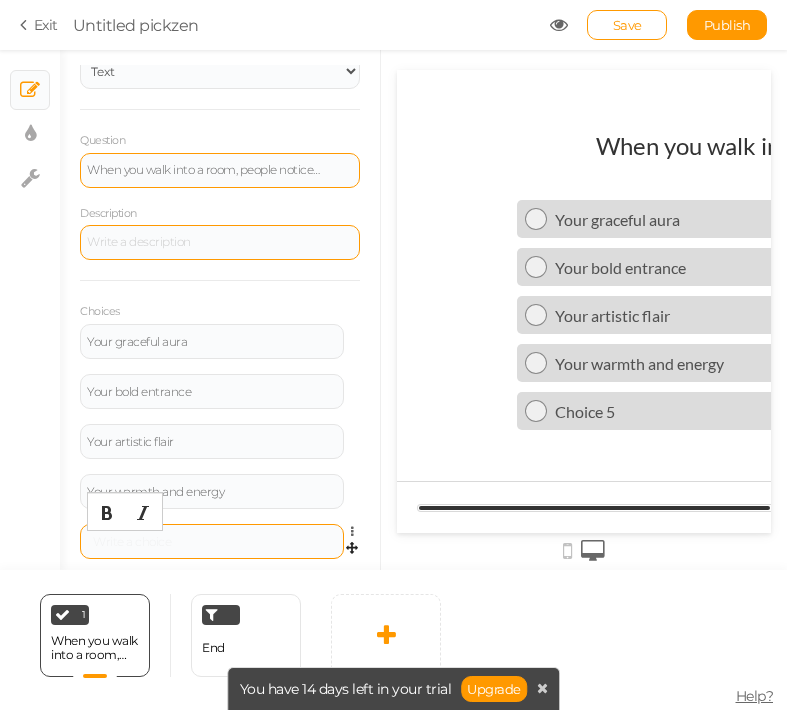 click at bounding box center [212, 542] 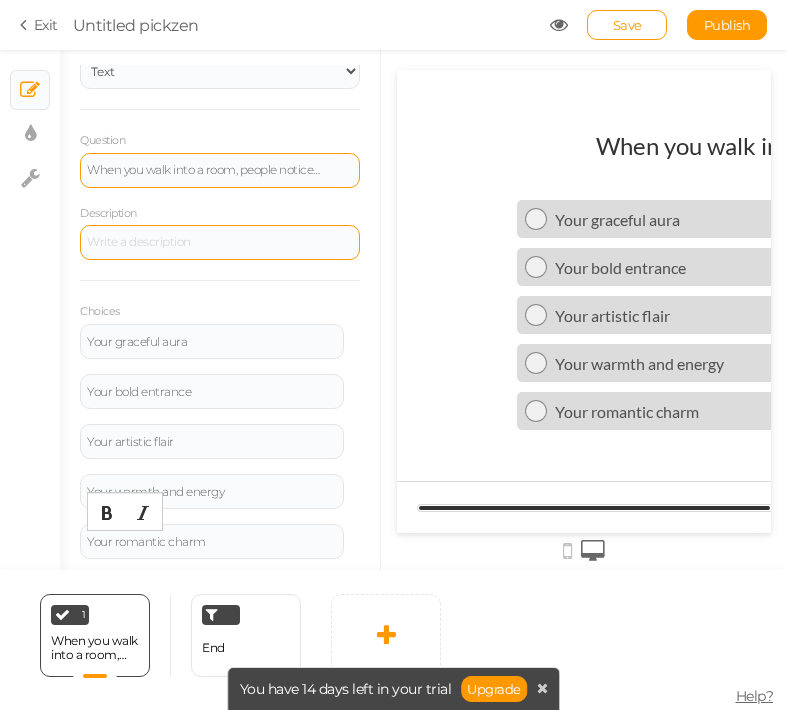 scroll, scrollTop: 142, scrollLeft: 0, axis: vertical 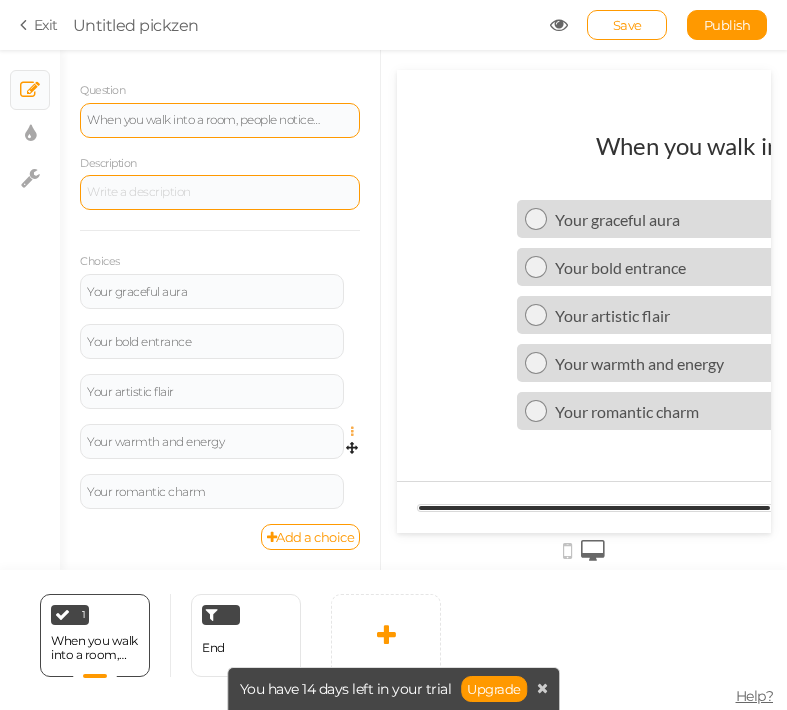 click at bounding box center (357, 432) 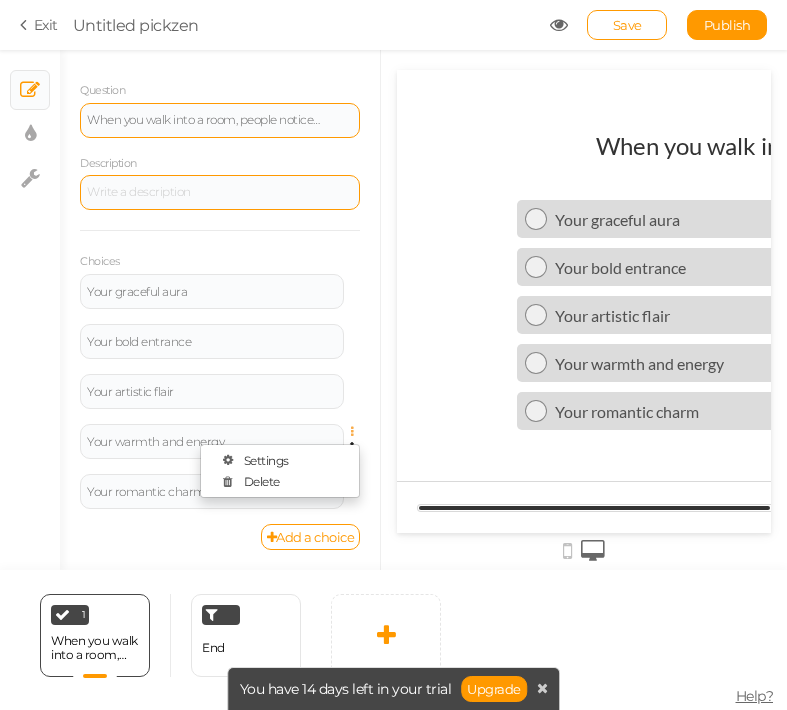 click at bounding box center (357, 432) 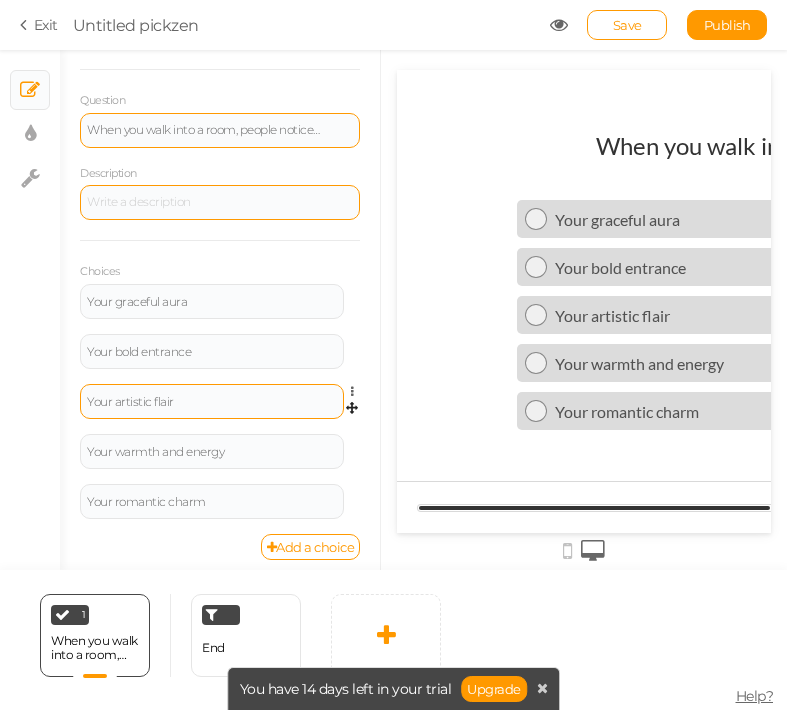 scroll, scrollTop: 142, scrollLeft: 0, axis: vertical 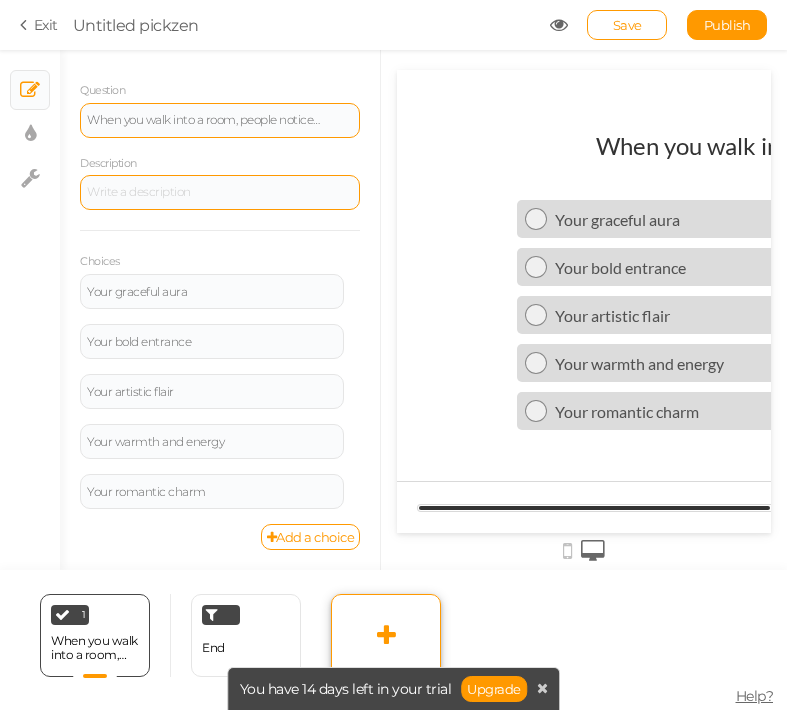click at bounding box center (386, 635) 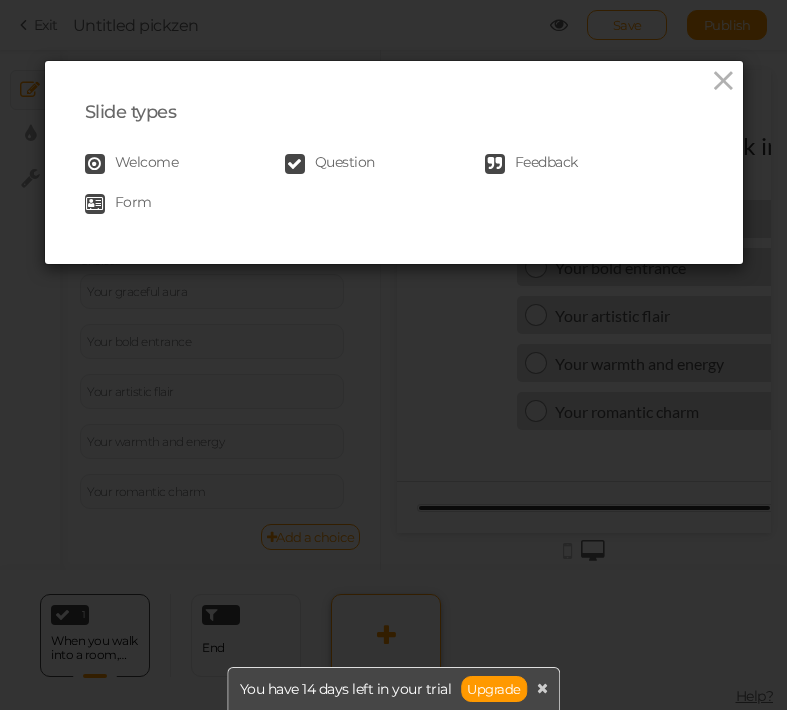 click on "Slide types           Welcome       Question       Feedback       Form" at bounding box center [393, 355] 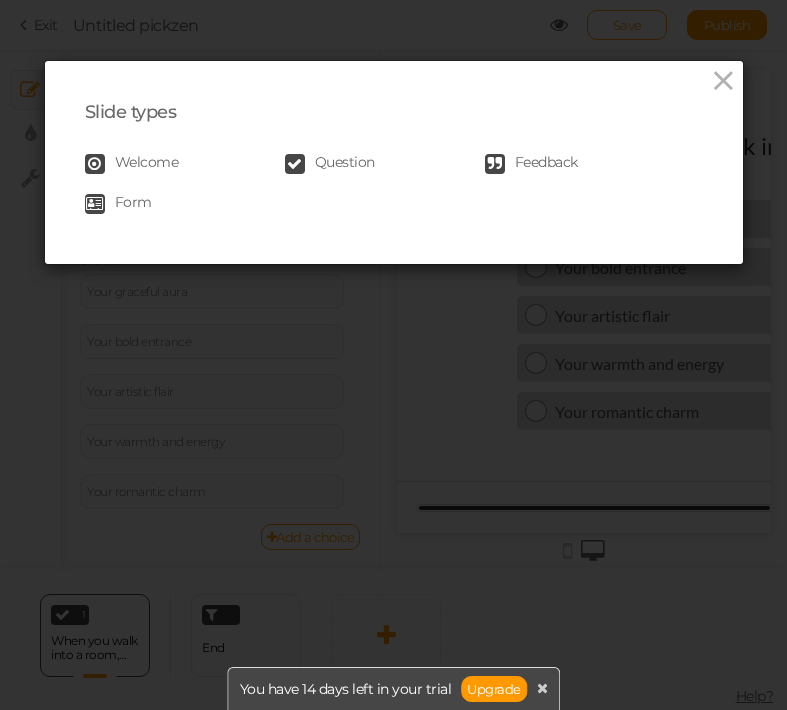 click on "Question" at bounding box center [345, 164] 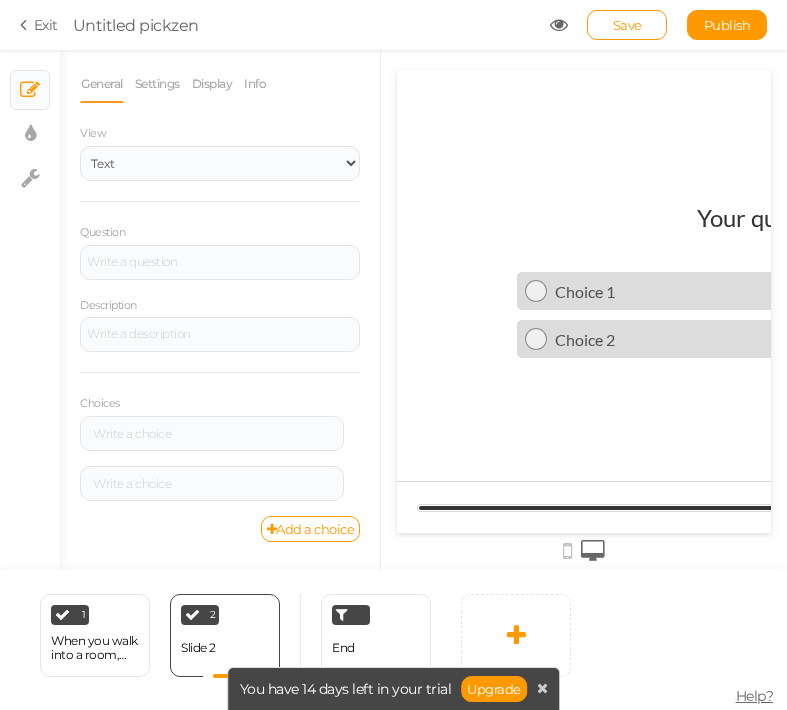 scroll, scrollTop: 0, scrollLeft: 0, axis: both 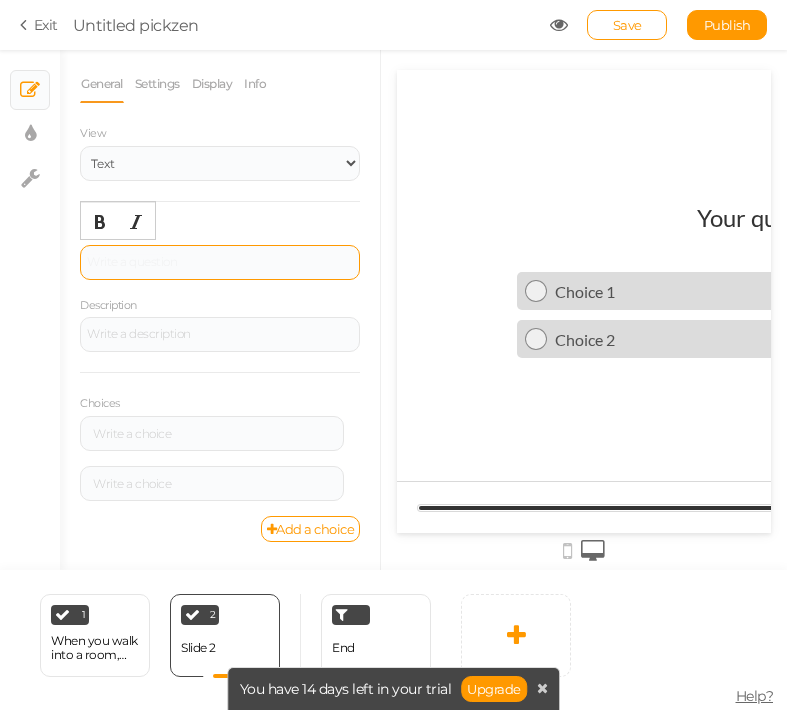 click at bounding box center [220, 262] 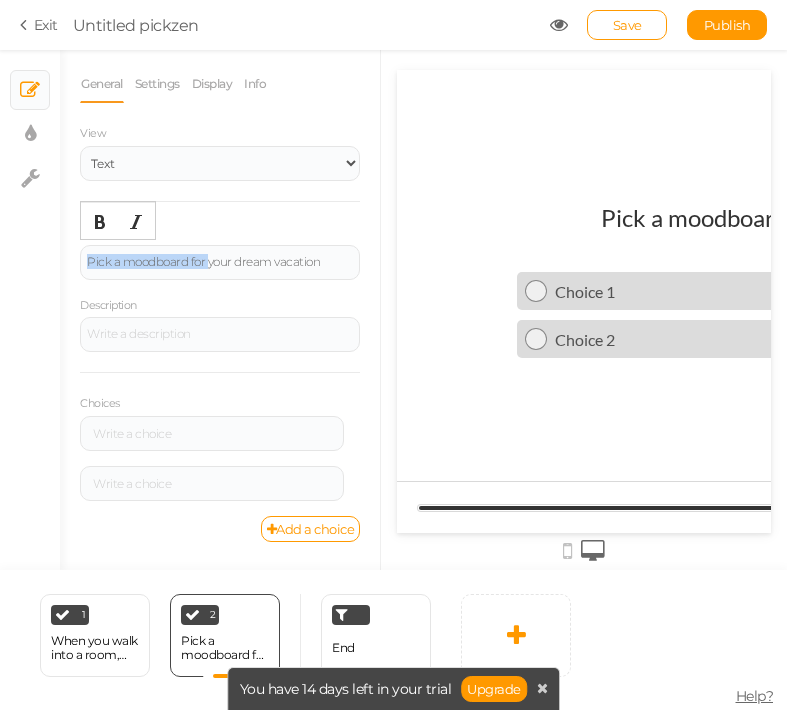 drag, startPoint x: 207, startPoint y: 262, endPoint x: 47, endPoint y: 240, distance: 161.50542 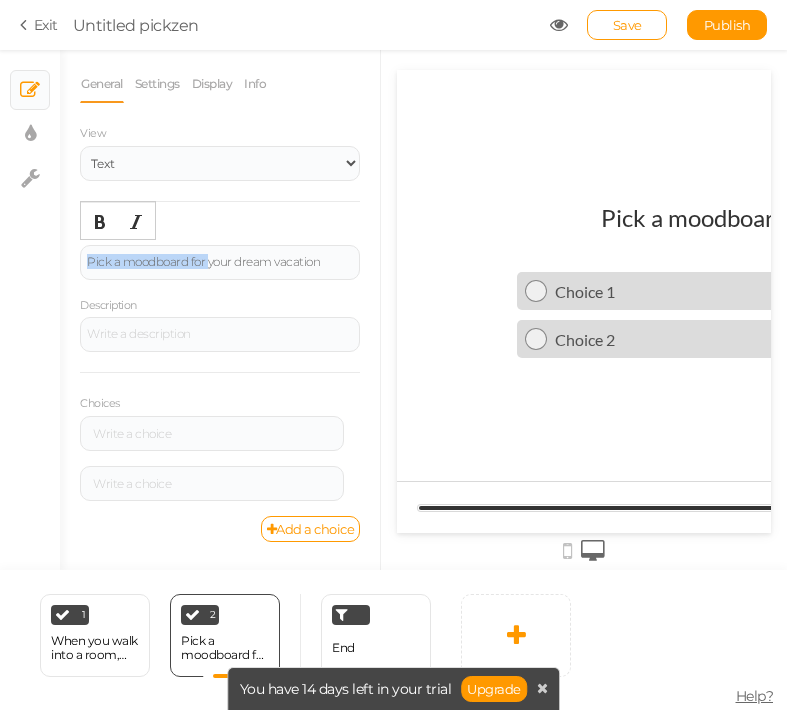 type 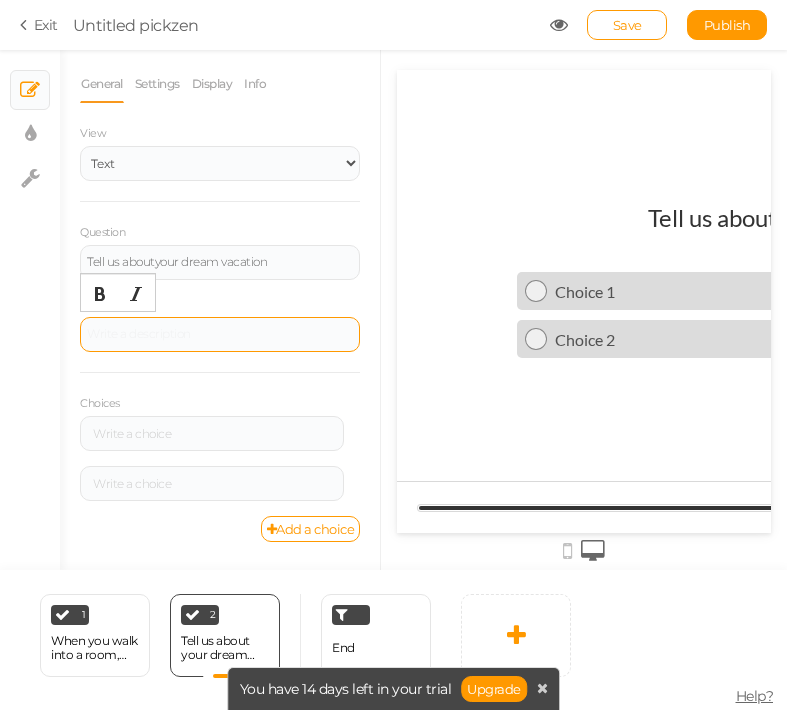 click at bounding box center [220, 334] 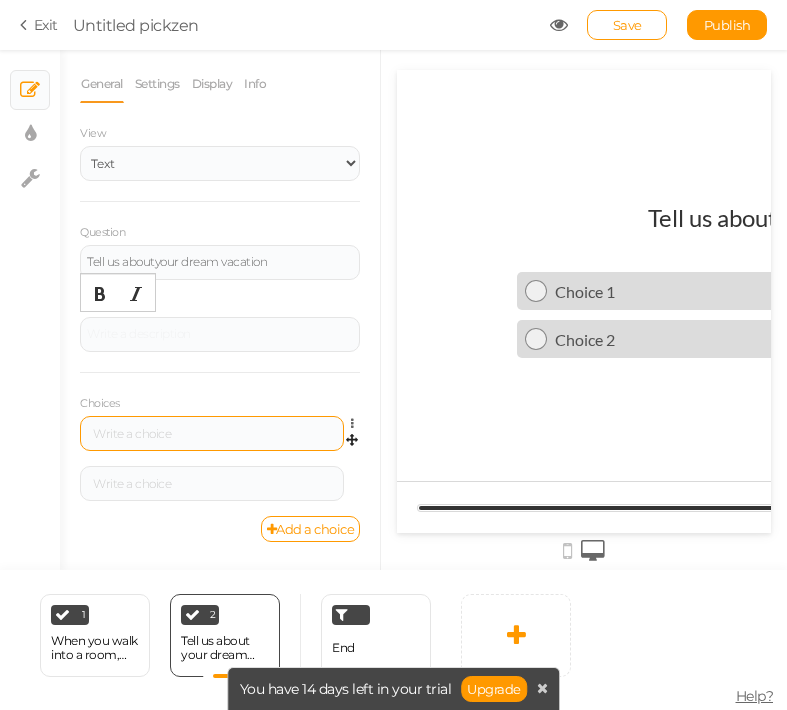 click at bounding box center (212, 434) 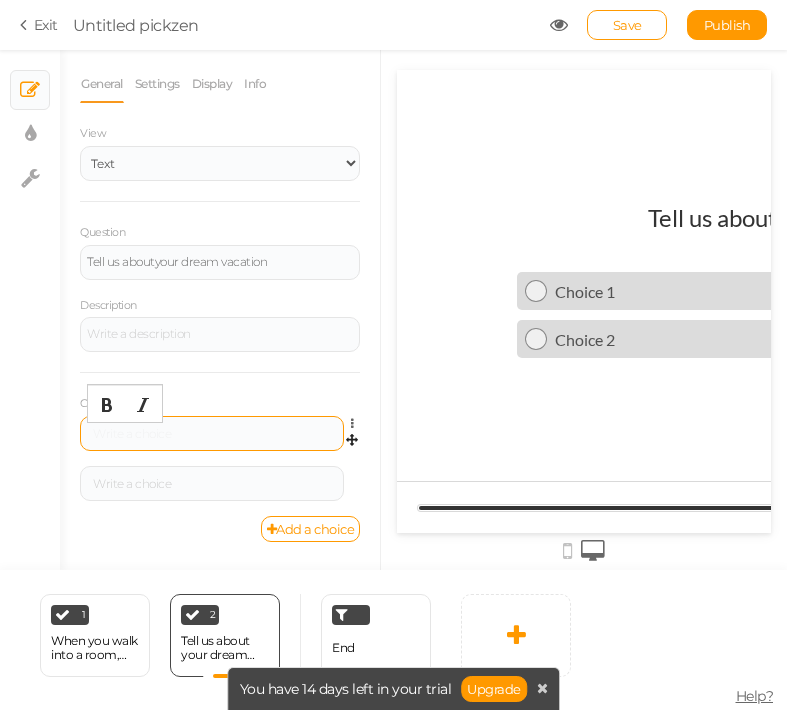 scroll, scrollTop: 1, scrollLeft: 0, axis: vertical 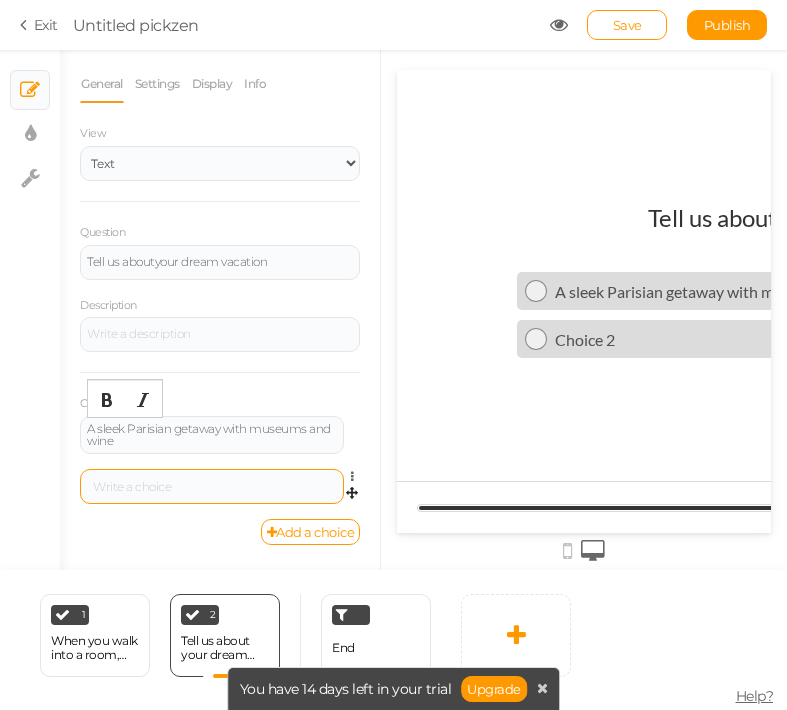 click at bounding box center (212, 487) 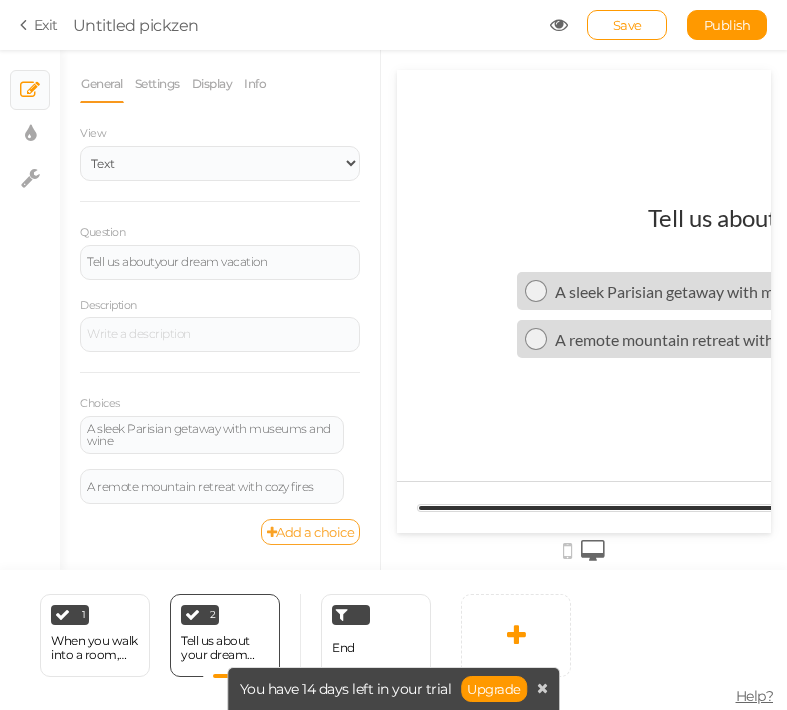 click on "Add a choice" at bounding box center (311, 532) 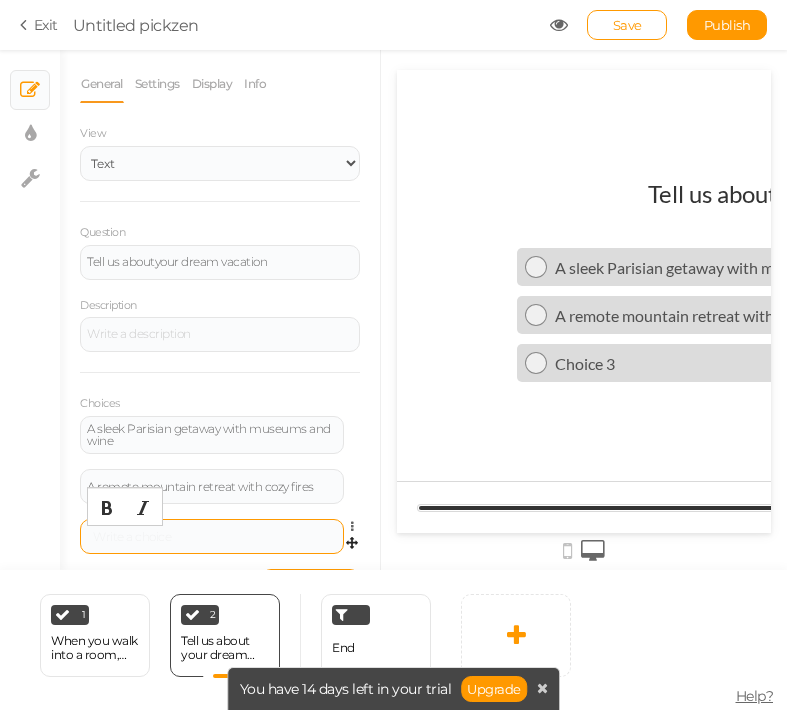 click at bounding box center [212, 537] 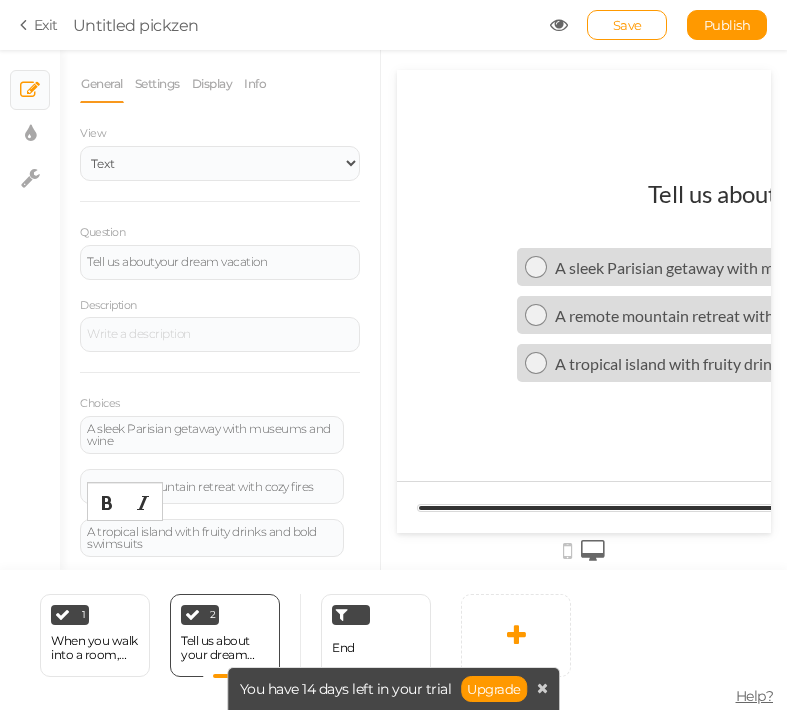 scroll, scrollTop: 48, scrollLeft: 0, axis: vertical 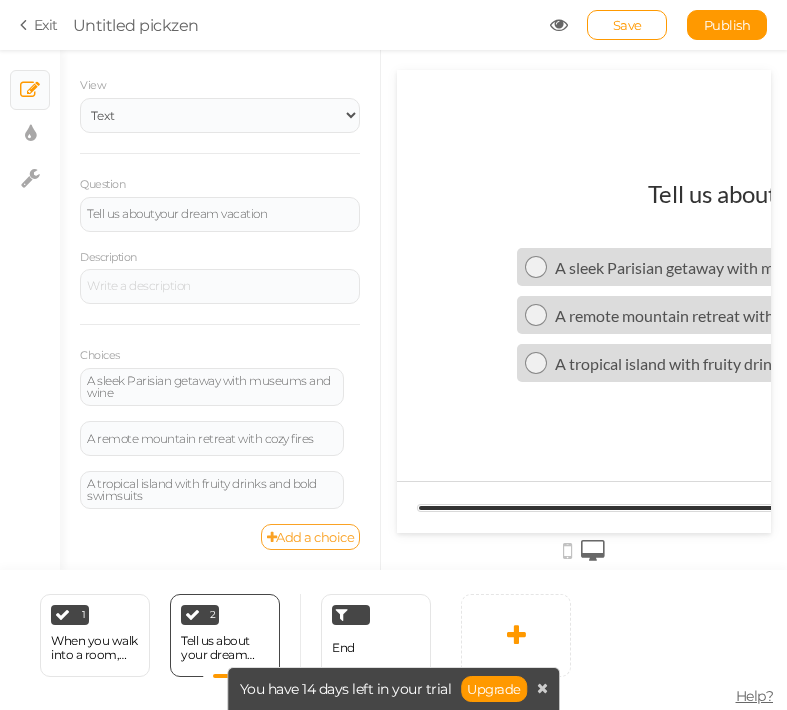 click on "Add a choice" at bounding box center [311, 537] 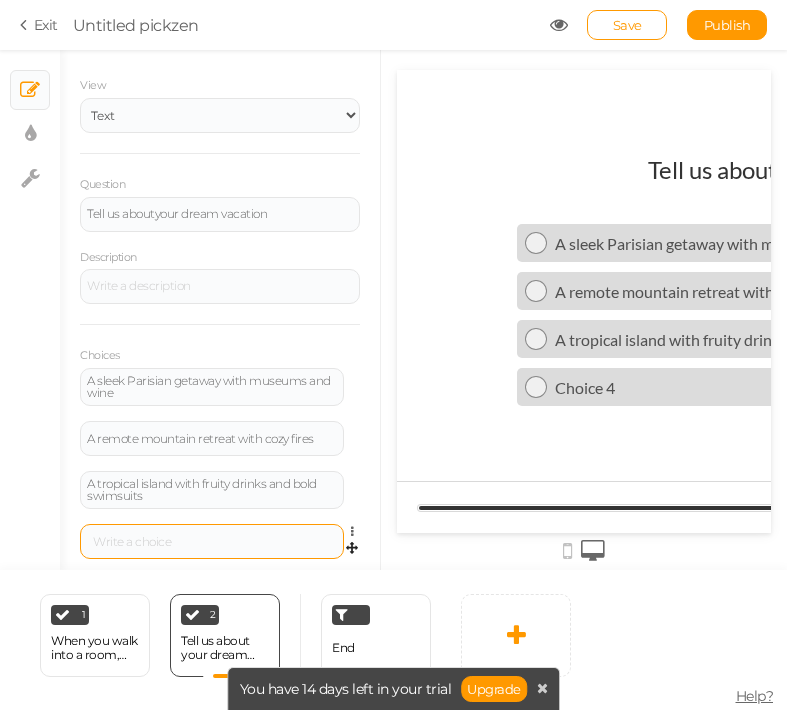 click at bounding box center [212, 542] 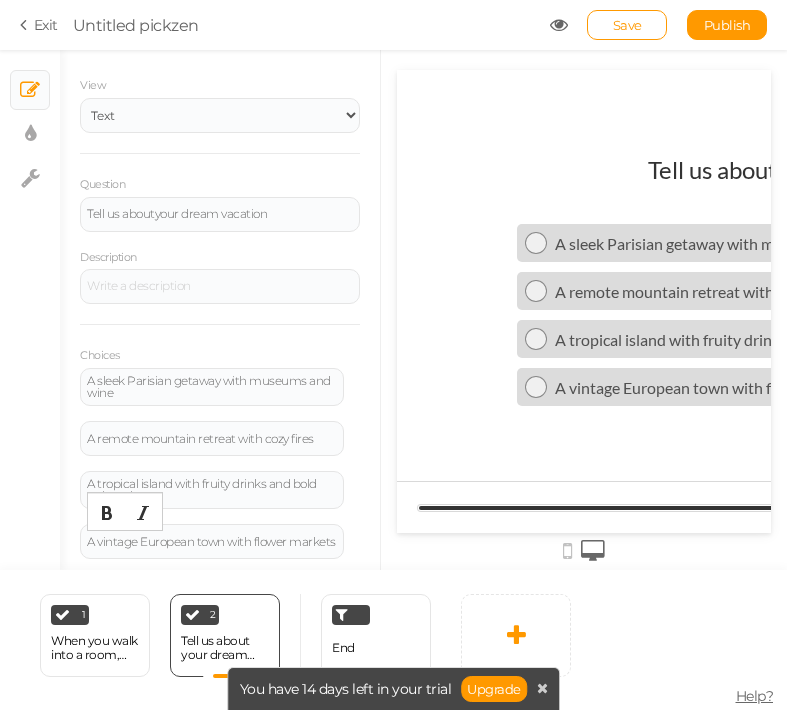 scroll, scrollTop: 98, scrollLeft: 0, axis: vertical 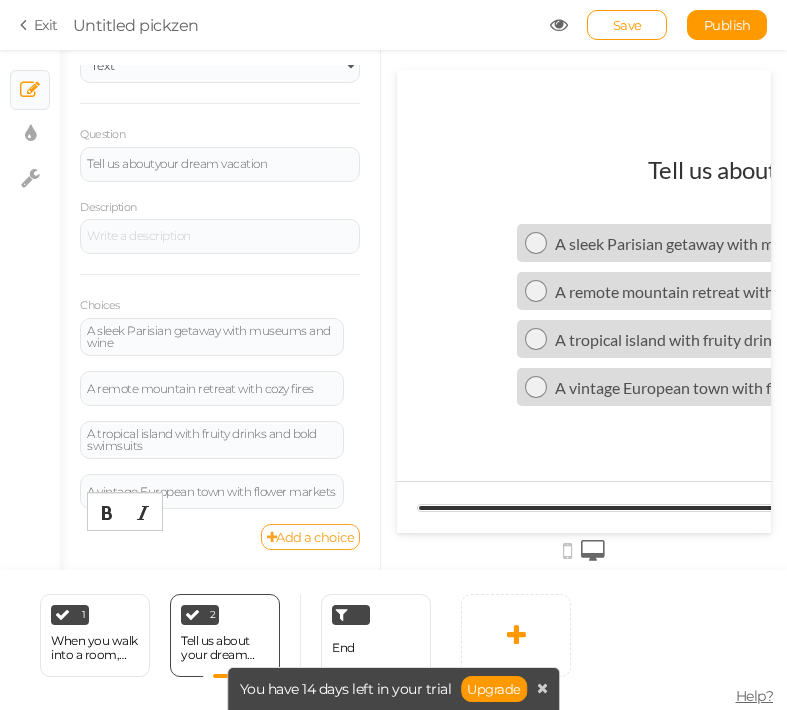 click on "Add a choice" at bounding box center (311, 537) 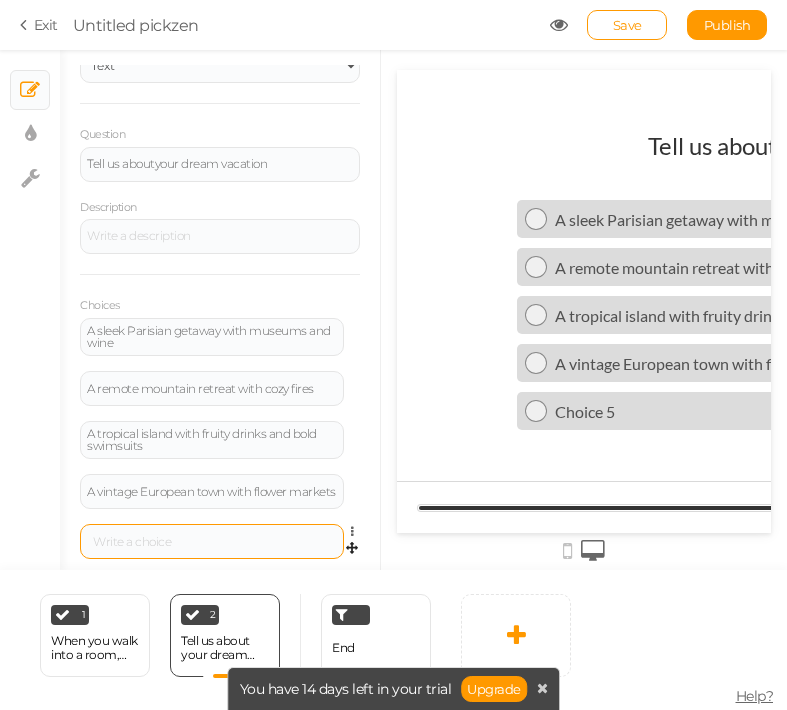 click at bounding box center [212, 541] 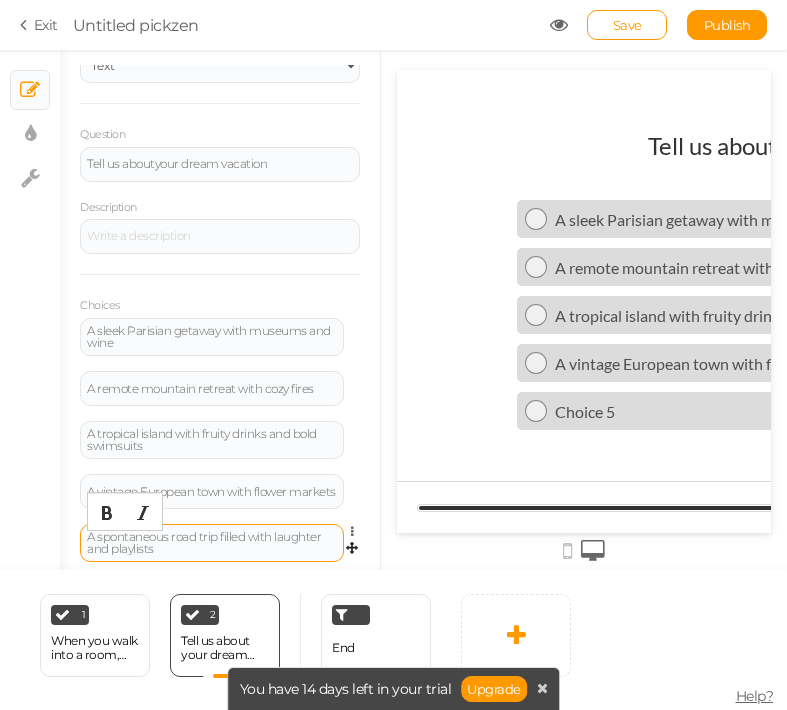 scroll, scrollTop: 1, scrollLeft: 0, axis: vertical 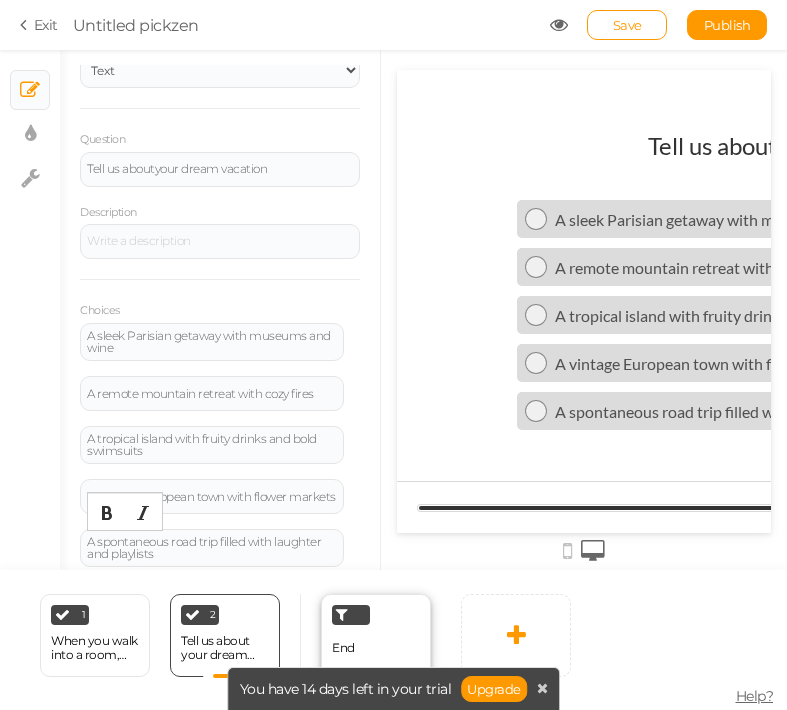 click on "End" at bounding box center [343, 647] 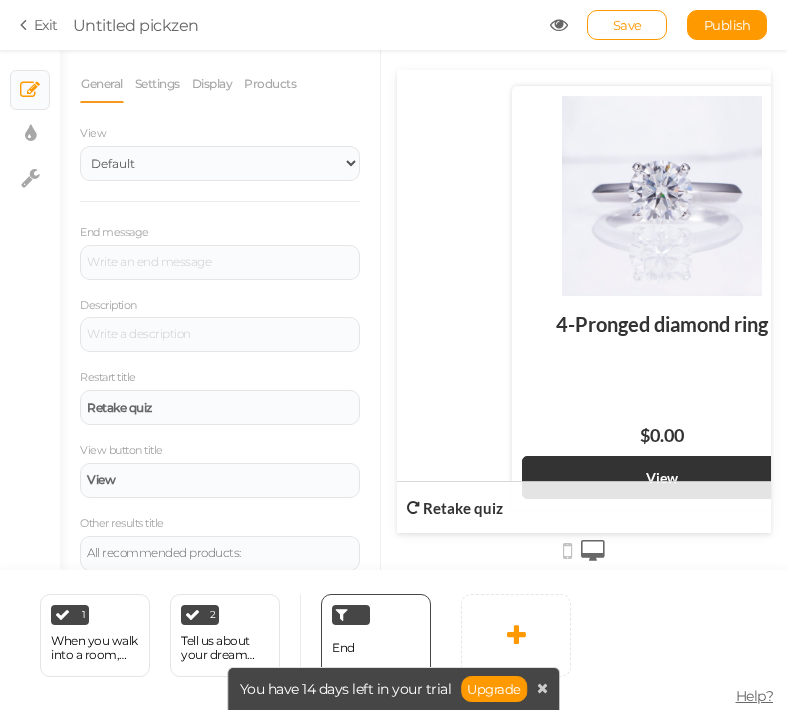 scroll, scrollTop: 0, scrollLeft: 0, axis: both 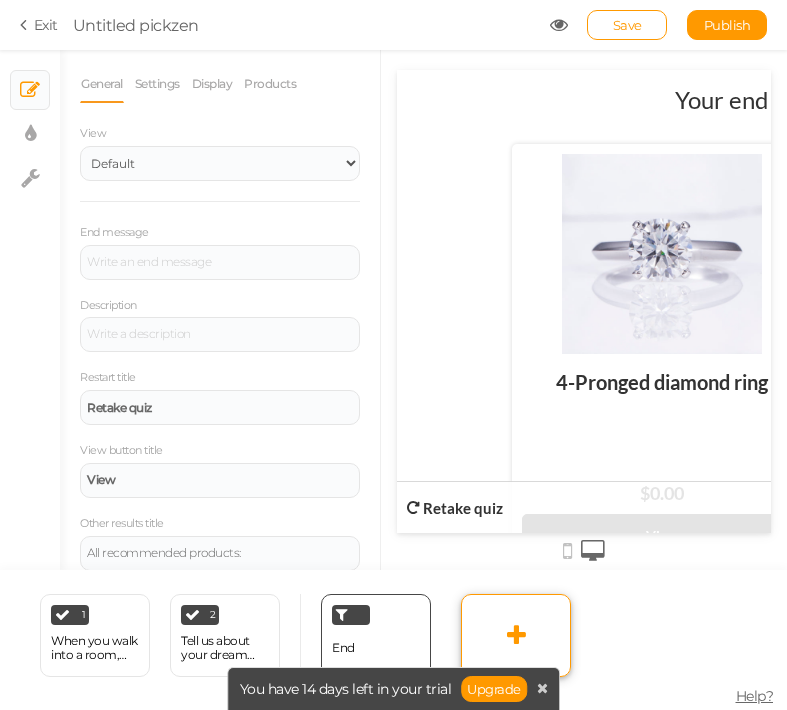 click at bounding box center (516, 635) 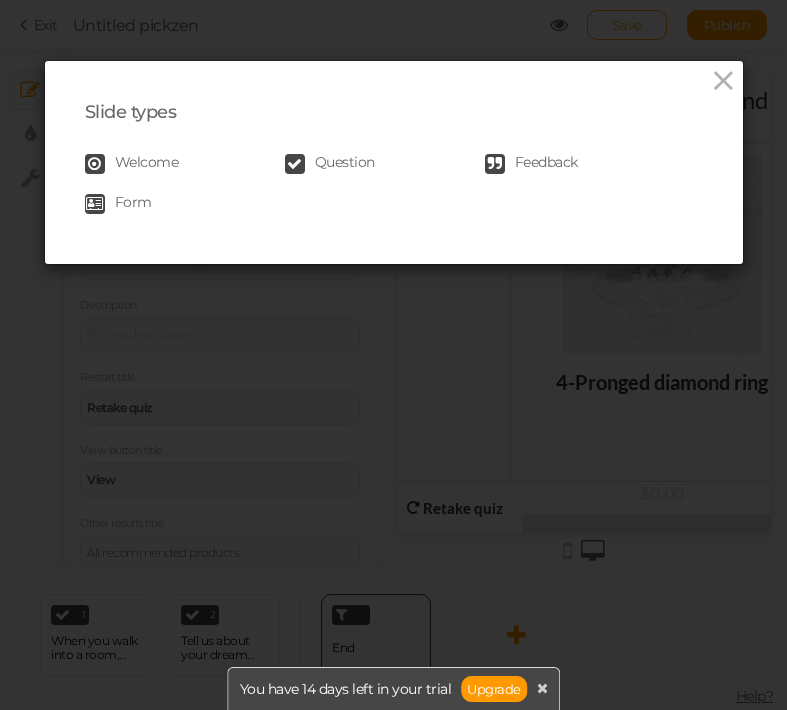 click on "Question" at bounding box center [345, 164] 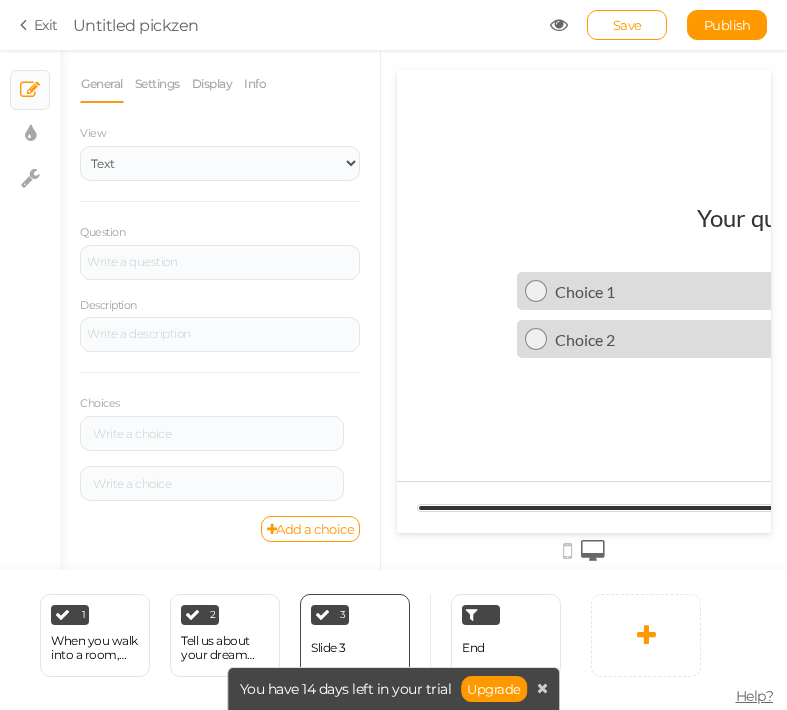 scroll, scrollTop: 0, scrollLeft: 0, axis: both 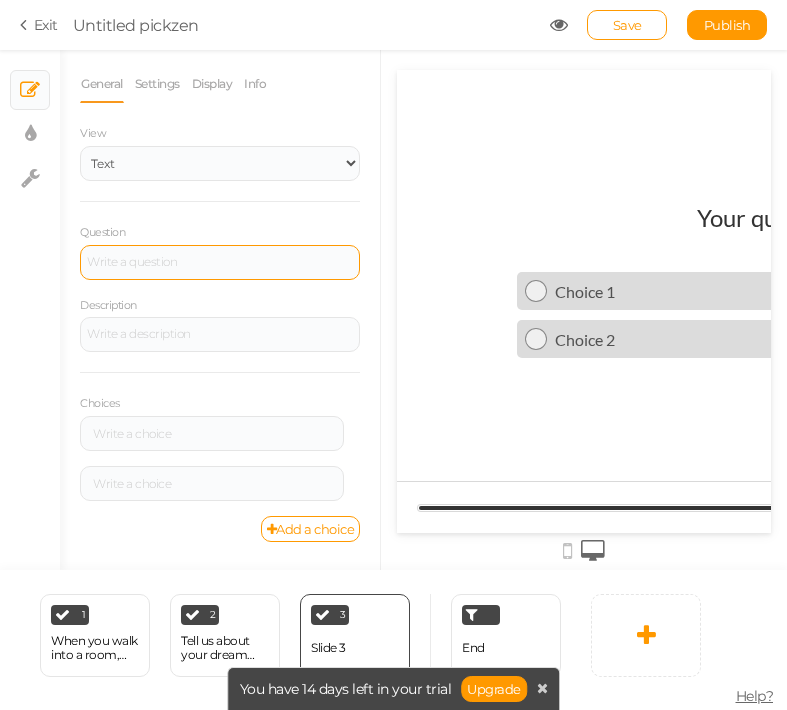 click at bounding box center (220, 262) 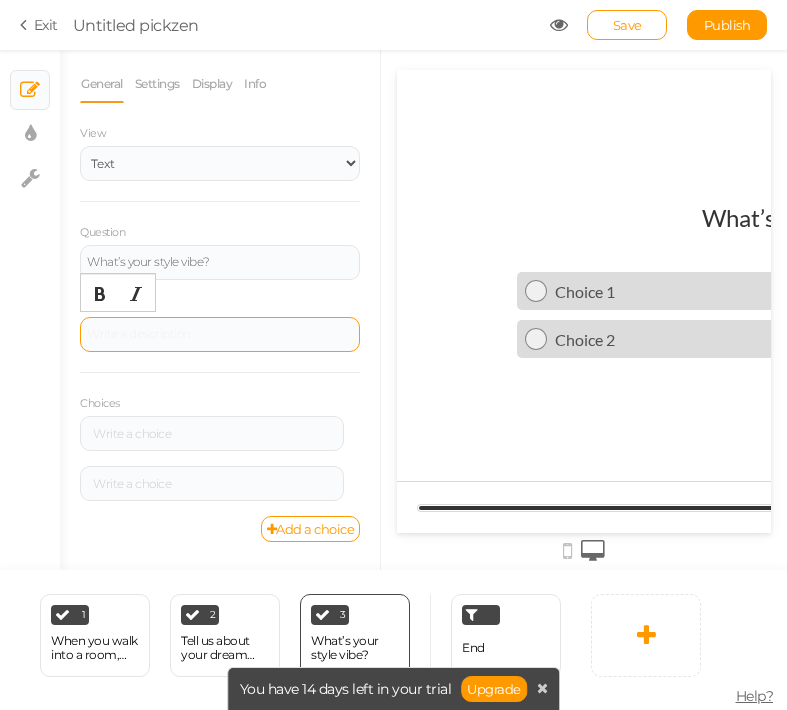 click at bounding box center [220, 335] 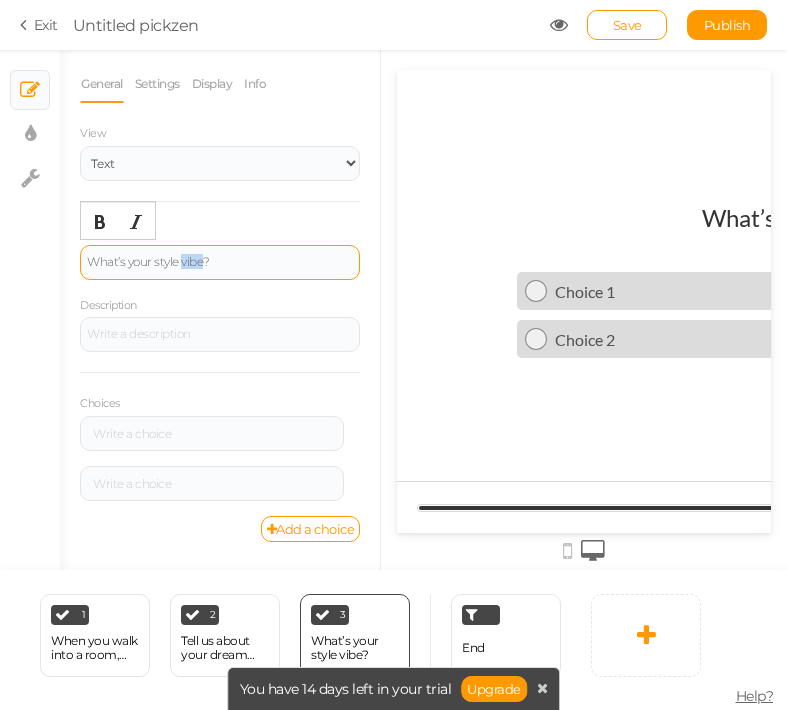 drag, startPoint x: 182, startPoint y: 259, endPoint x: 203, endPoint y: 260, distance: 21.023796 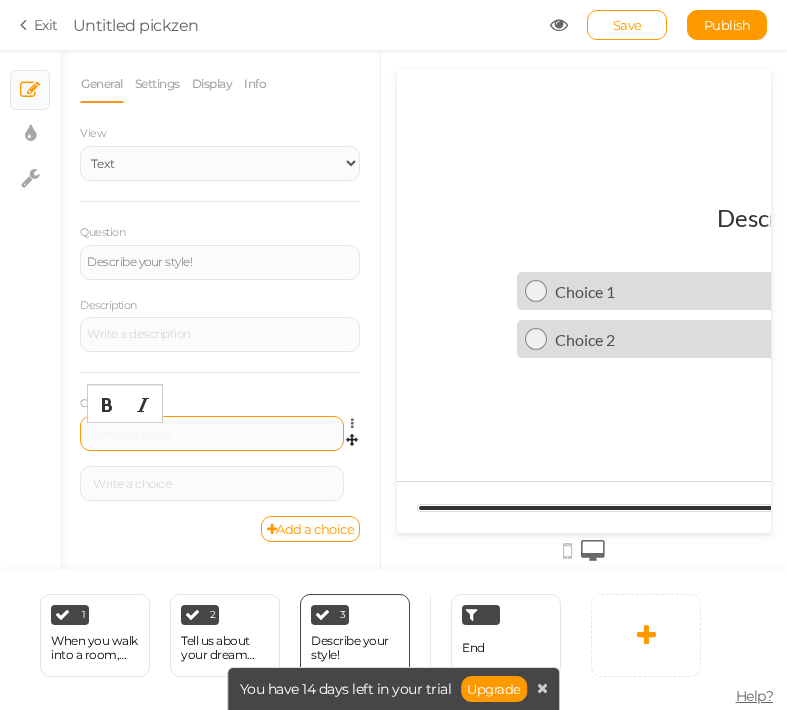 click at bounding box center (212, 434) 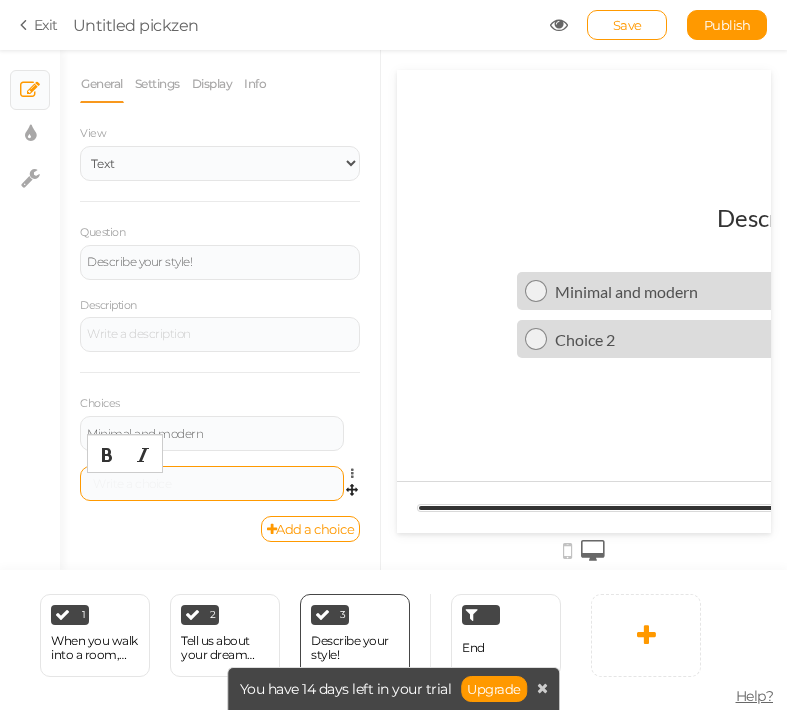 click at bounding box center [212, 484] 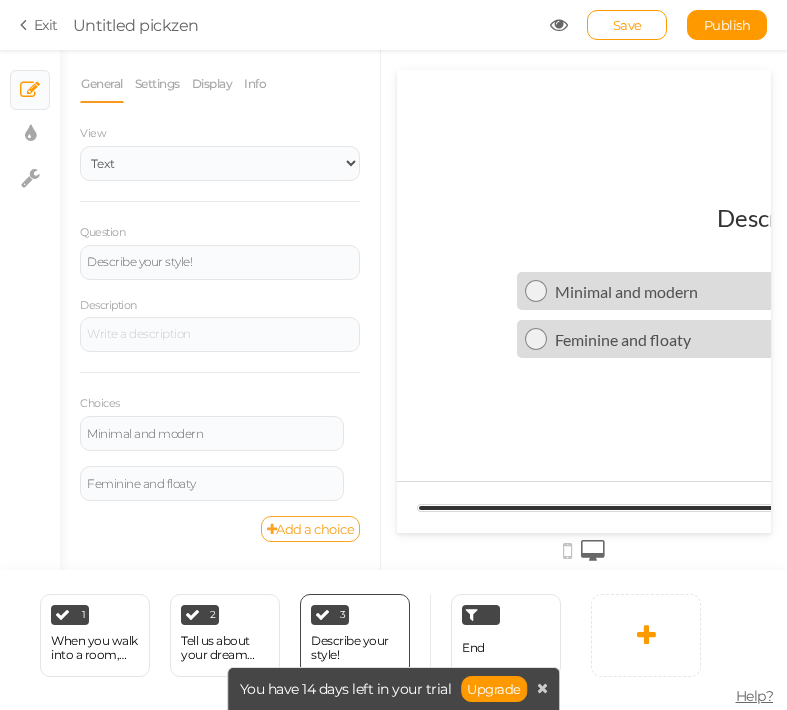 click on "Add a choice" at bounding box center (311, 529) 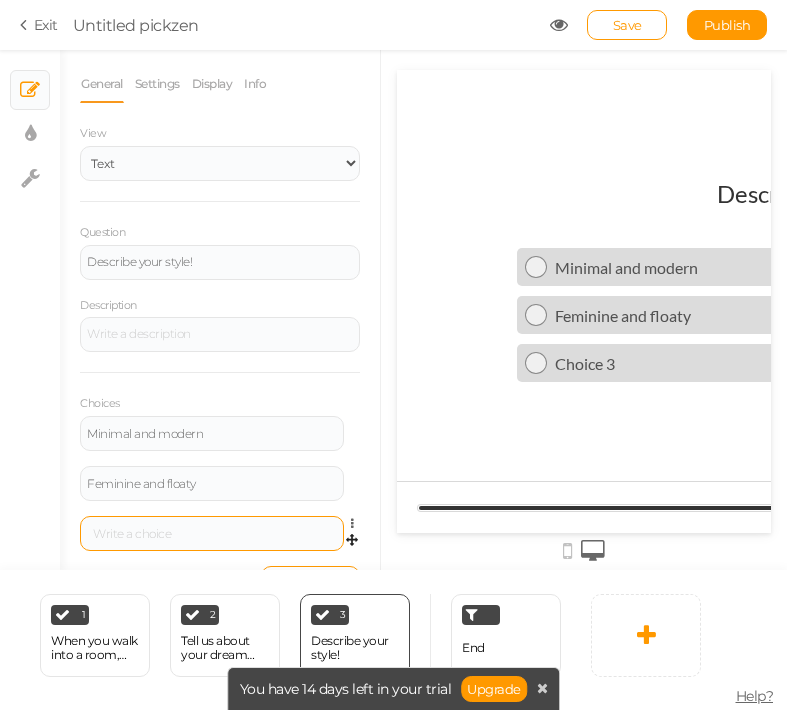 click at bounding box center [212, 534] 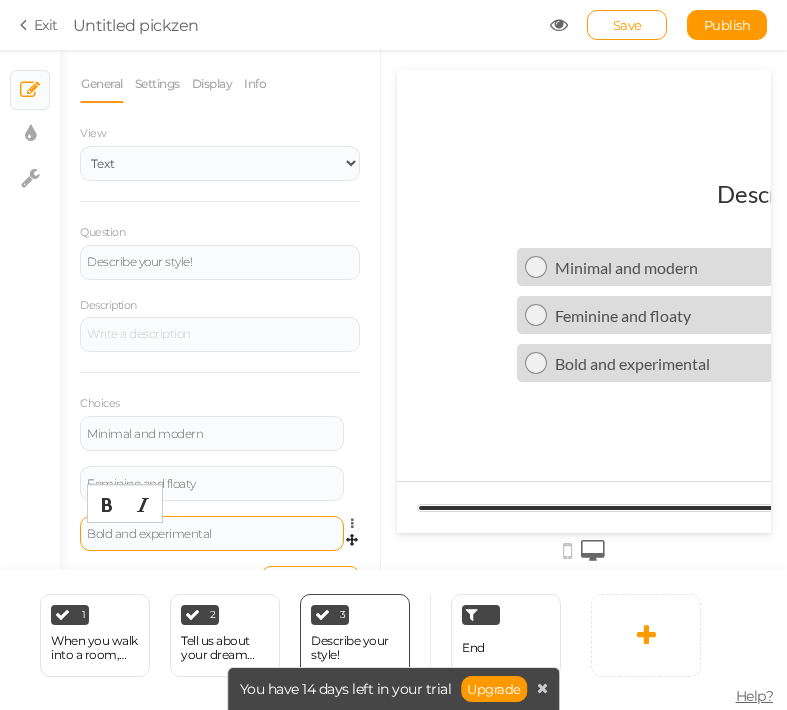 scroll, scrollTop: 42, scrollLeft: 0, axis: vertical 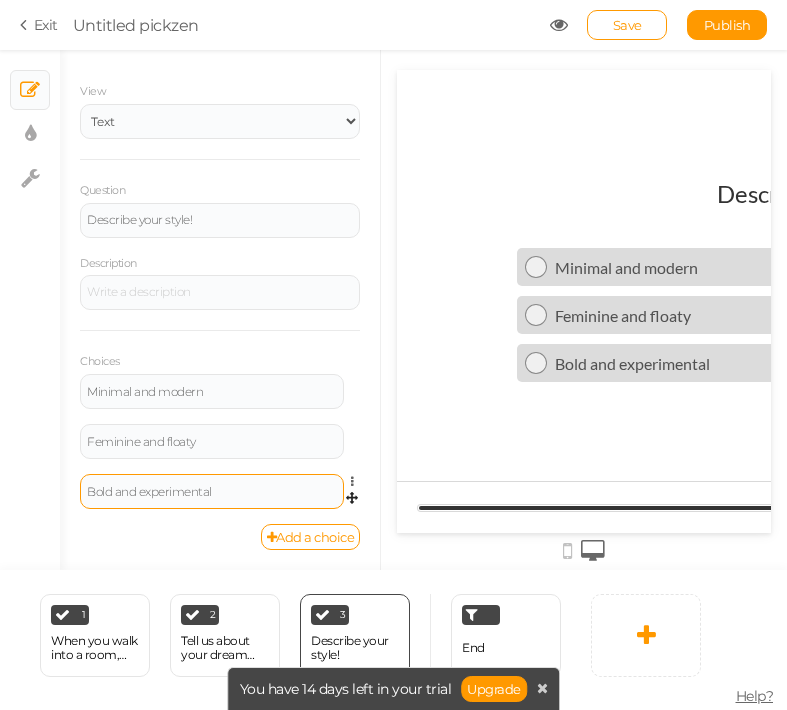 click on "Add a choice" at bounding box center [311, 537] 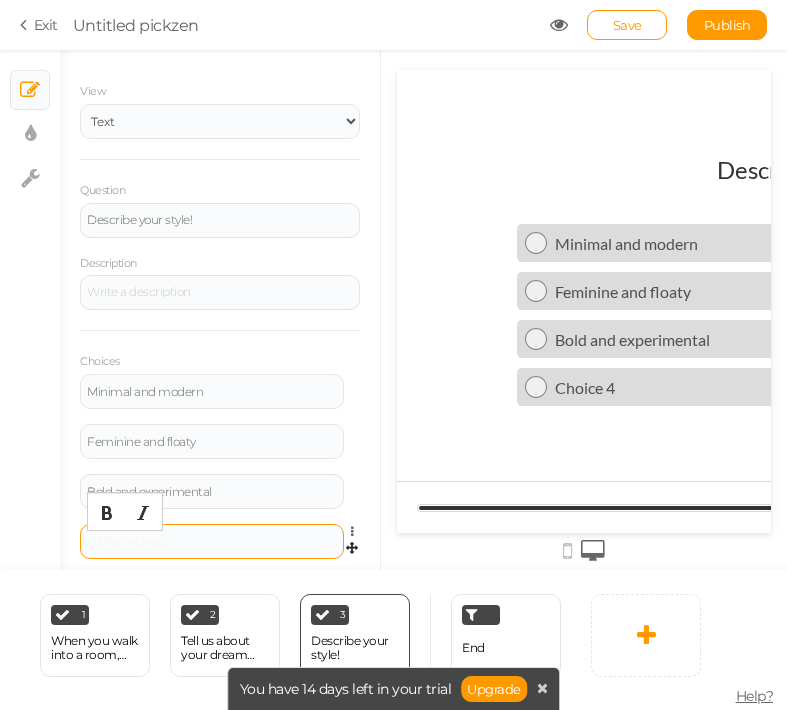 click at bounding box center (212, 542) 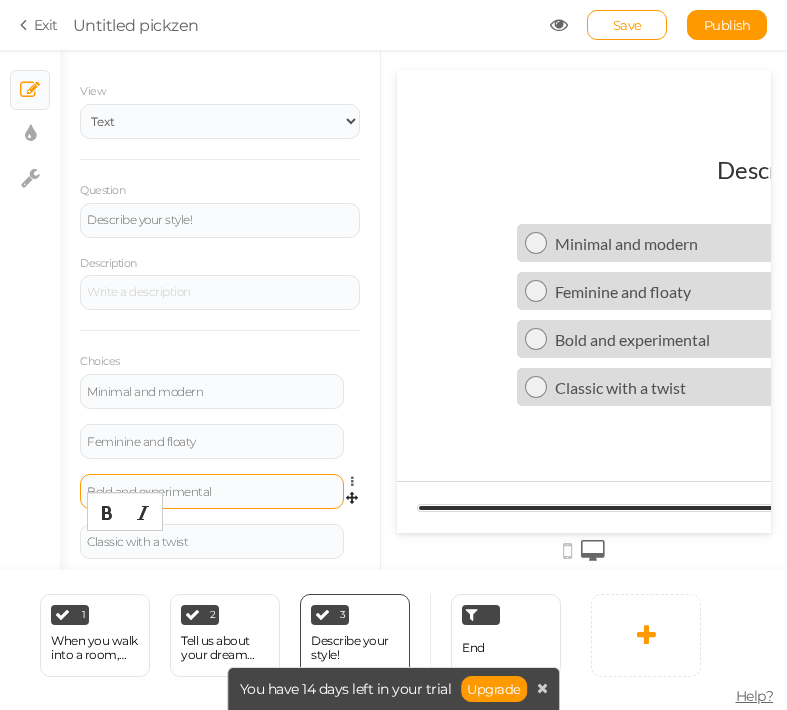 scroll, scrollTop: 92, scrollLeft: 0, axis: vertical 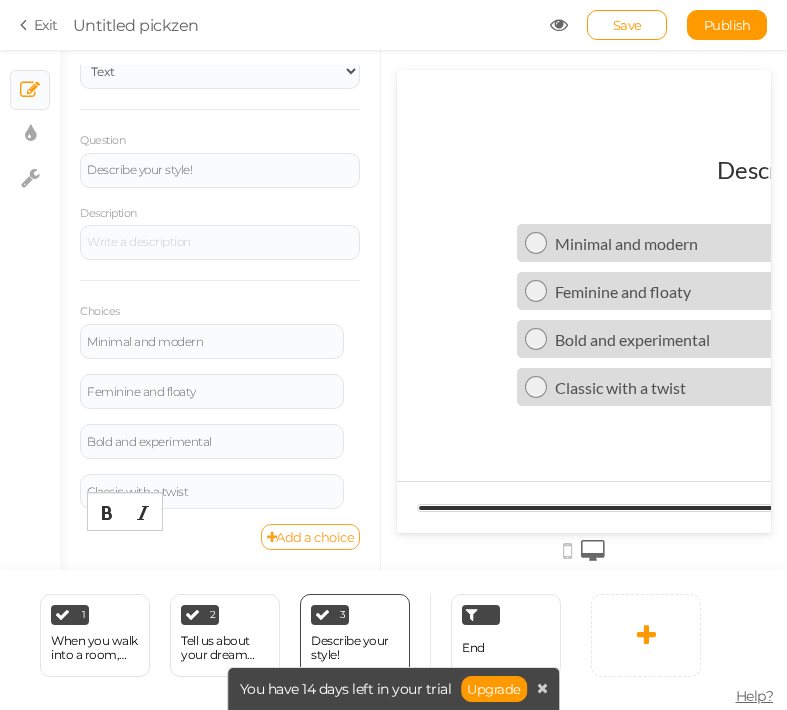 click on "Add a choice" at bounding box center (311, 537) 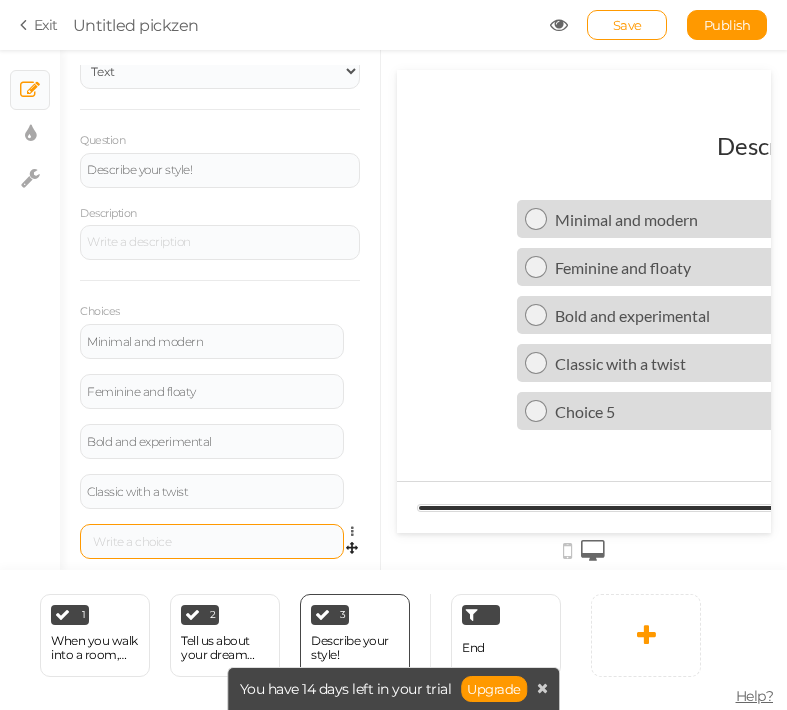 click at bounding box center [212, 542] 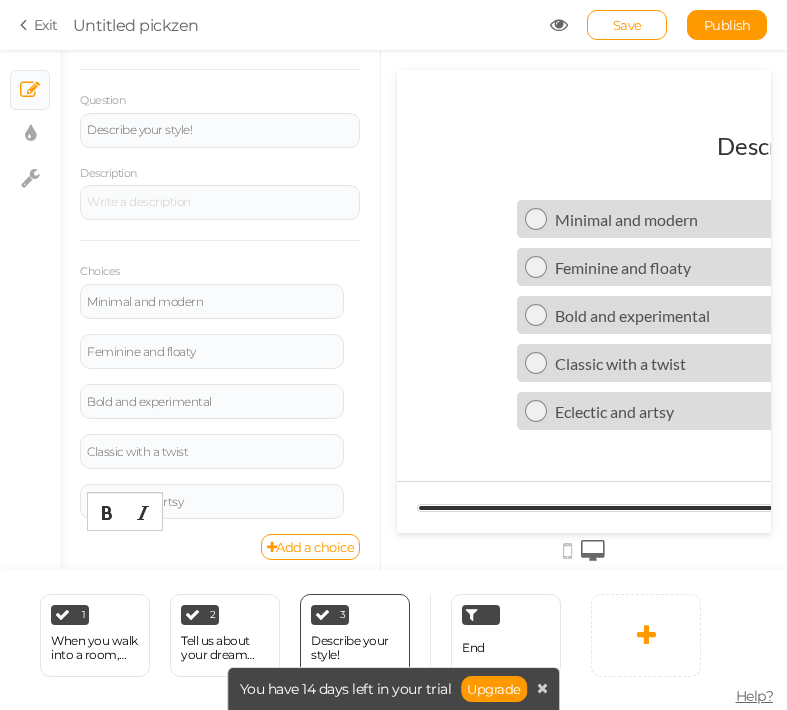 scroll, scrollTop: 142, scrollLeft: 0, axis: vertical 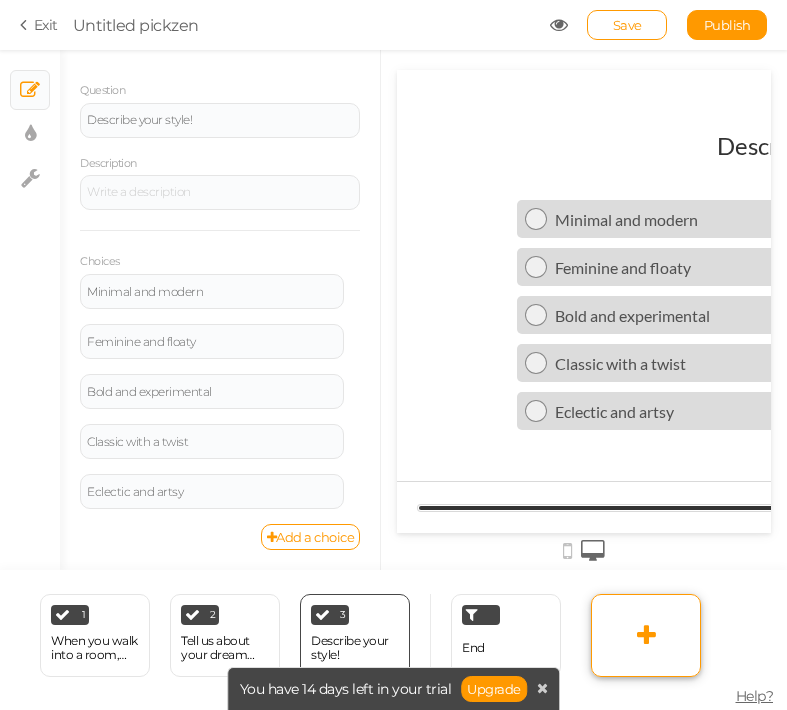click at bounding box center (646, 635) 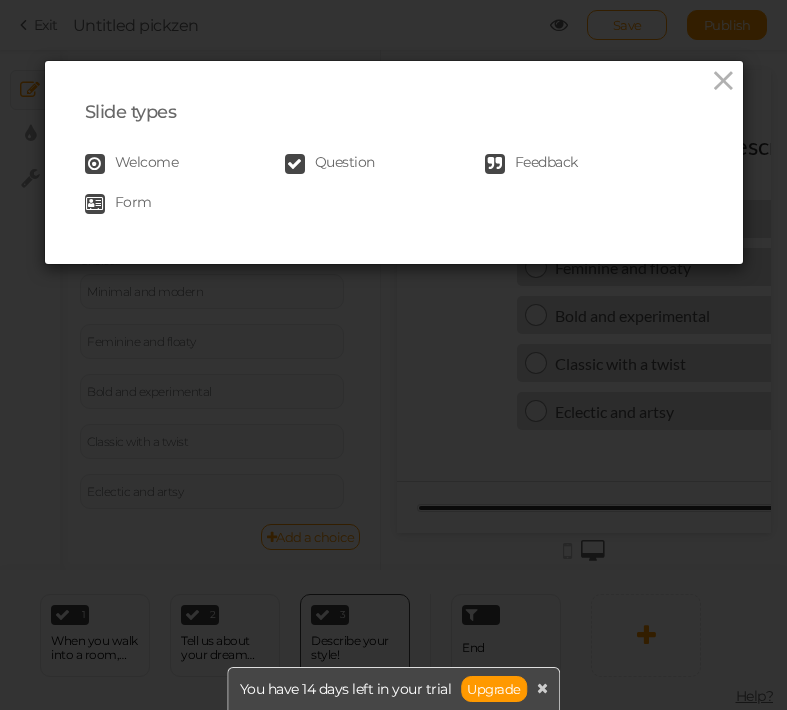 click on "Question" at bounding box center (345, 164) 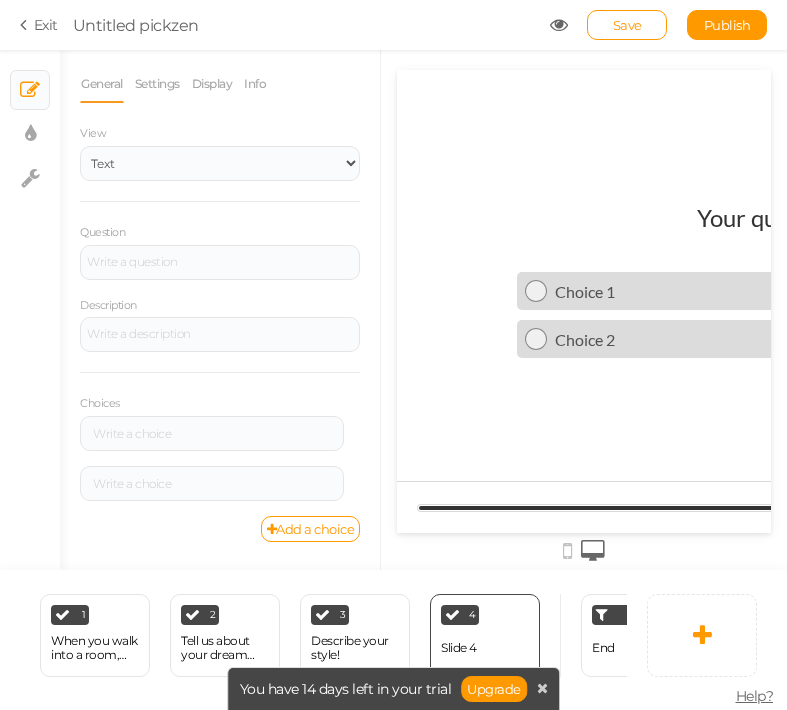 scroll, scrollTop: 0, scrollLeft: 0, axis: both 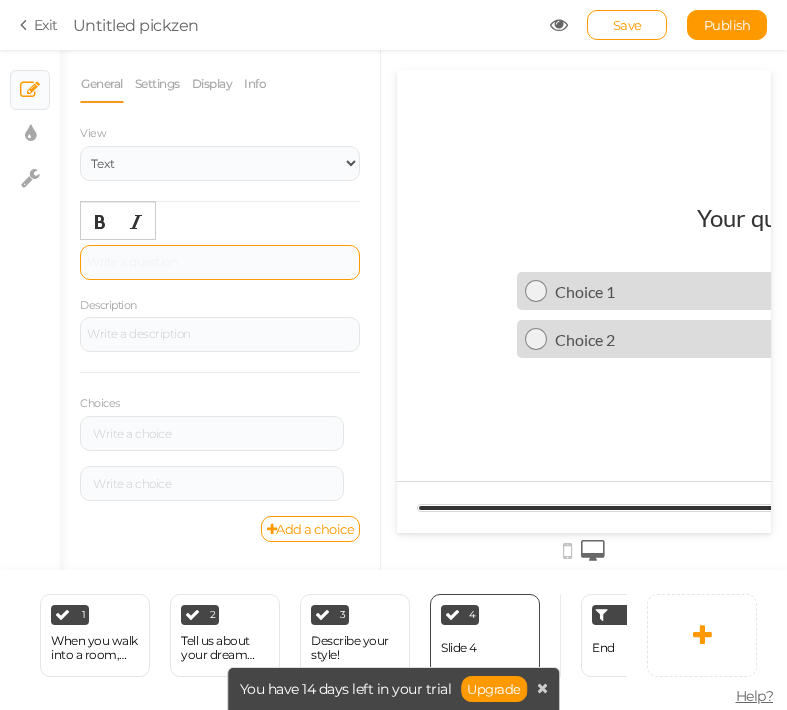 click at bounding box center [220, 262] 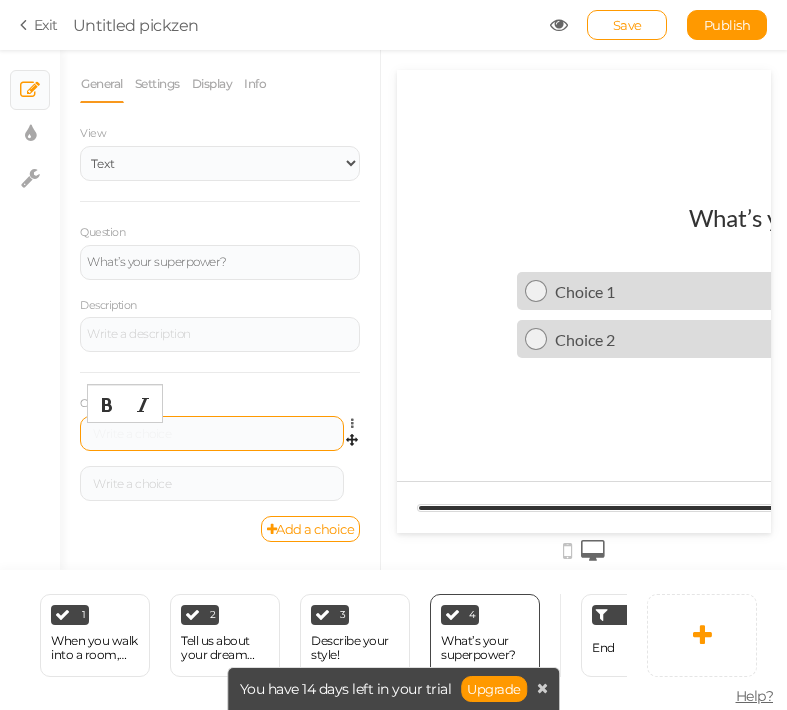 click at bounding box center (212, 434) 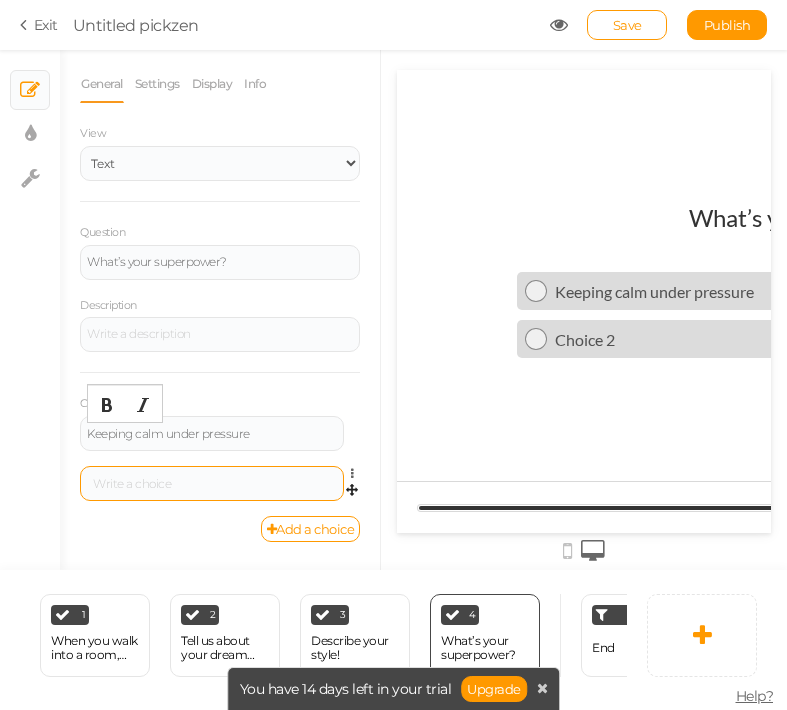 click at bounding box center [212, 484] 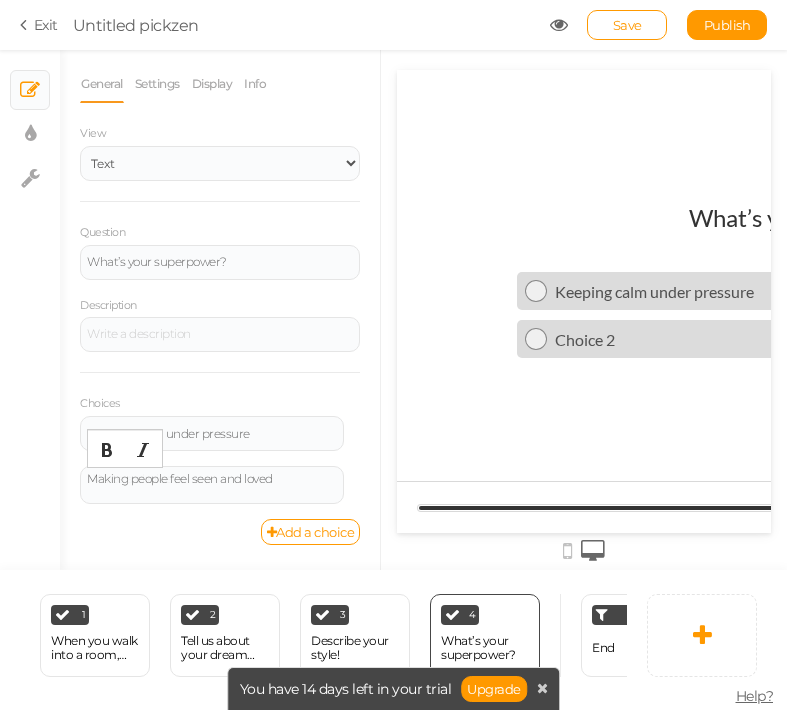 scroll, scrollTop: 1, scrollLeft: 0, axis: vertical 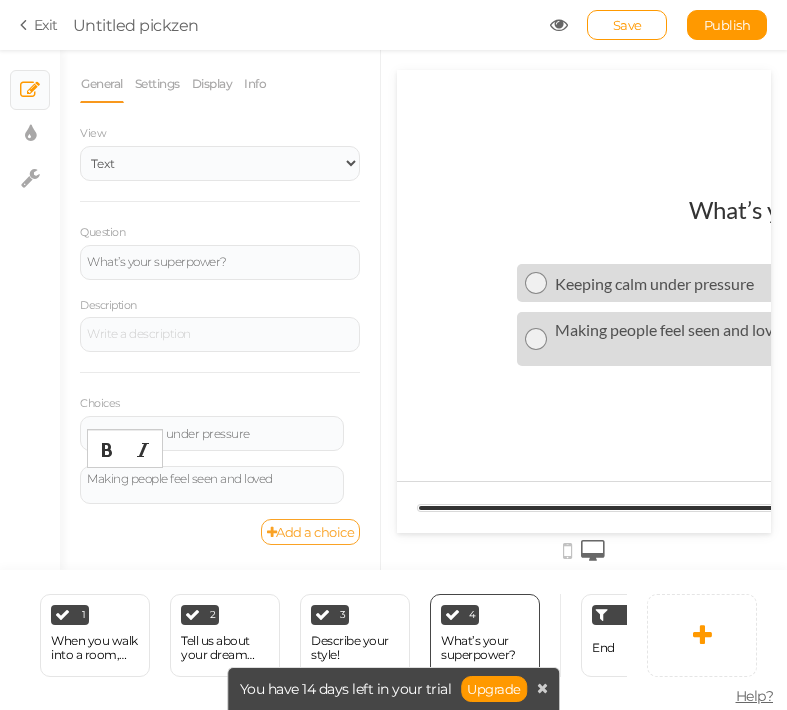 click on "Add a choice" at bounding box center (311, 532) 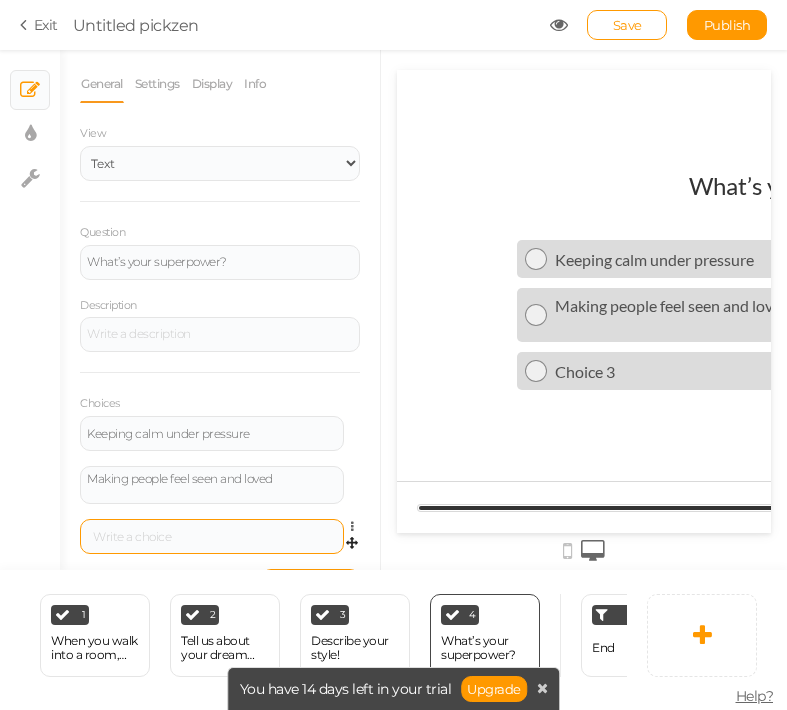 click at bounding box center (212, 537) 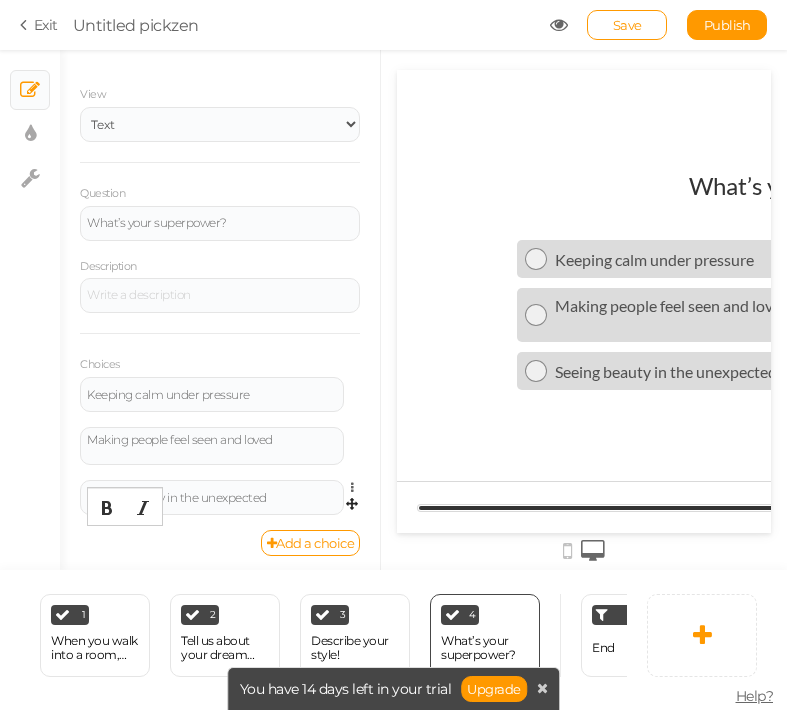 scroll, scrollTop: 45, scrollLeft: 0, axis: vertical 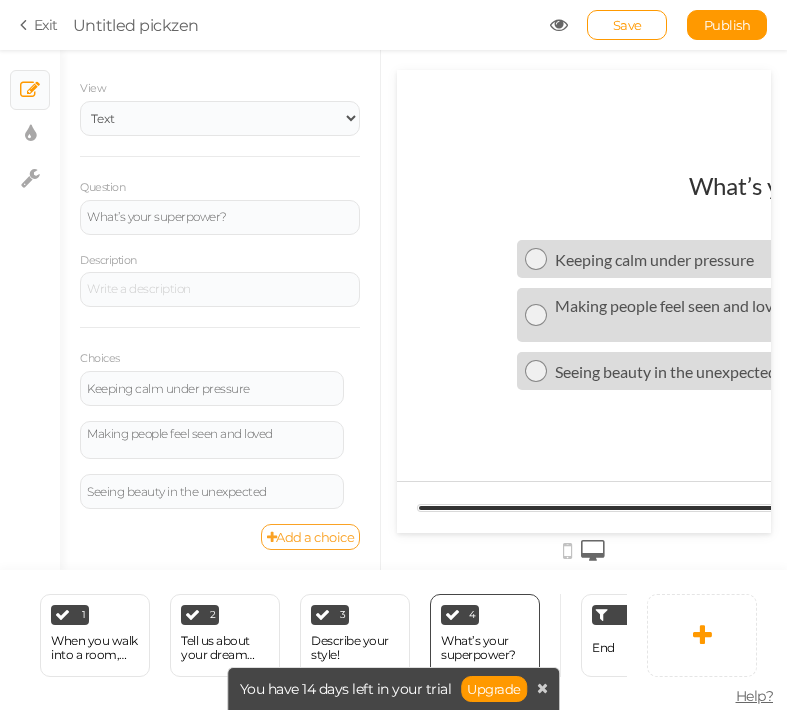 click on "Add a choice" at bounding box center (311, 537) 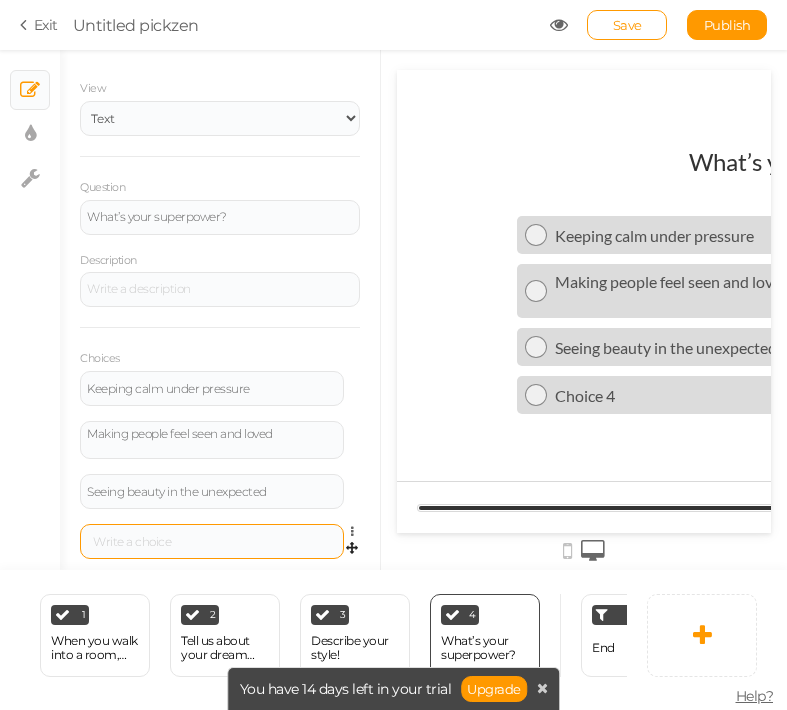 click at bounding box center (212, 541) 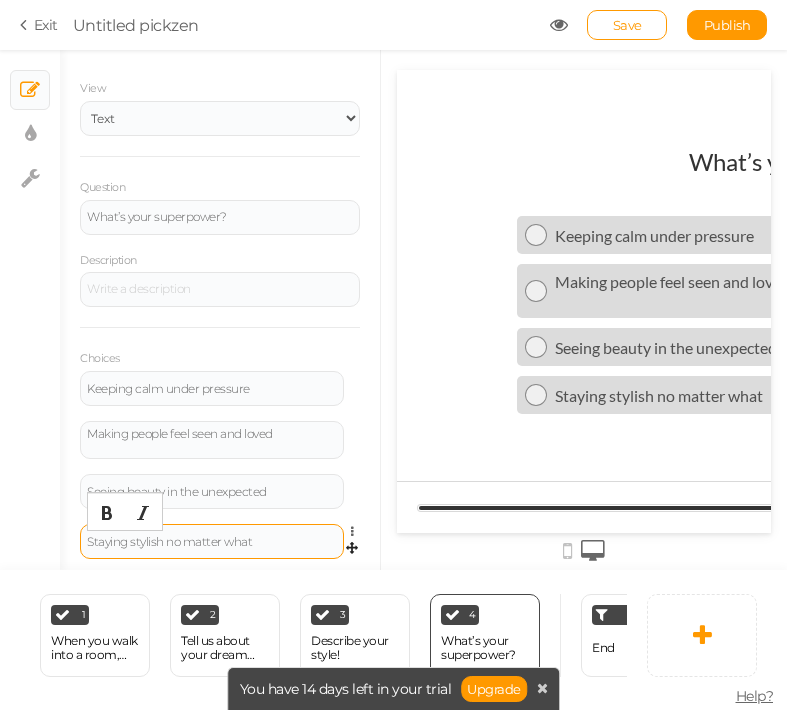 scroll, scrollTop: 95, scrollLeft: 0, axis: vertical 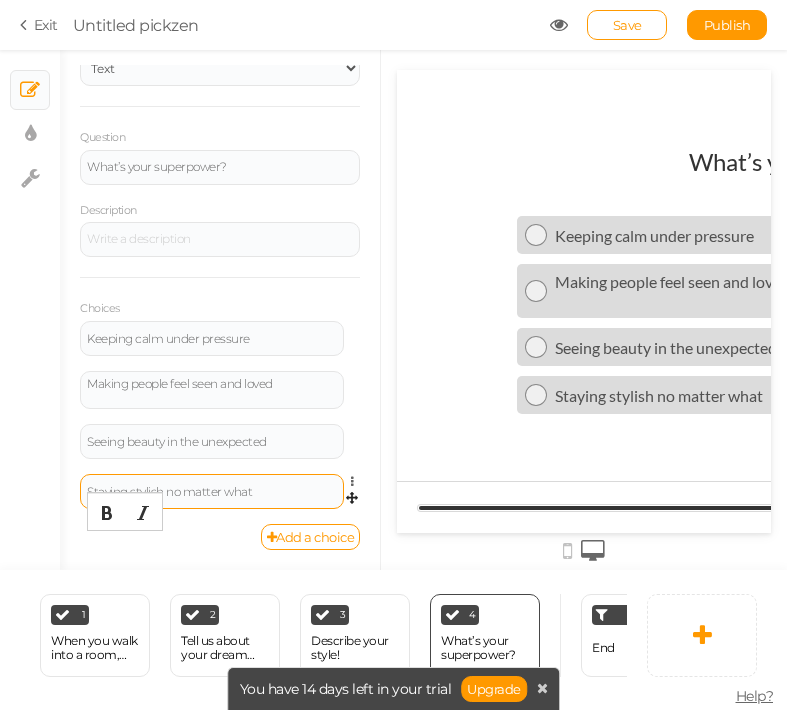 click on "Add a choice" at bounding box center (311, 537) 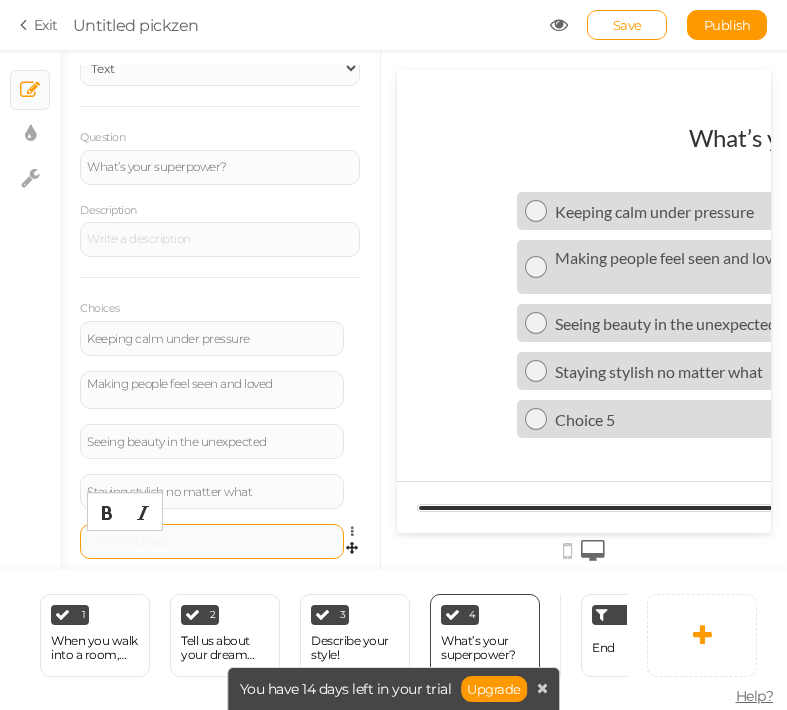 click at bounding box center (212, 542) 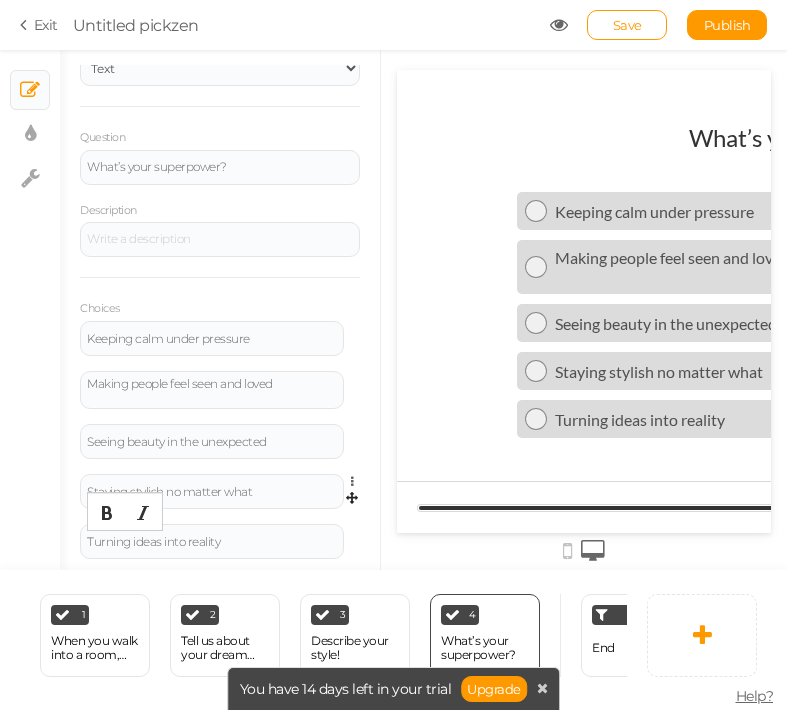 scroll, scrollTop: 145, scrollLeft: 0, axis: vertical 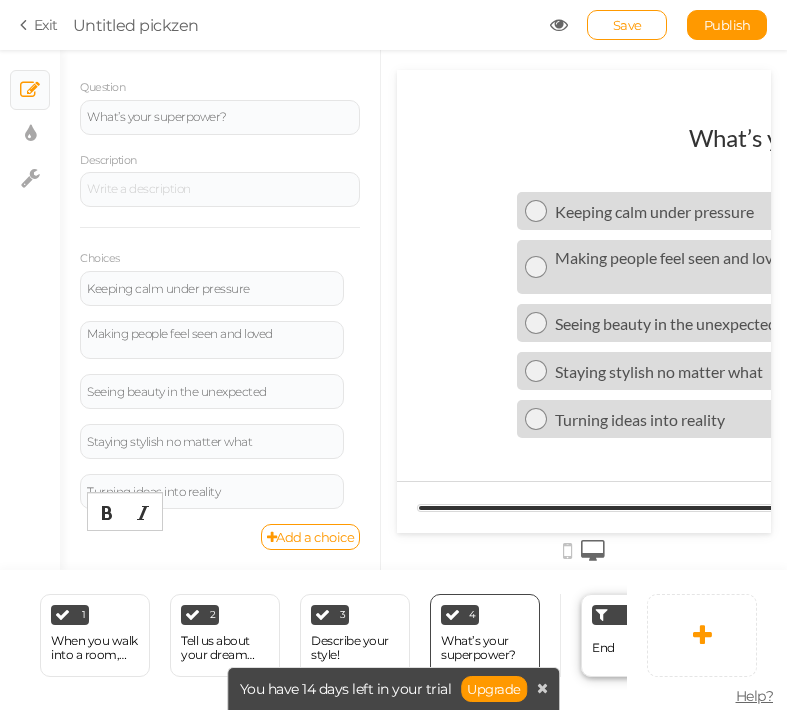 click on "End" at bounding box center (603, 648) 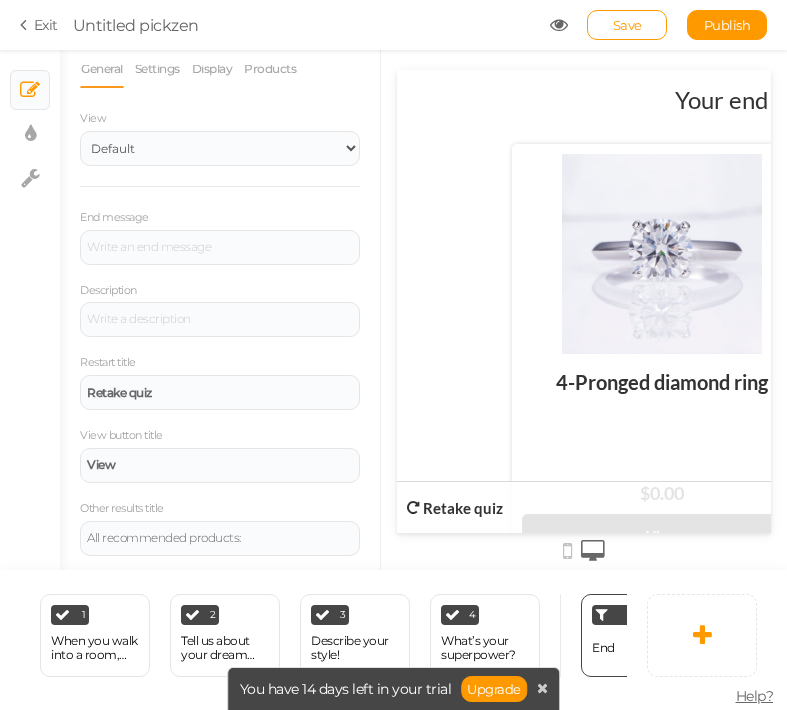 scroll, scrollTop: 0, scrollLeft: 0, axis: both 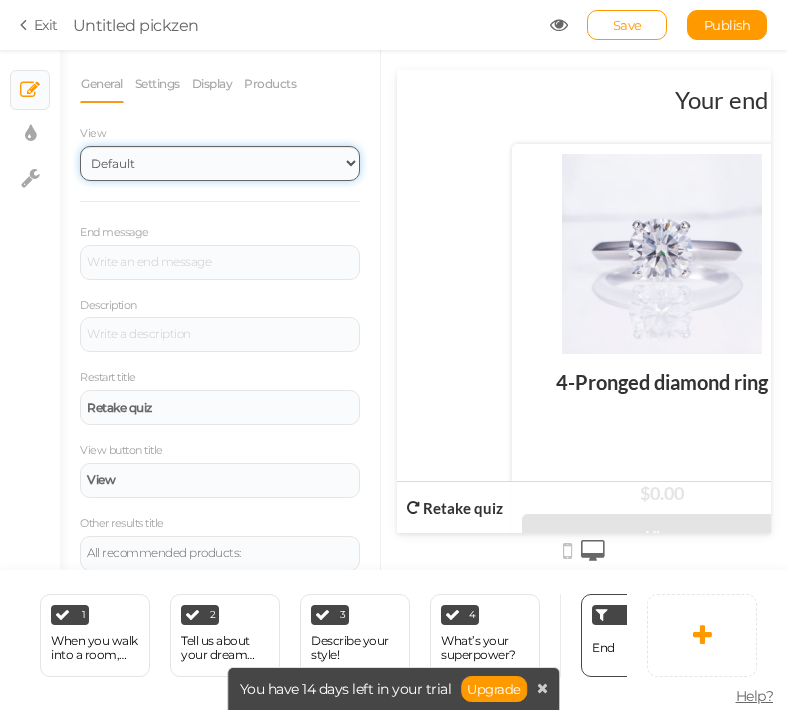 click on "Default Top" at bounding box center (220, 163) 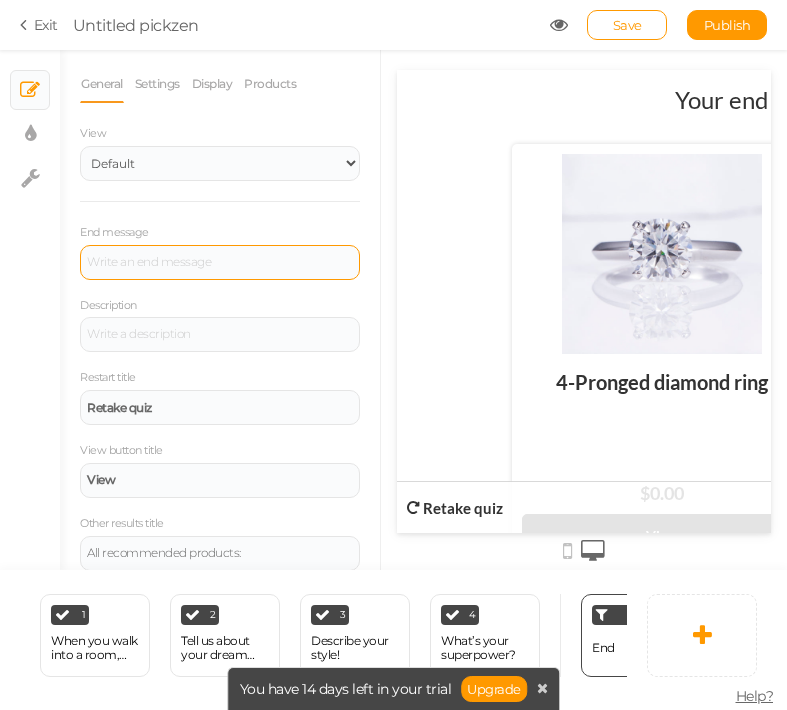 click at bounding box center (220, 262) 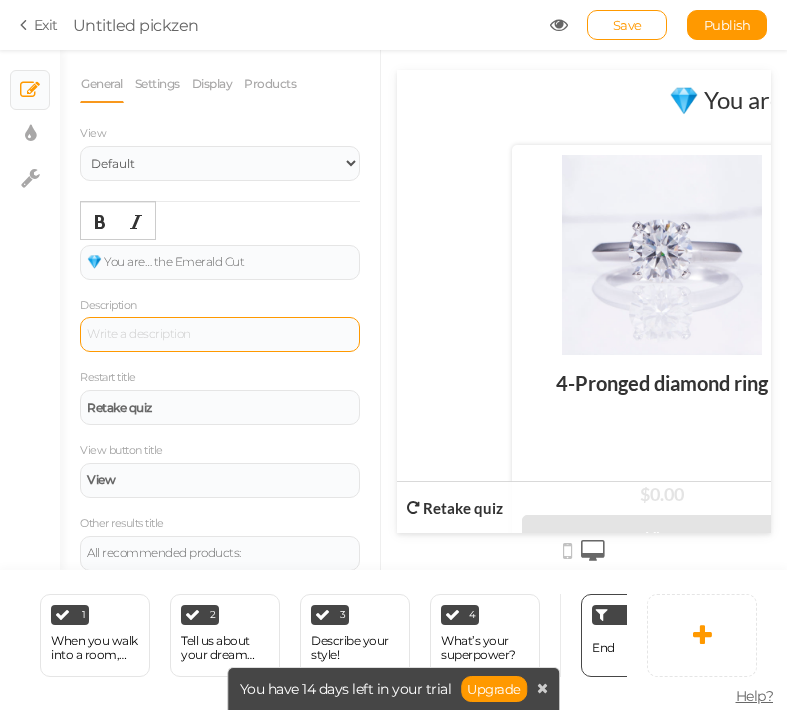 click at bounding box center (220, 335) 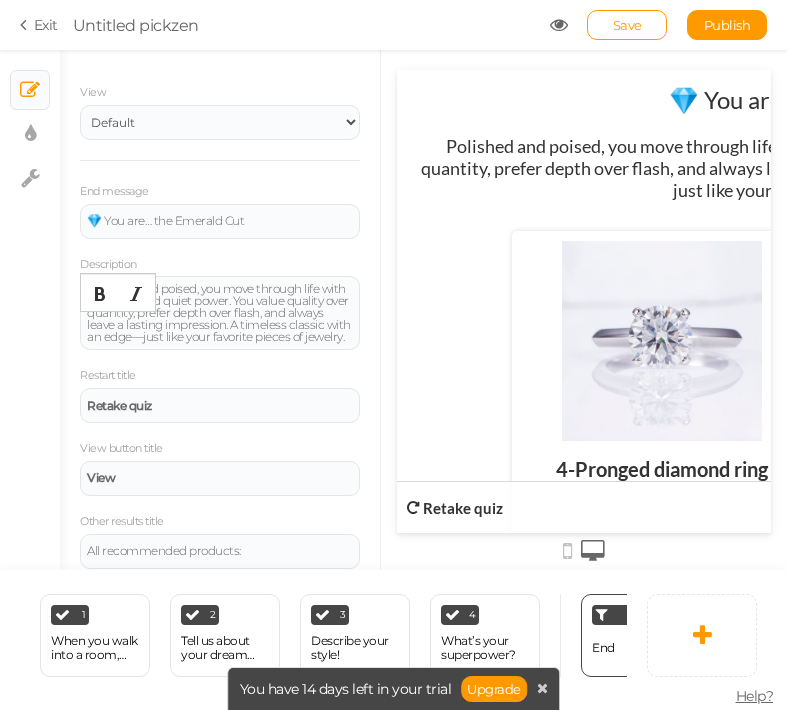 scroll, scrollTop: 54, scrollLeft: 0, axis: vertical 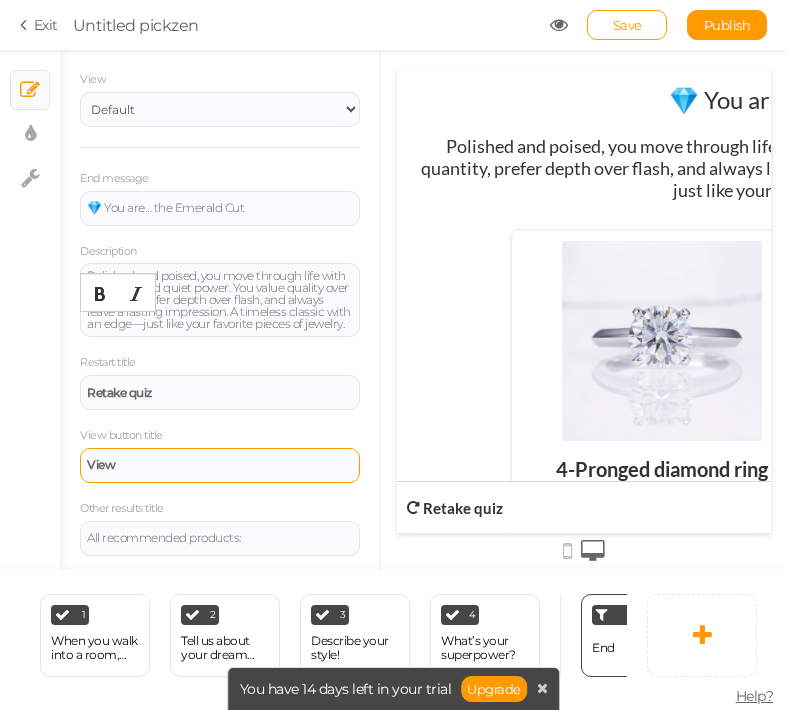 click on "View" at bounding box center (220, 465) 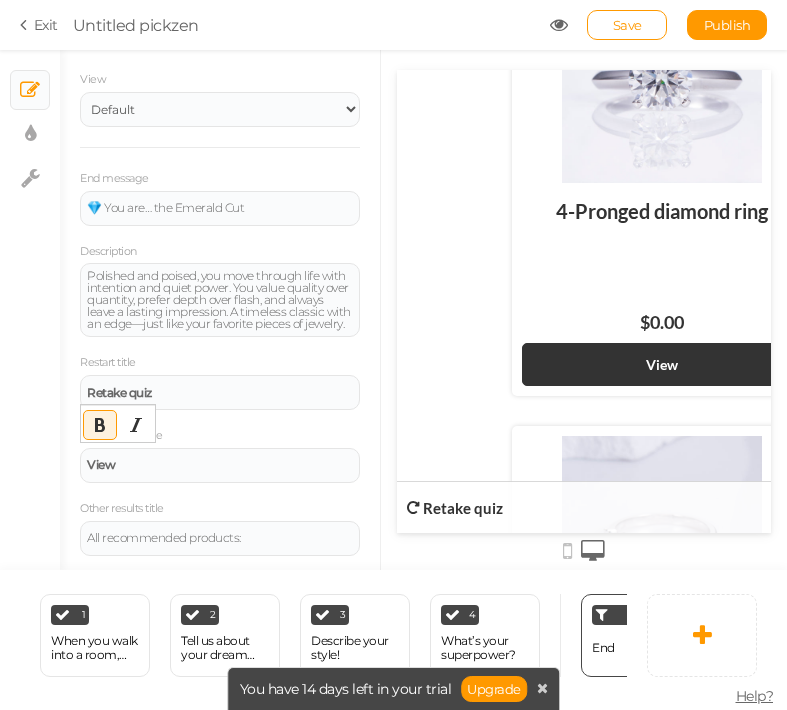 scroll, scrollTop: 261, scrollLeft: 0, axis: vertical 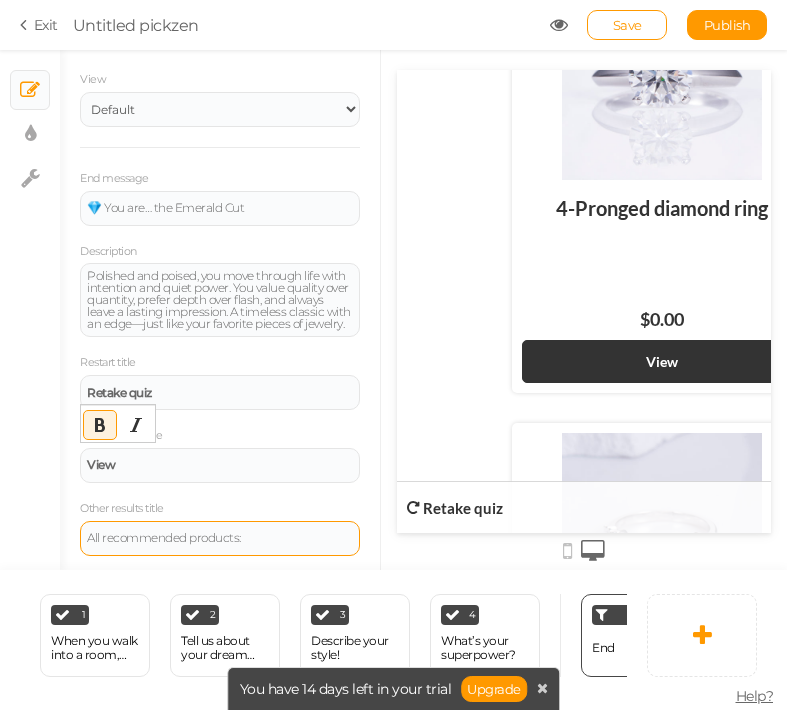 click on "All recommended products:" at bounding box center (220, 538) 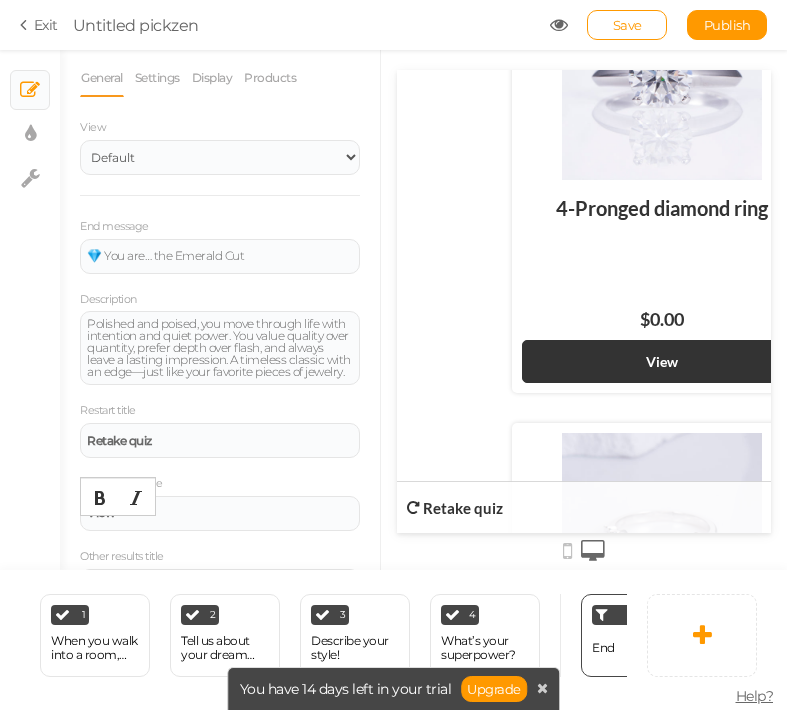 scroll, scrollTop: 0, scrollLeft: 0, axis: both 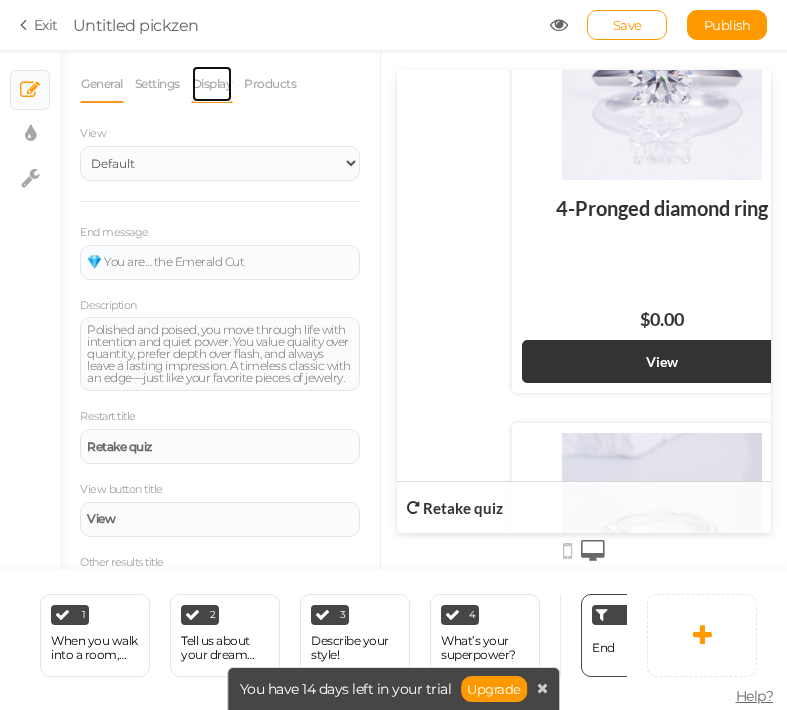 click on "Display" at bounding box center (212, 84) 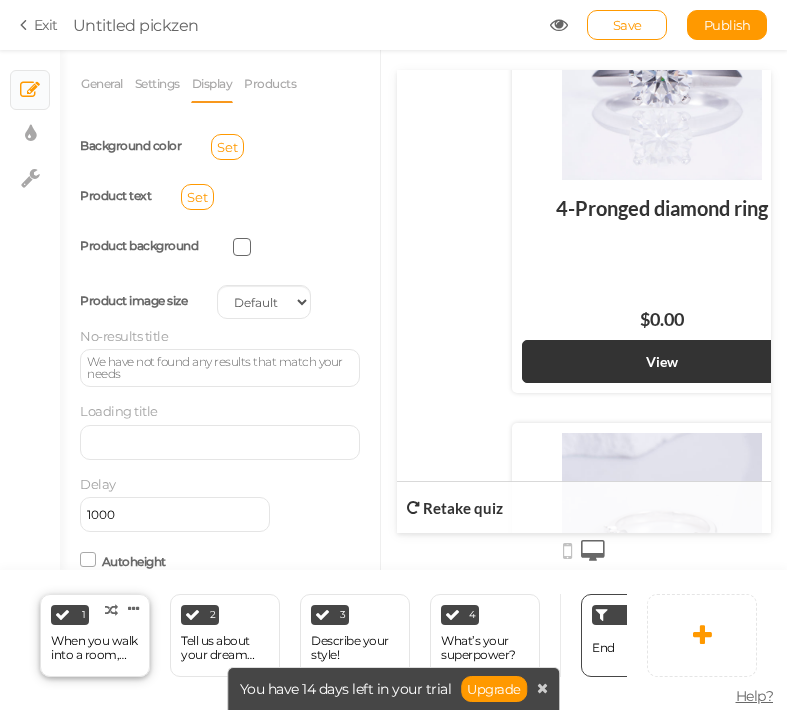 click on "When you walk into a room, people notice…" at bounding box center [95, 648] 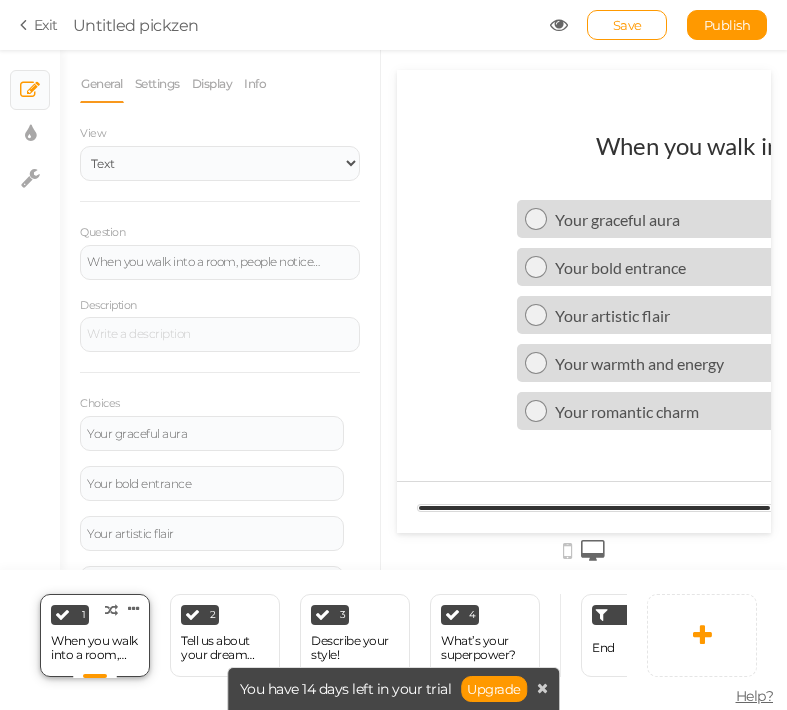 scroll, scrollTop: 0, scrollLeft: 0, axis: both 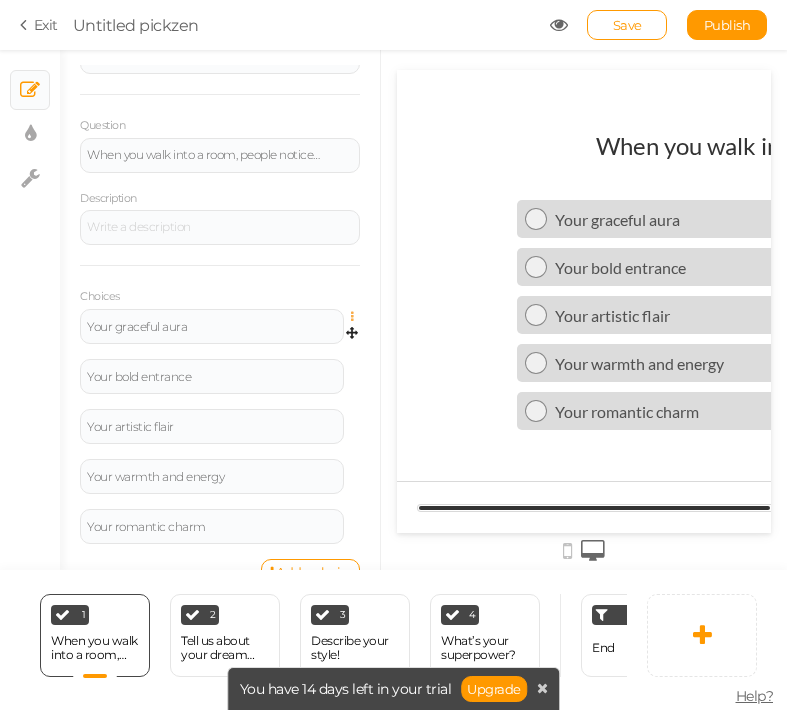 click at bounding box center [357, 317] 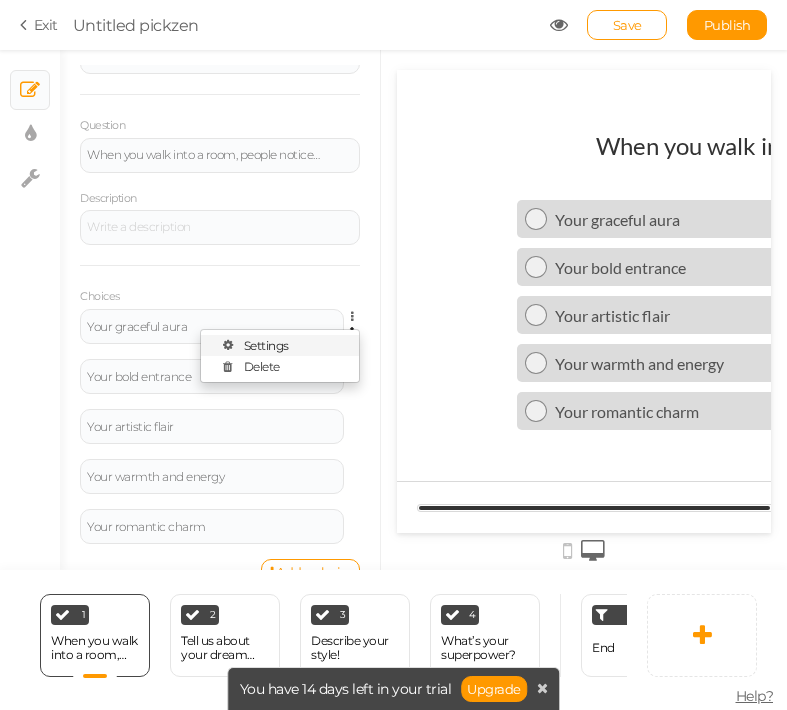 click on "Settings" at bounding box center (280, 345) 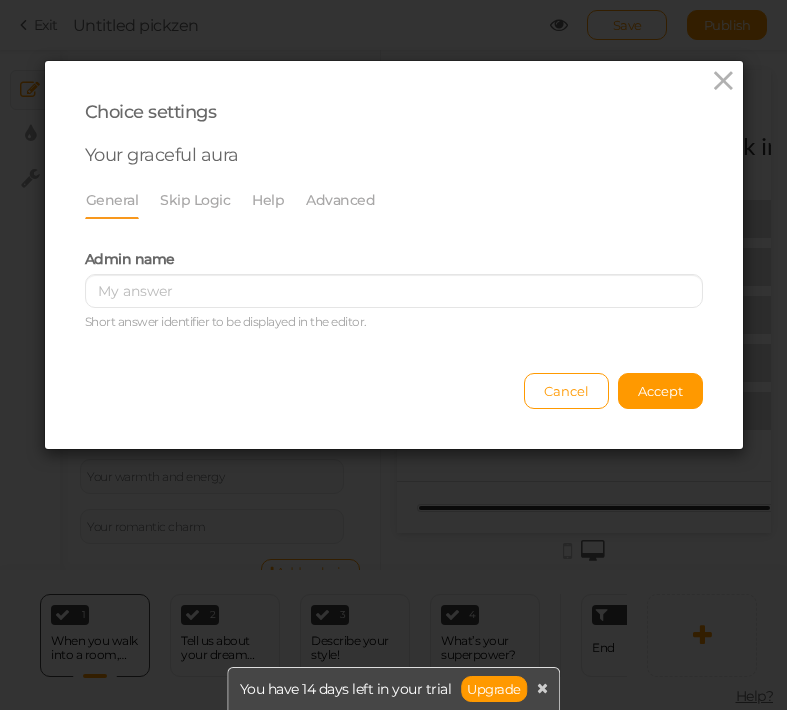 scroll, scrollTop: 0, scrollLeft: 0, axis: both 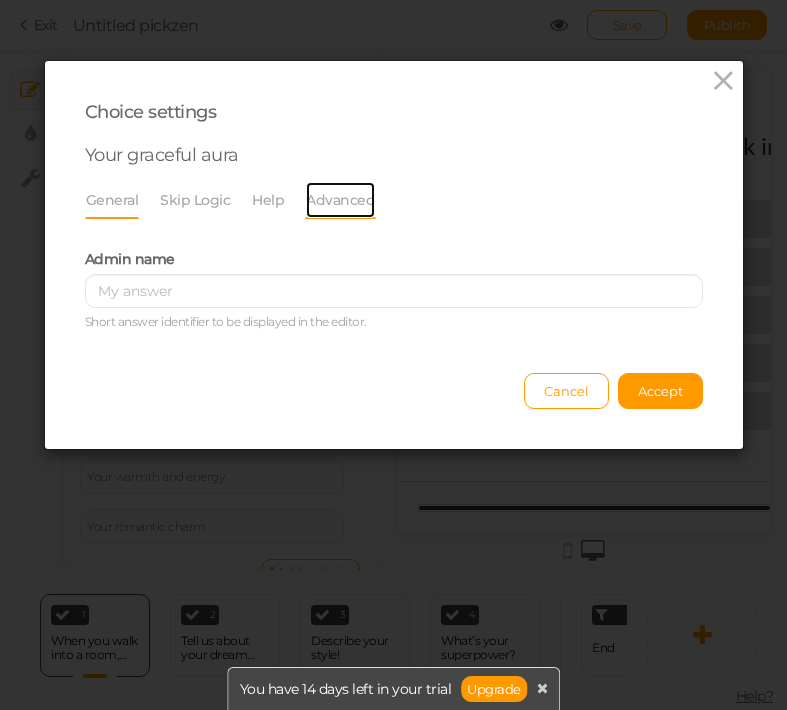 click on "Advanced" at bounding box center [340, 200] 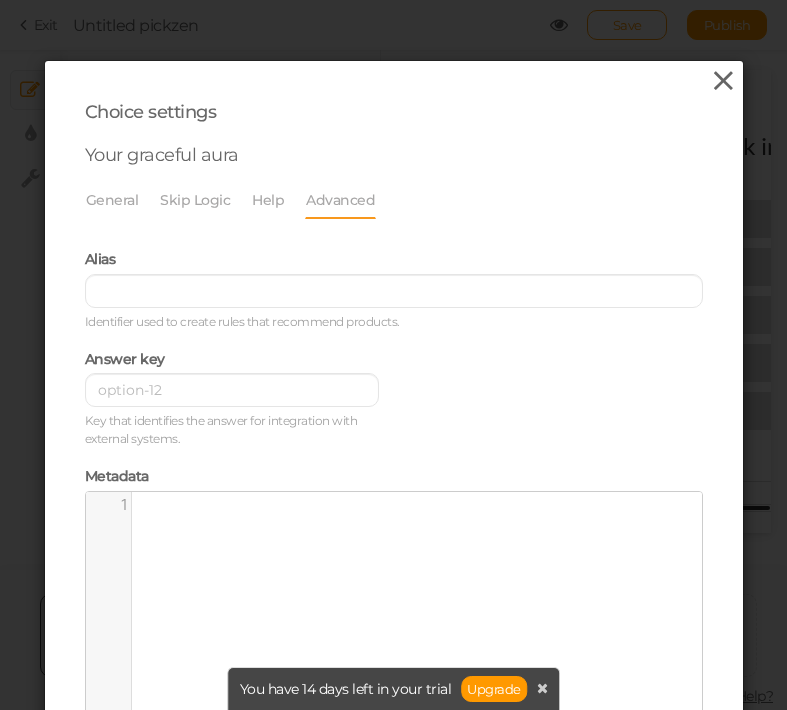 click at bounding box center [723, 81] 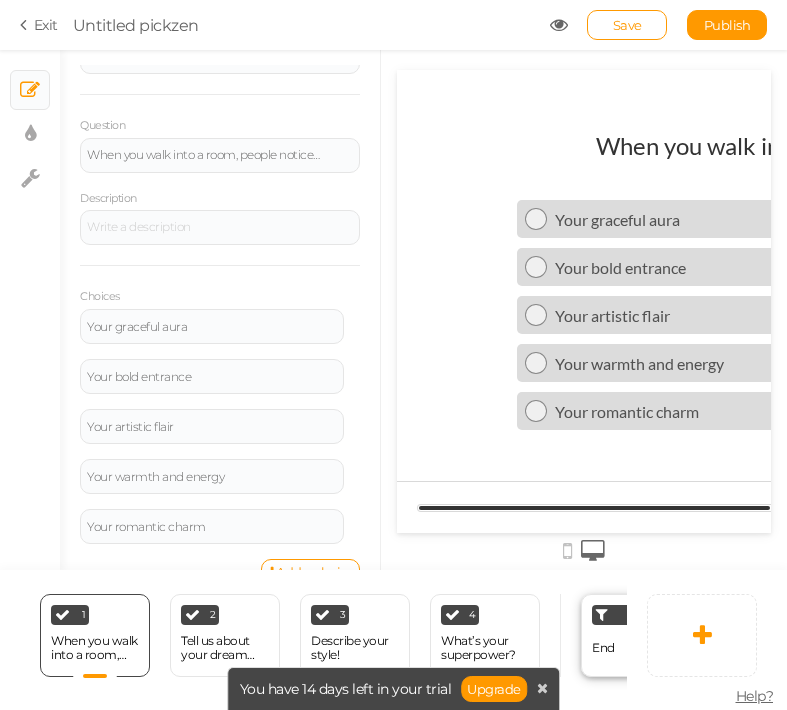 click at bounding box center [602, 614] 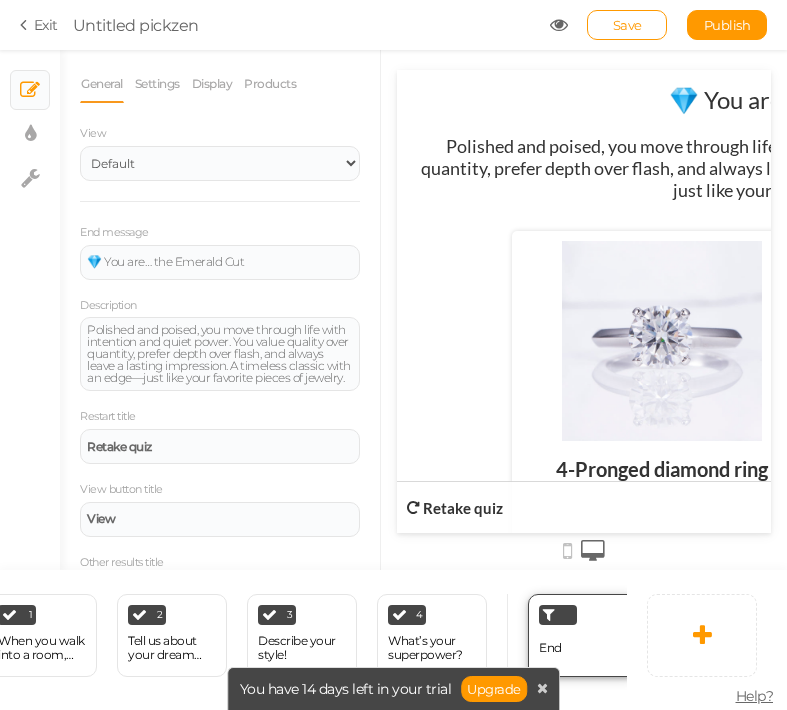 scroll, scrollTop: 0, scrollLeft: 74, axis: horizontal 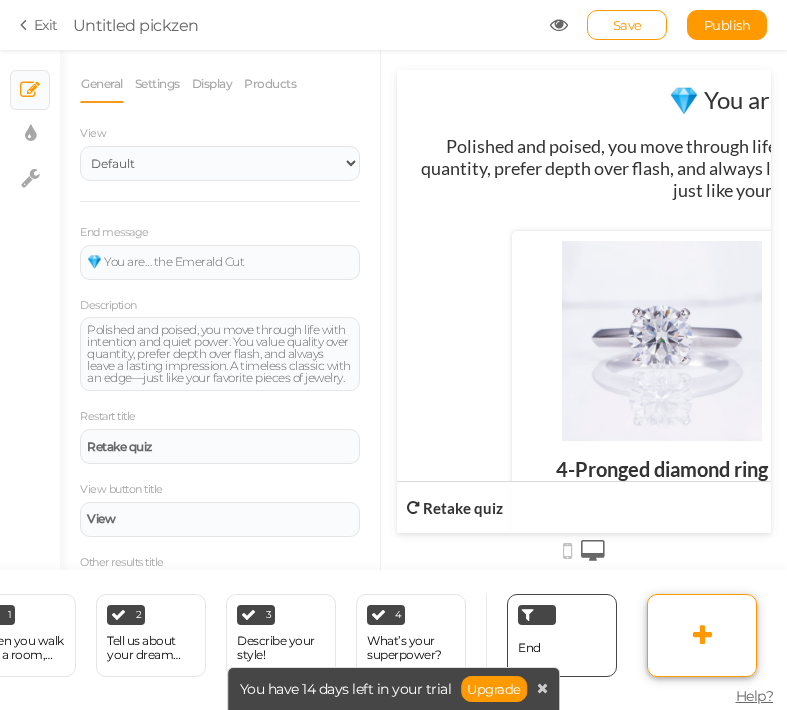 click at bounding box center (702, 635) 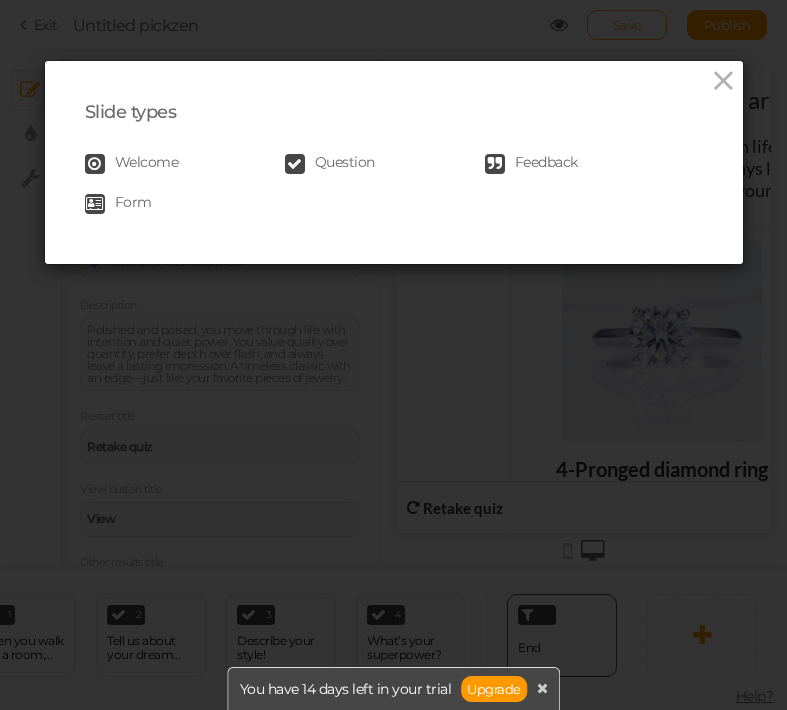 click on "Feedback" at bounding box center (546, 164) 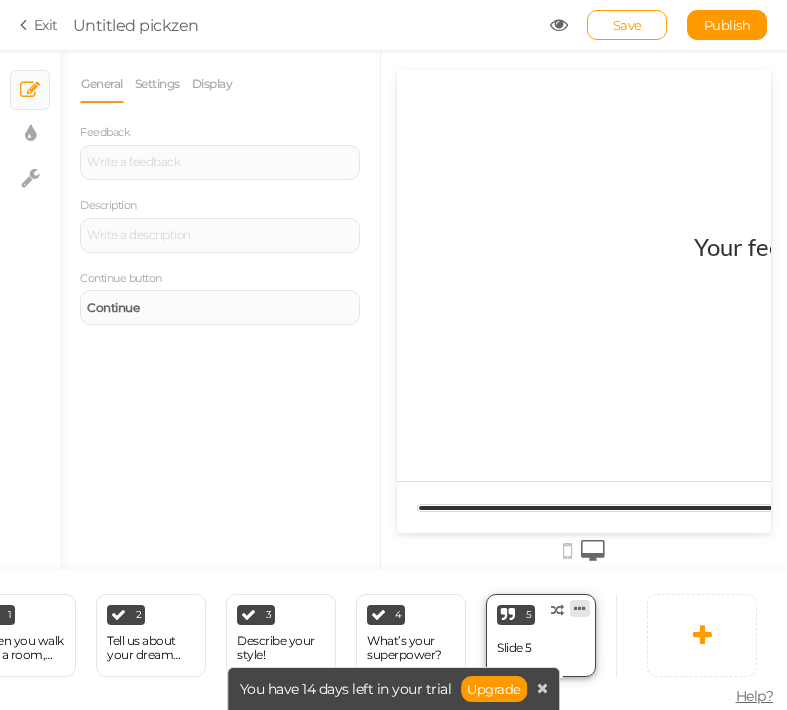 click at bounding box center (580, 608) 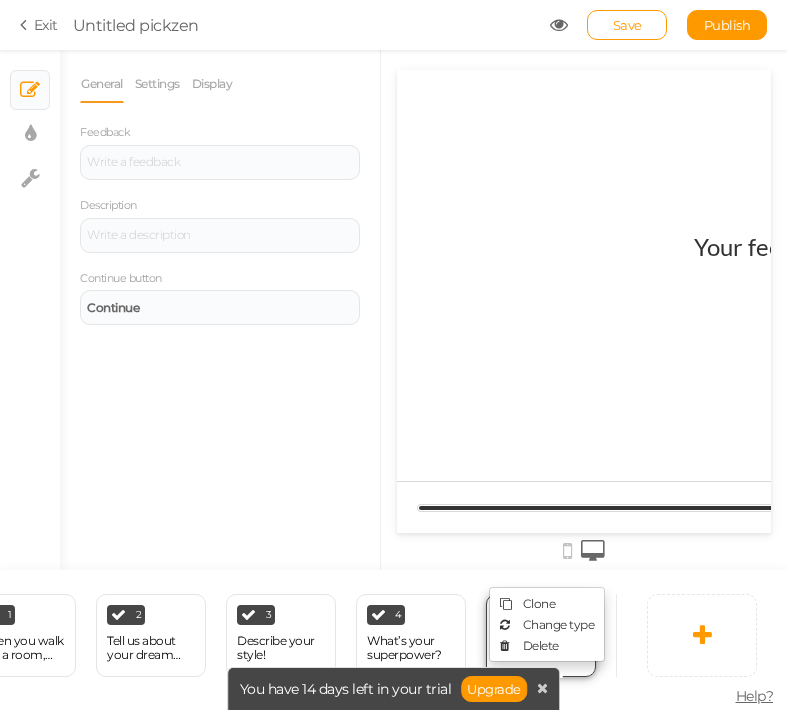 click on "5         Slide 5         × Define the conditions to show this slide.                     Clone             Change type             Delete" at bounding box center [541, 635] 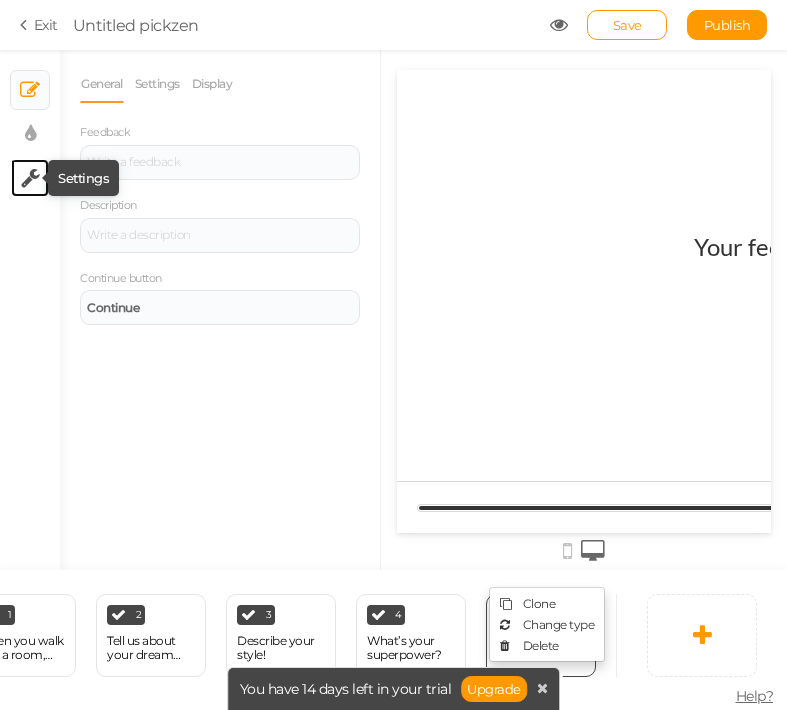 click at bounding box center (30, 178) 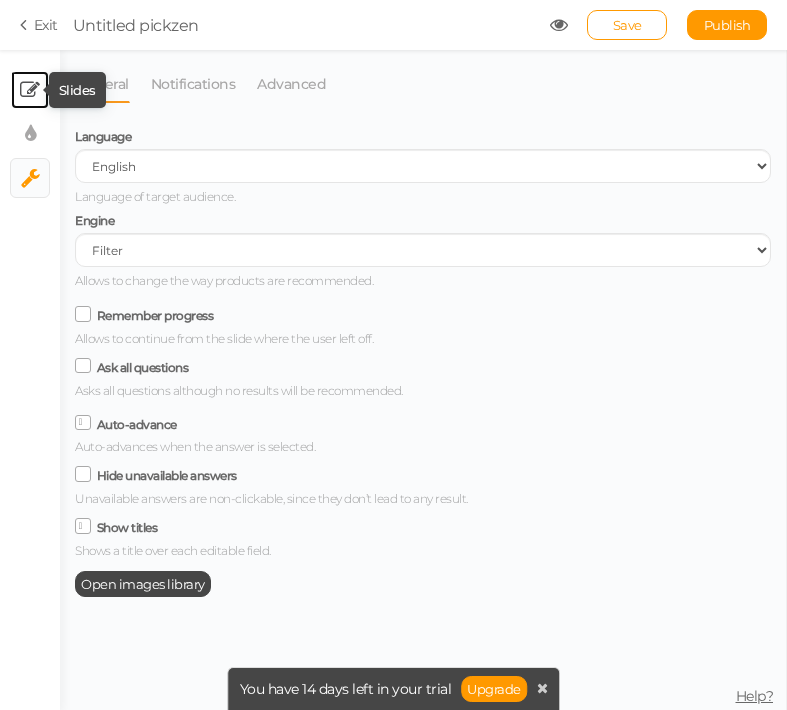 click at bounding box center (30, 90) 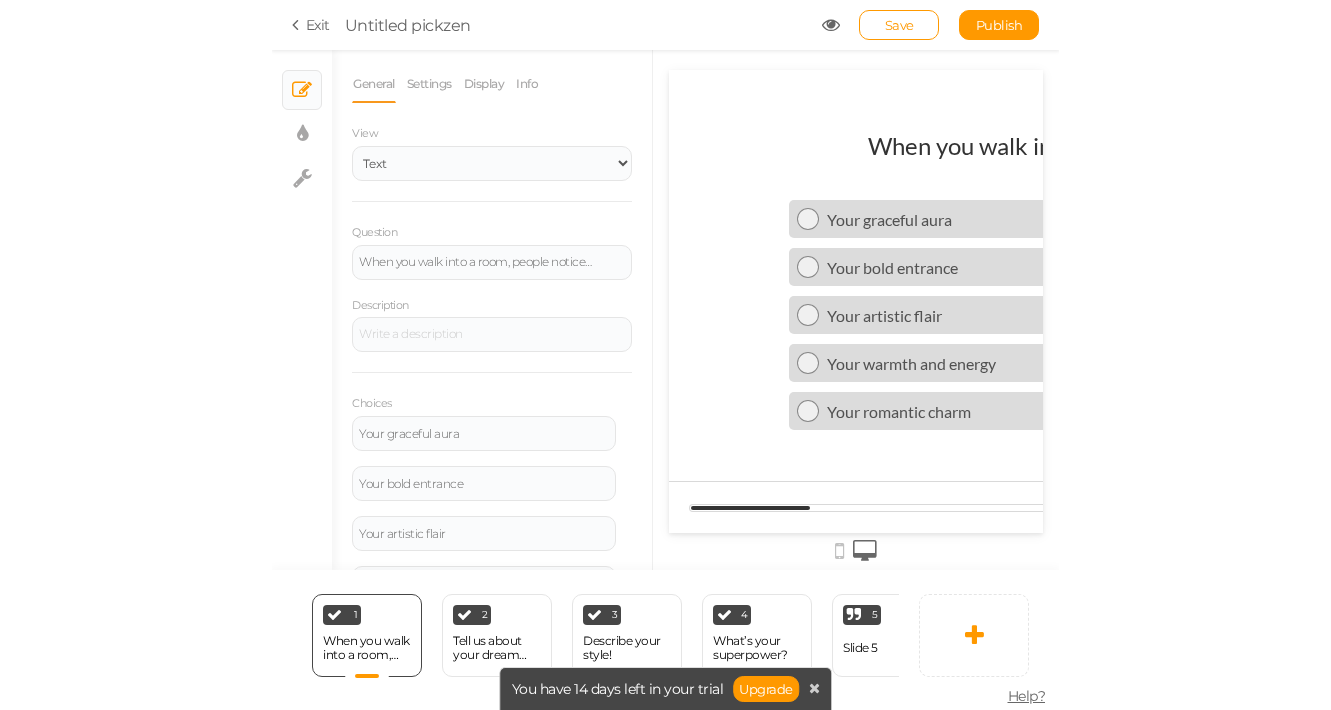 scroll, scrollTop: 0, scrollLeft: 0, axis: both 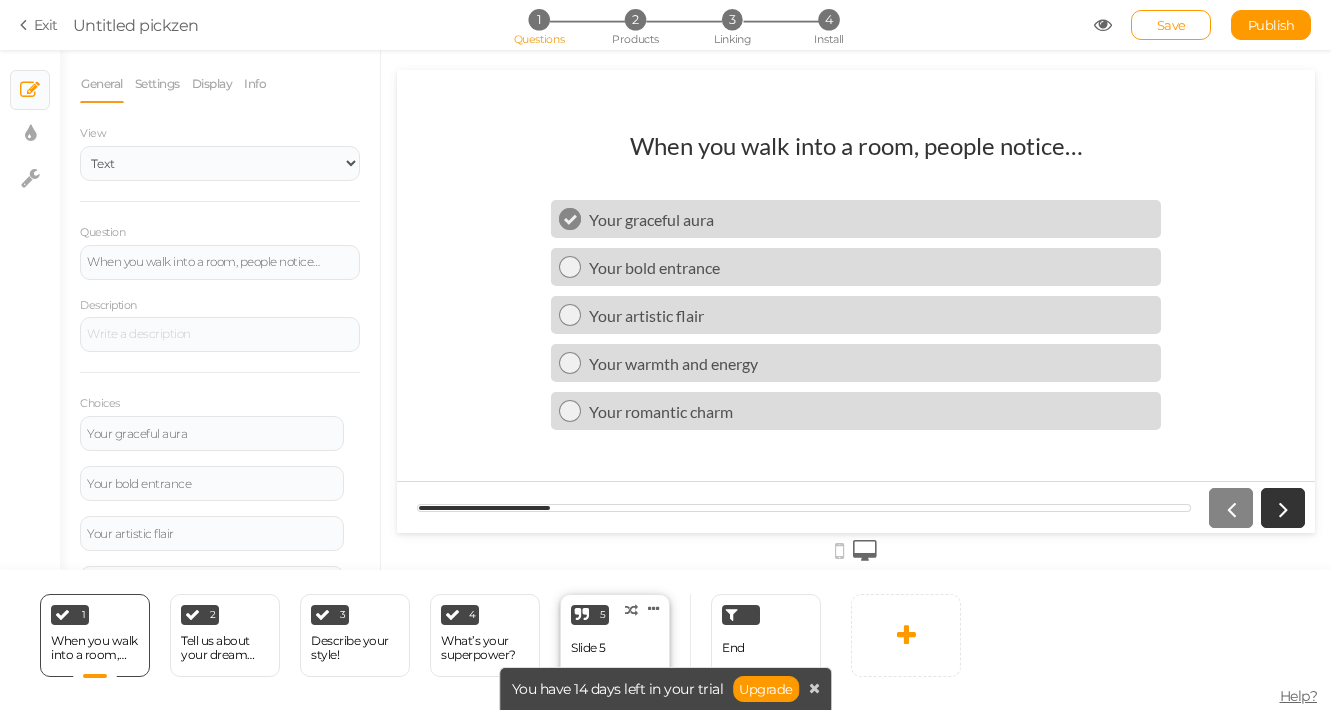 click on "5         Slide 5         × Define the conditions to show this slide.                     Clone             Change type             Delete" at bounding box center [615, 635] 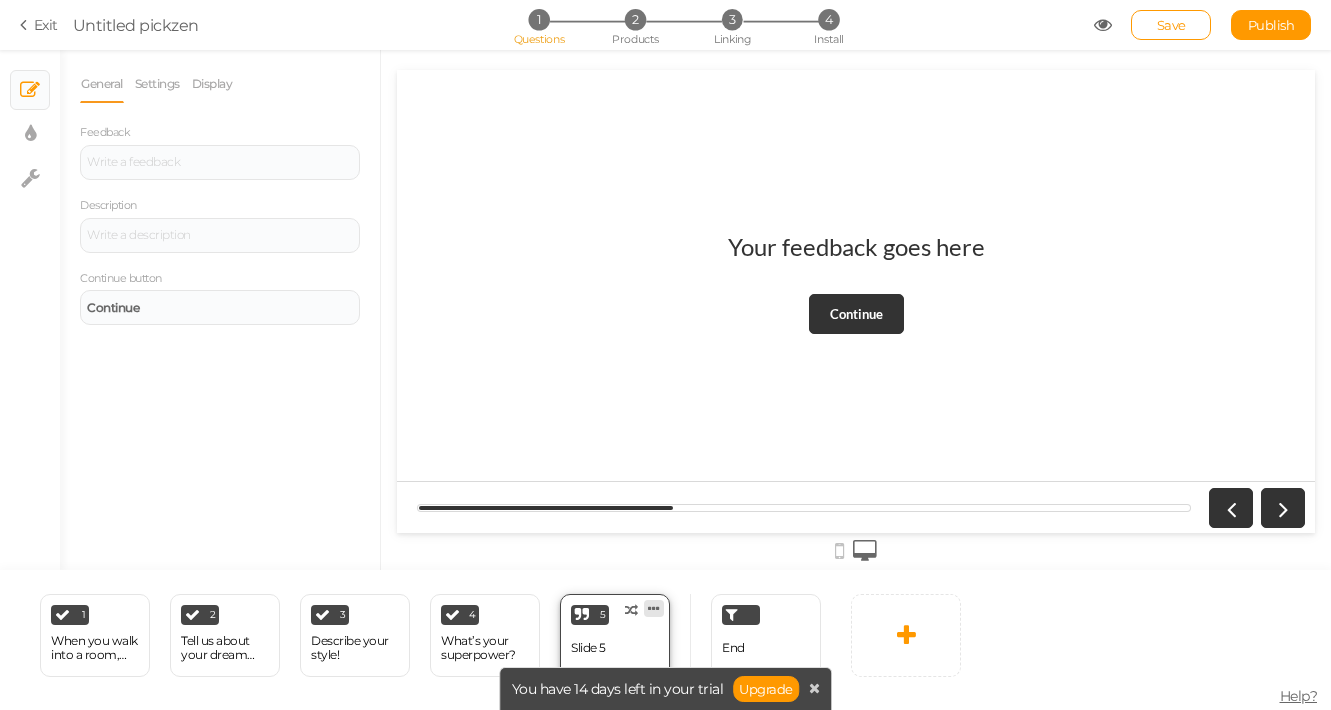 click at bounding box center (654, 608) 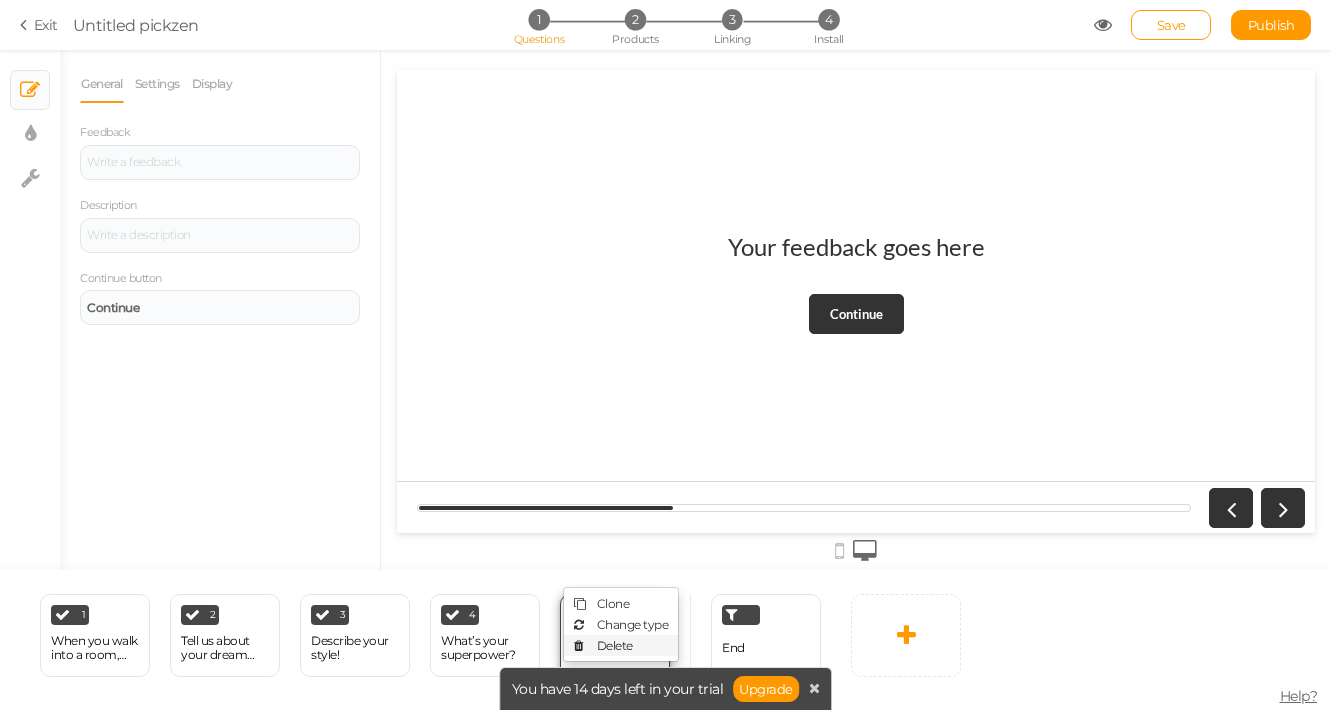 click on "Delete" at bounding box center [621, 645] 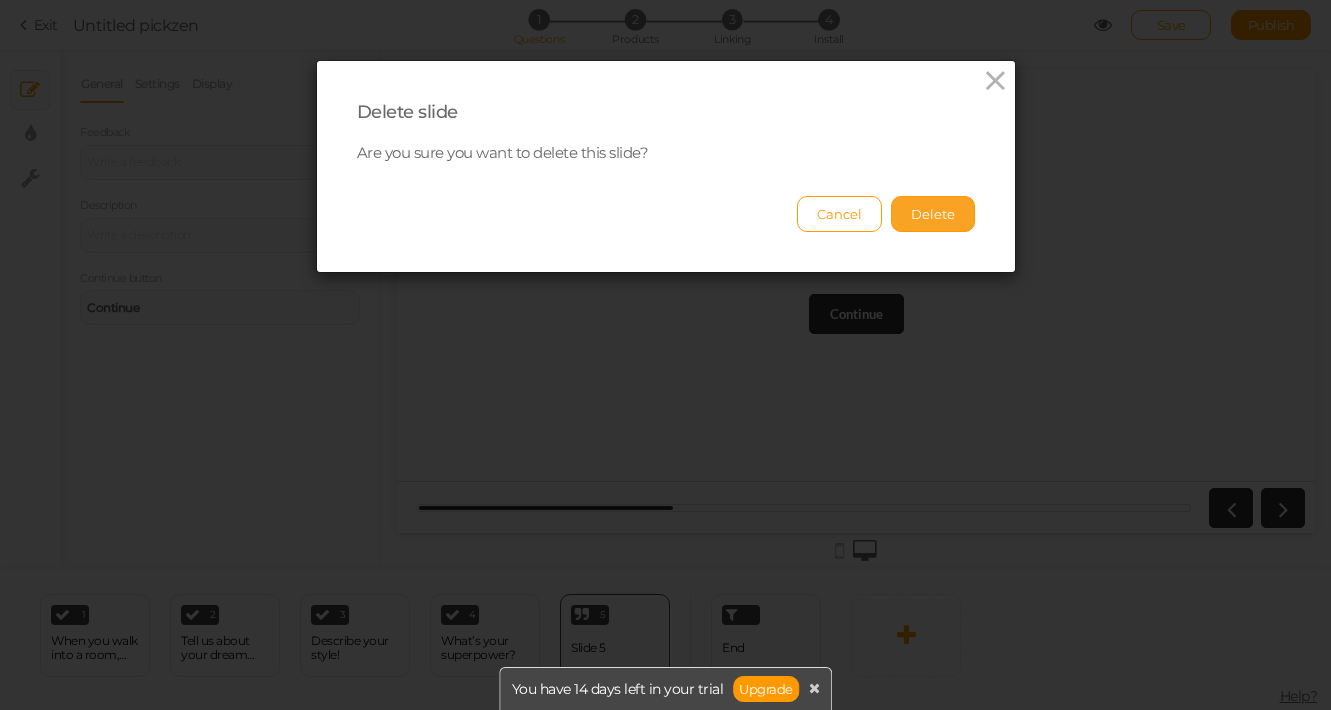 click on "Delete" at bounding box center (933, 214) 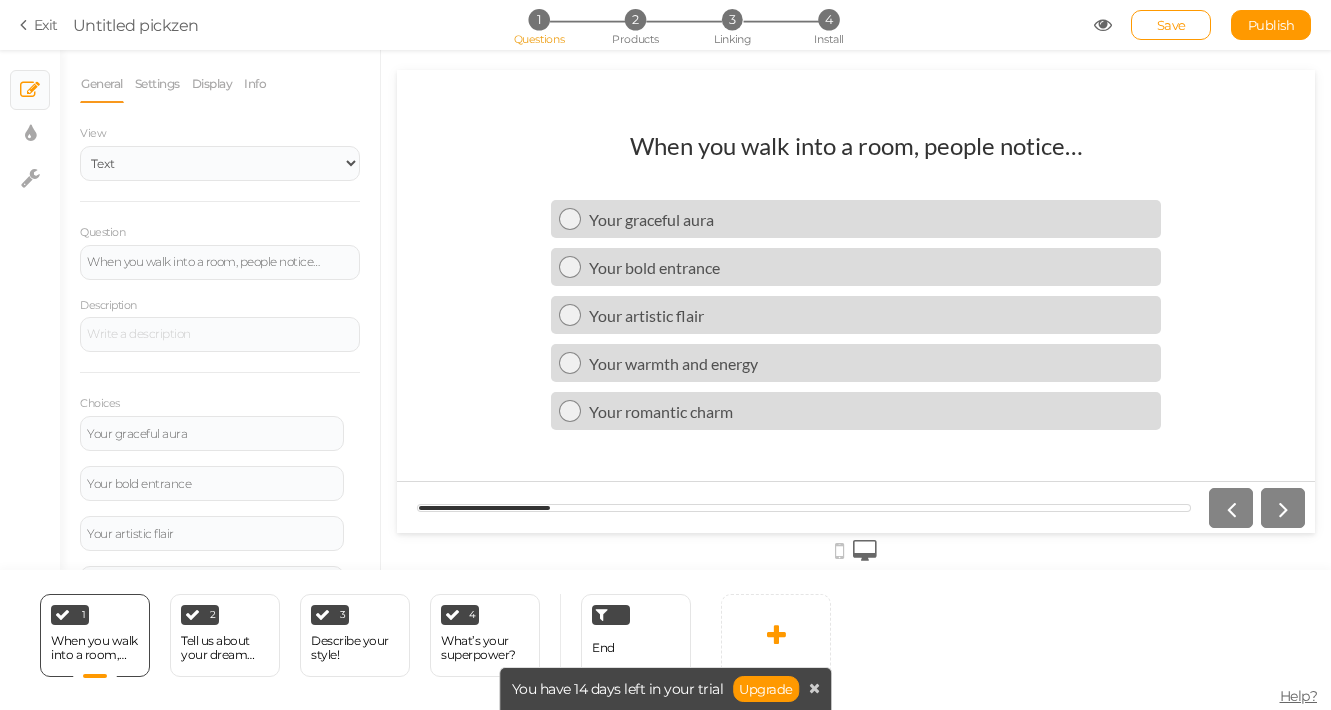 scroll, scrollTop: 0, scrollLeft: 0, axis: both 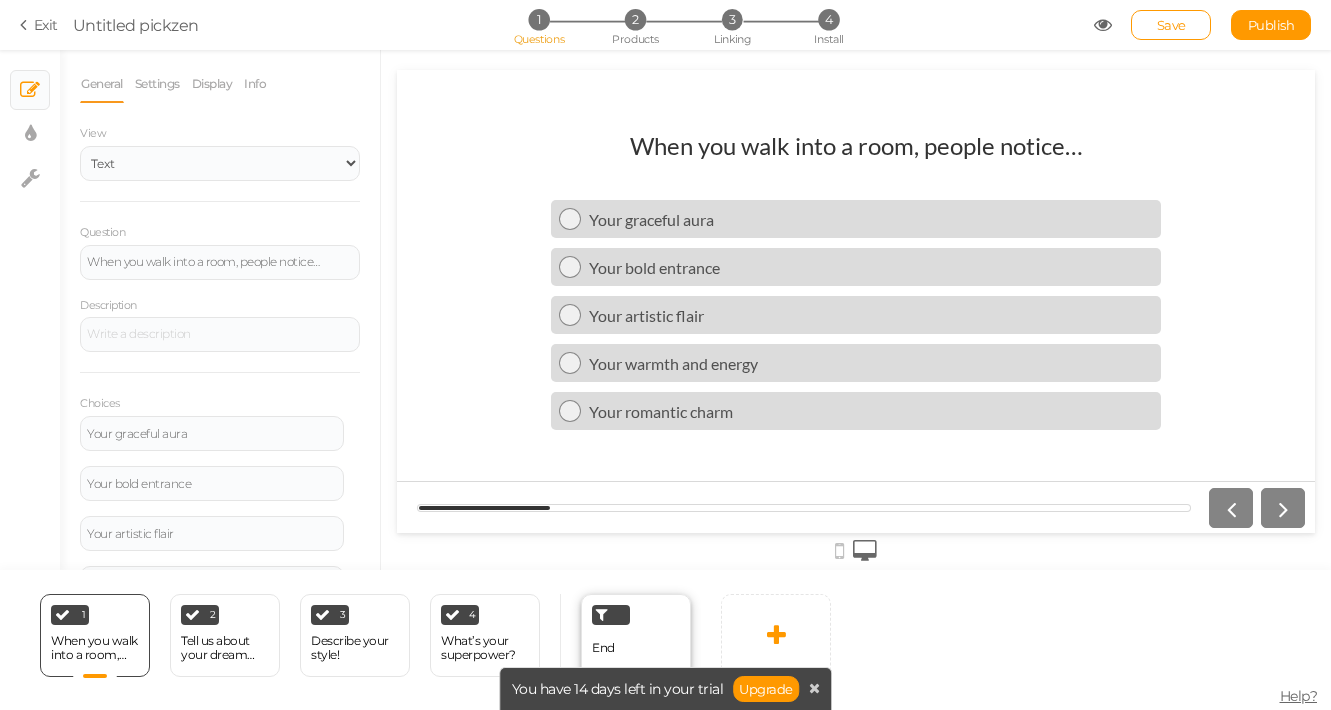 click at bounding box center [611, 615] 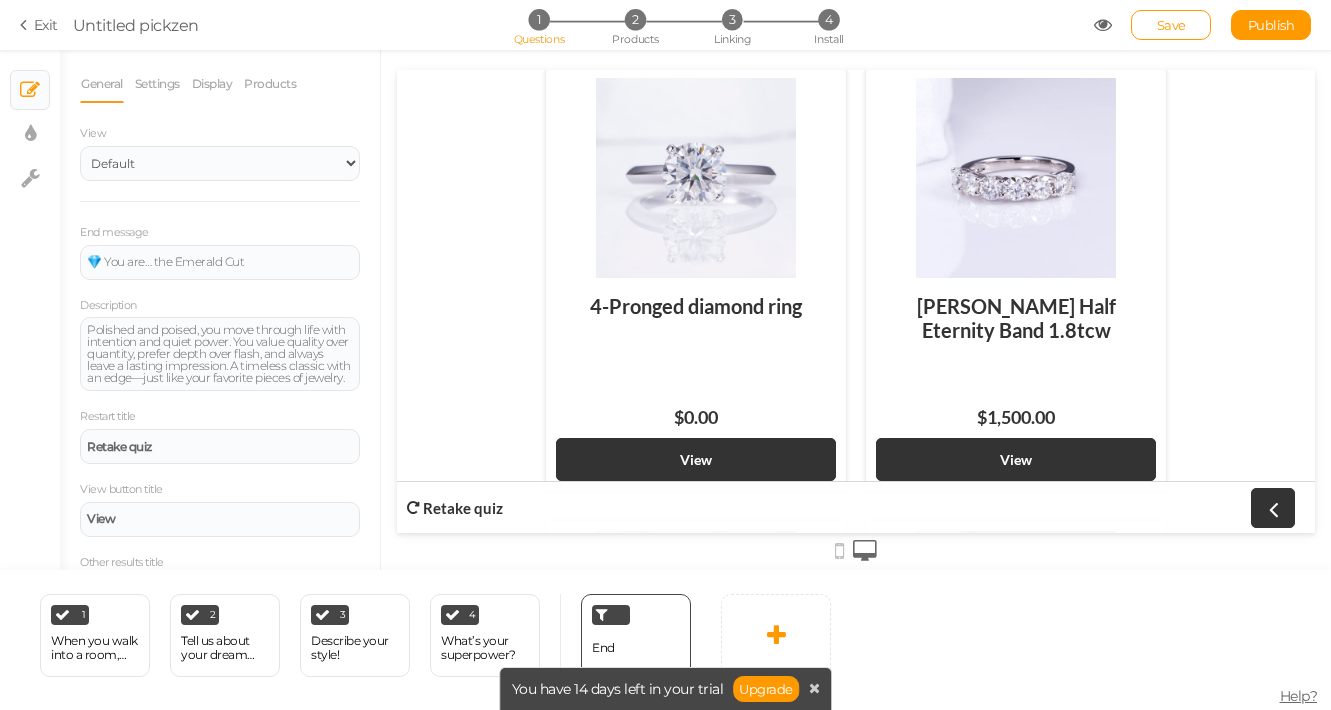 scroll, scrollTop: 0, scrollLeft: 0, axis: both 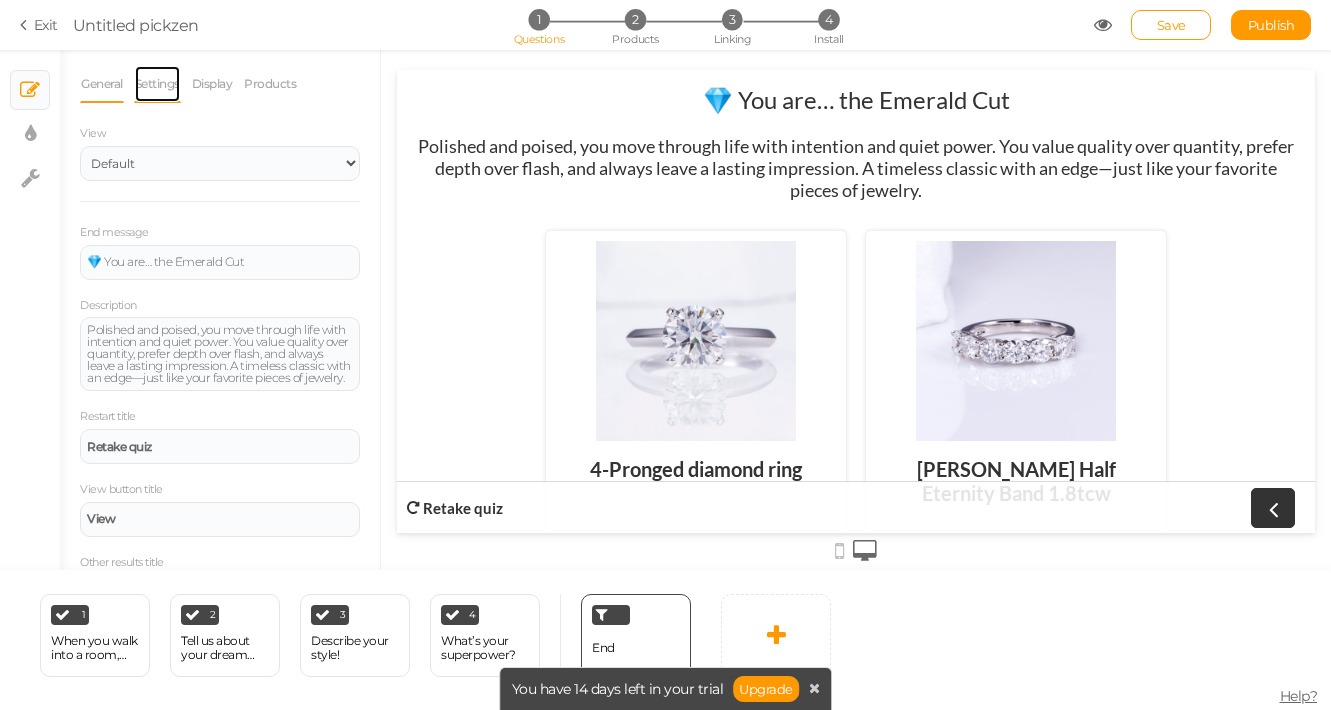 click on "Settings" at bounding box center [157, 84] 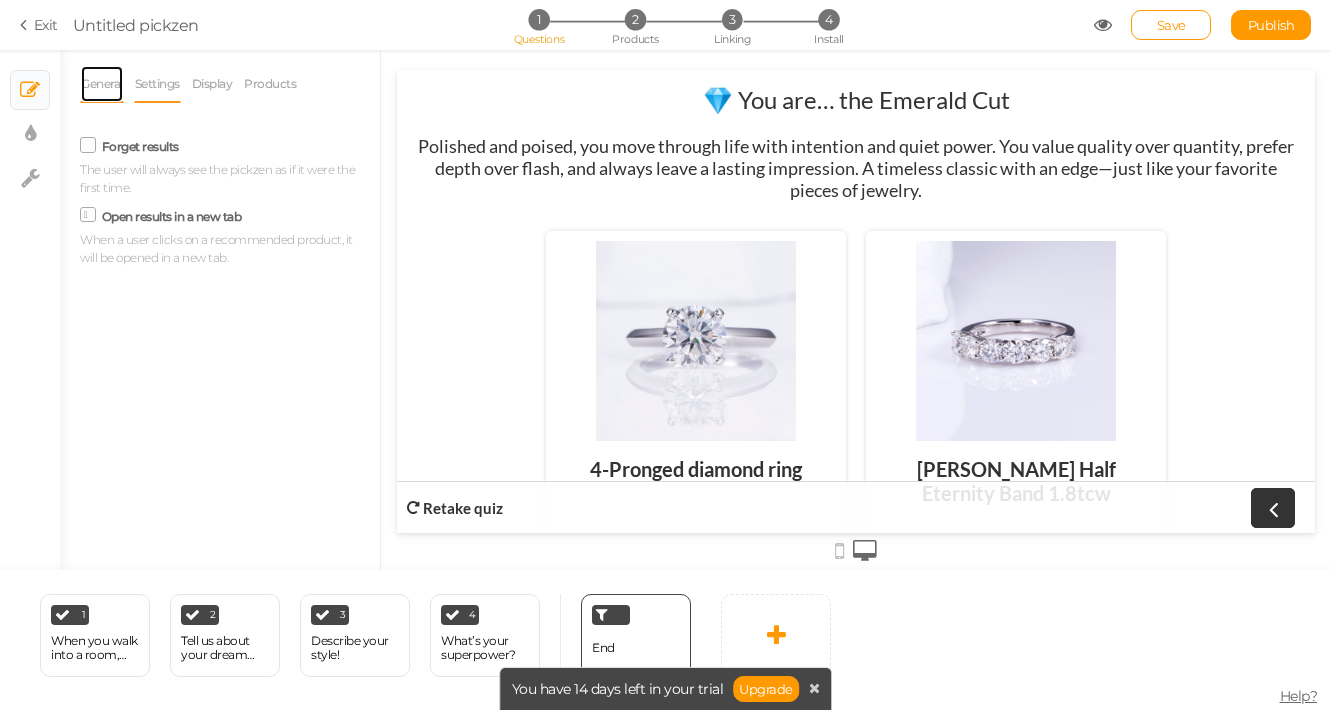 click on "General" at bounding box center (102, 84) 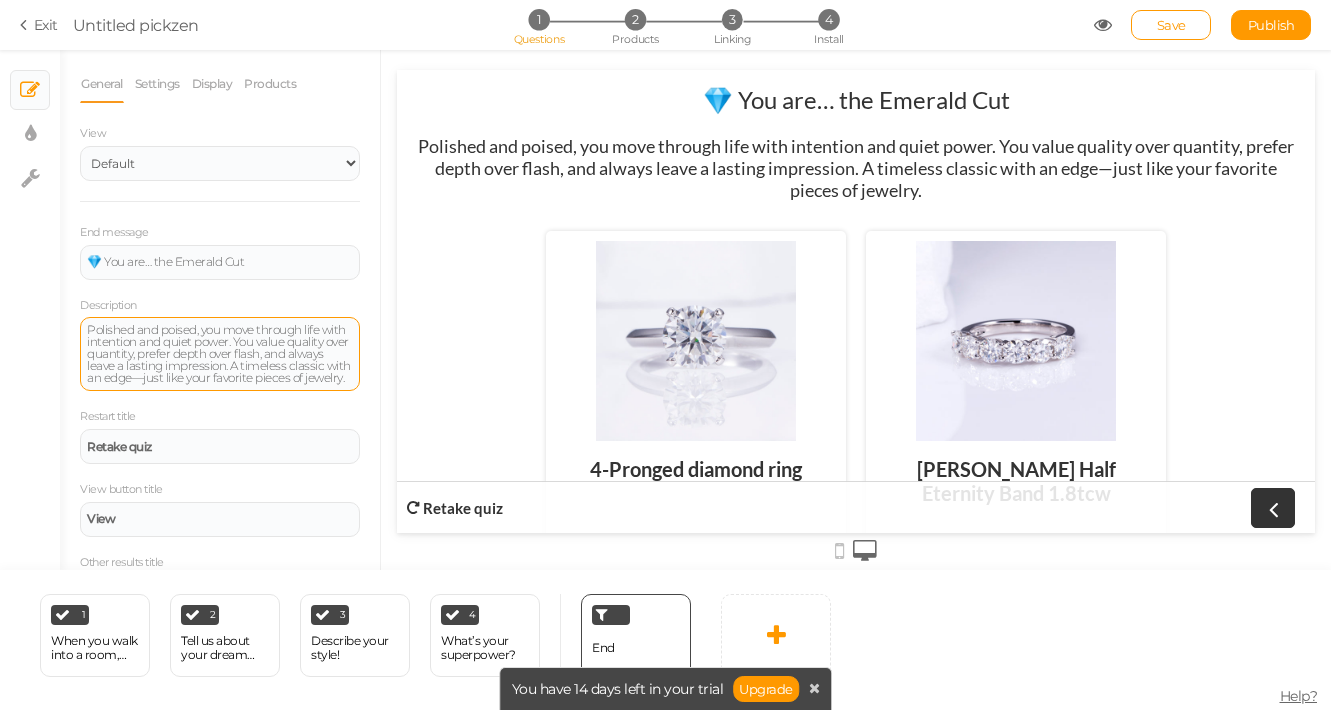 scroll, scrollTop: 54, scrollLeft: 0, axis: vertical 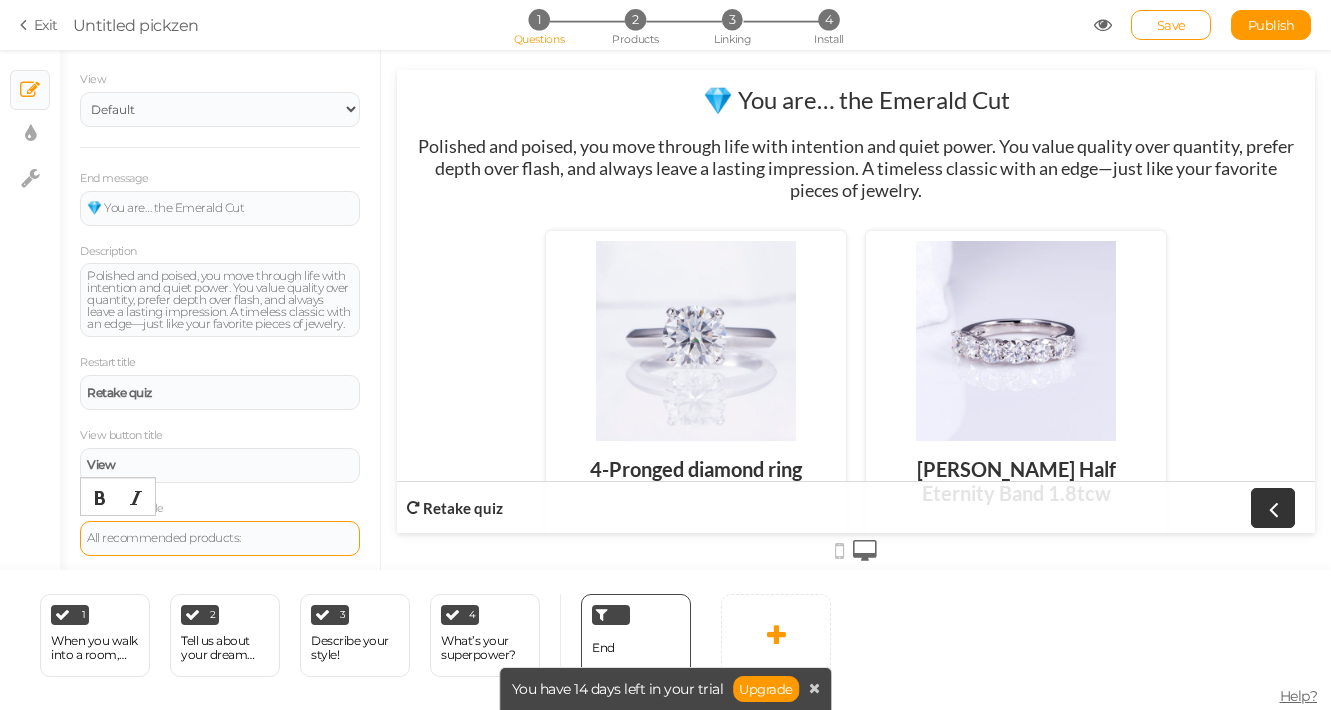 click on "All recommended products:" at bounding box center [220, 538] 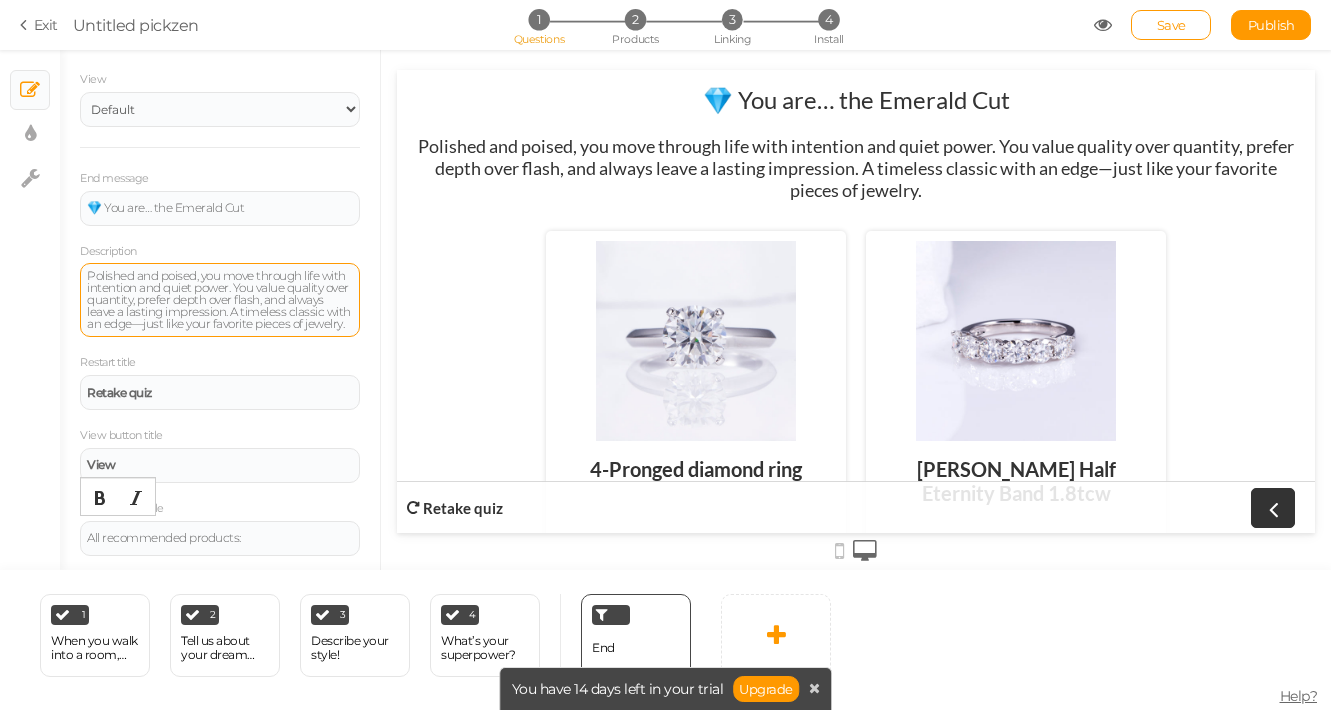 click on "Polished and poised, you move through life with intention and quiet power. You value quality over quantity, prefer depth over flash, and always leave a lasting impression. A timeless classic with an edge—just like your favorite pieces of jewelry." at bounding box center [220, 300] 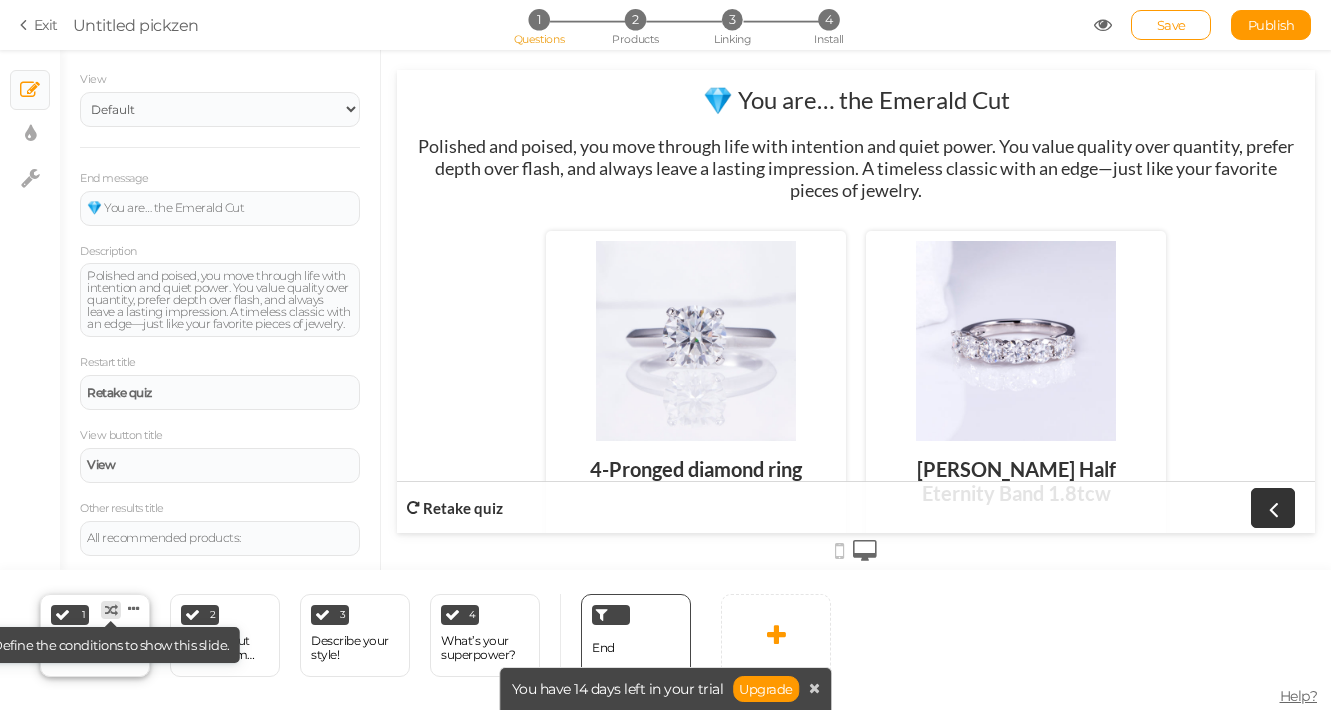 click at bounding box center [111, 610] 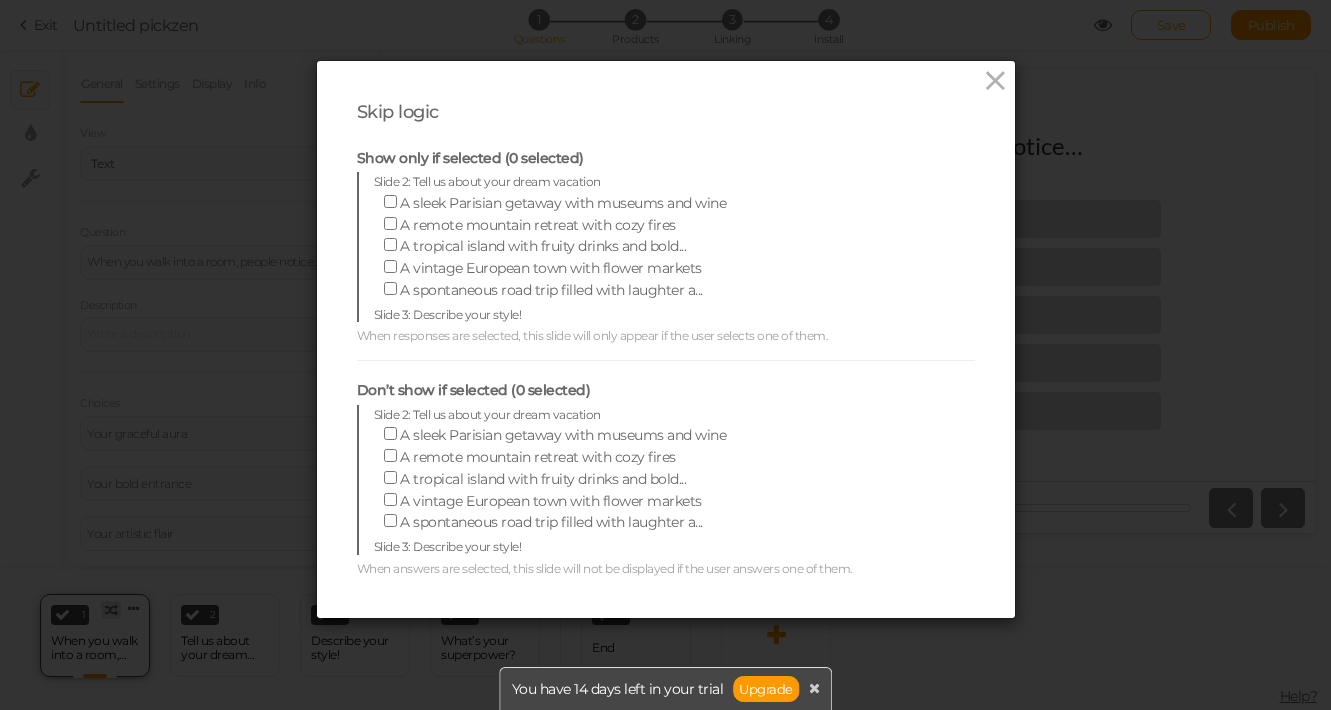 scroll, scrollTop: 0, scrollLeft: 0, axis: both 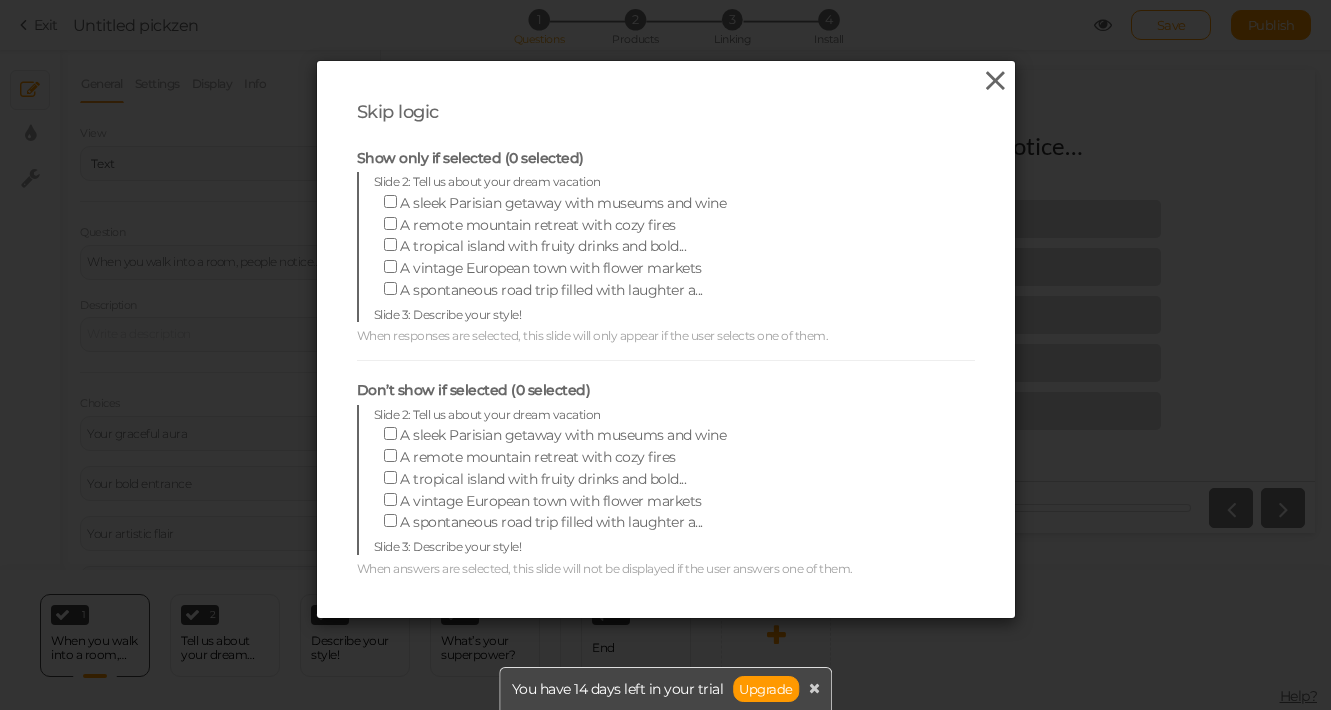 click at bounding box center [995, 81] 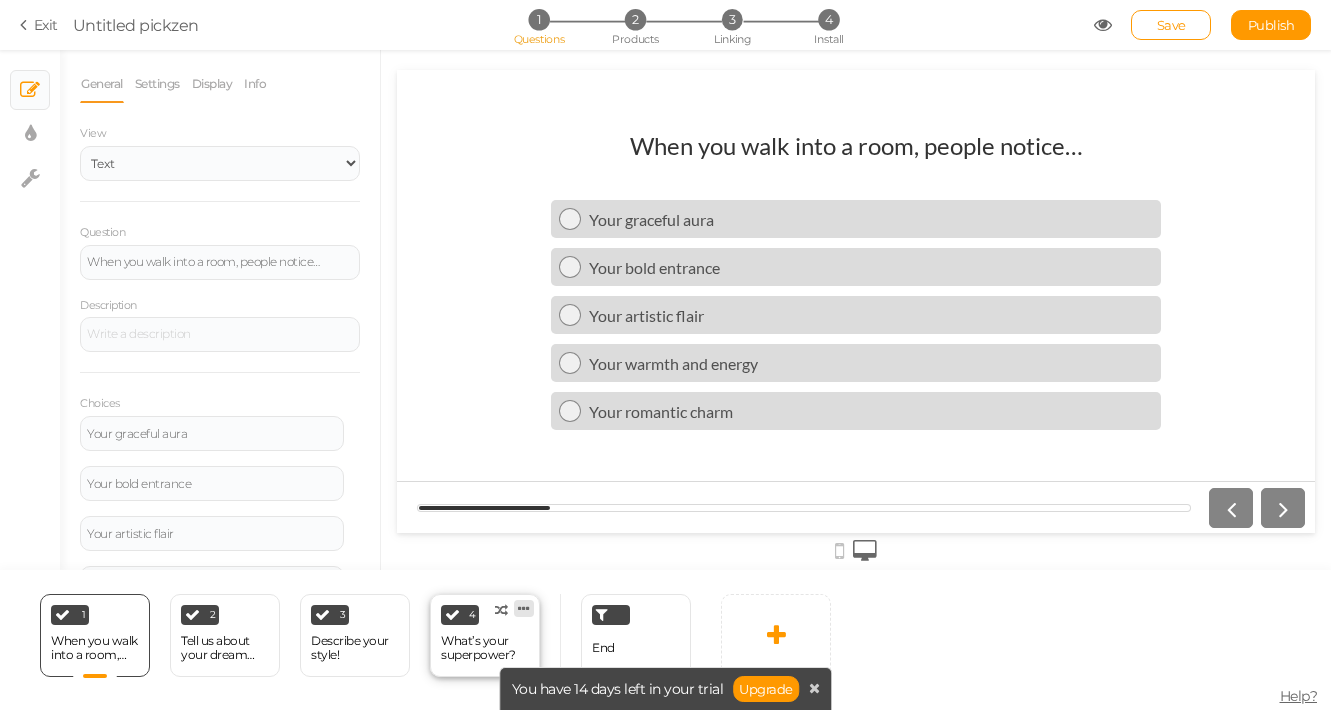 click at bounding box center [524, 608] 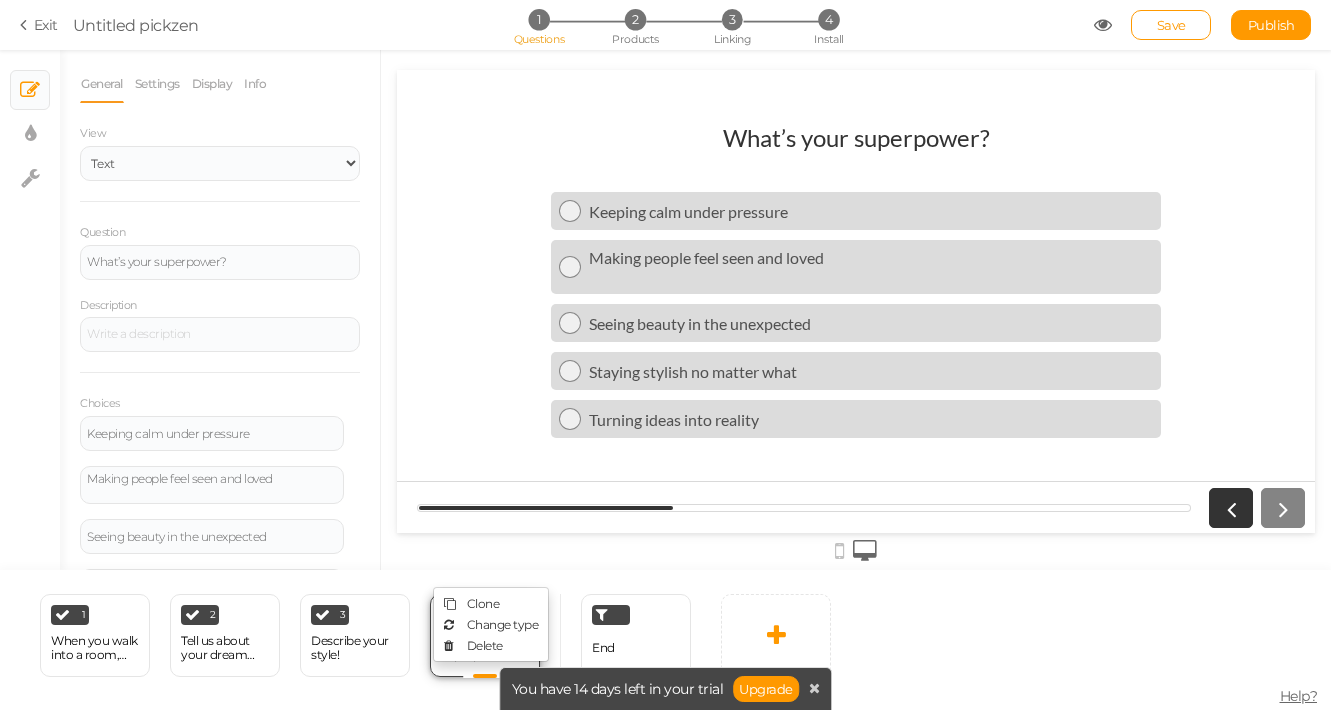 scroll, scrollTop: 0, scrollLeft: 0, axis: both 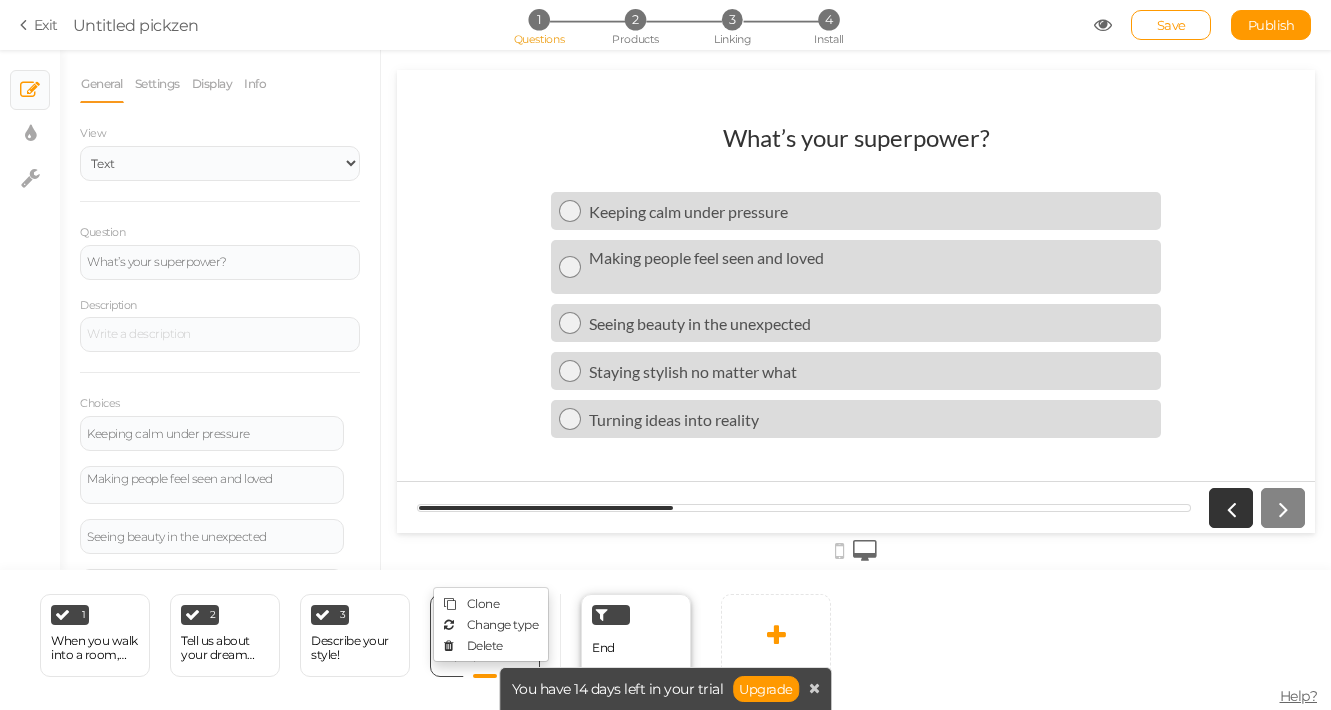 click at bounding box center [611, 615] 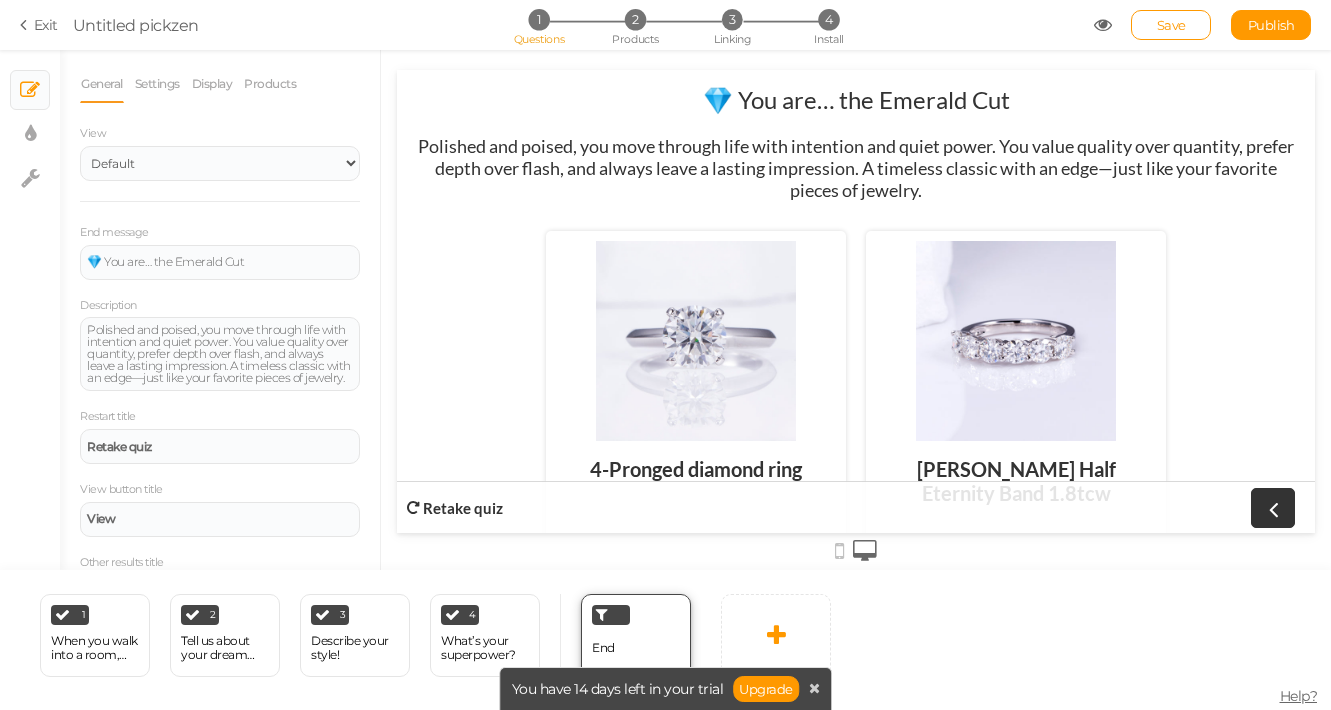 click on "End" at bounding box center [636, 635] 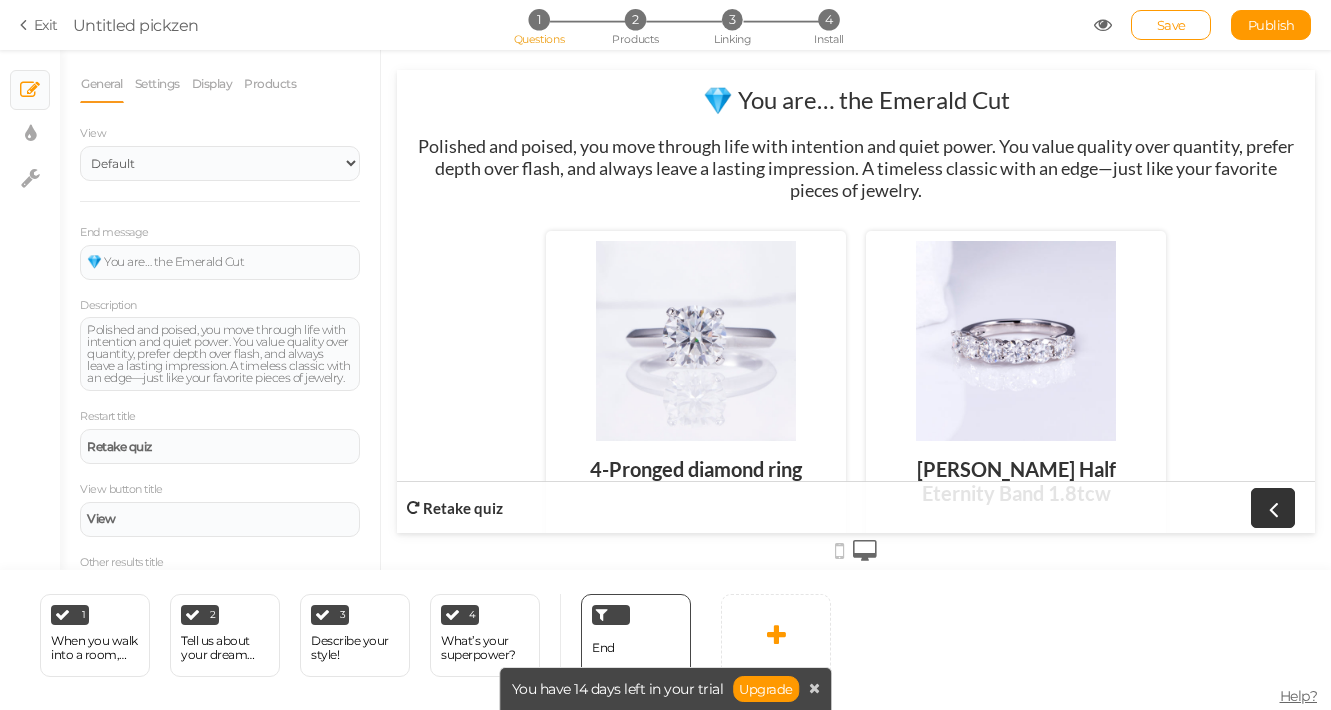 click on "Exit" at bounding box center [39, 25] 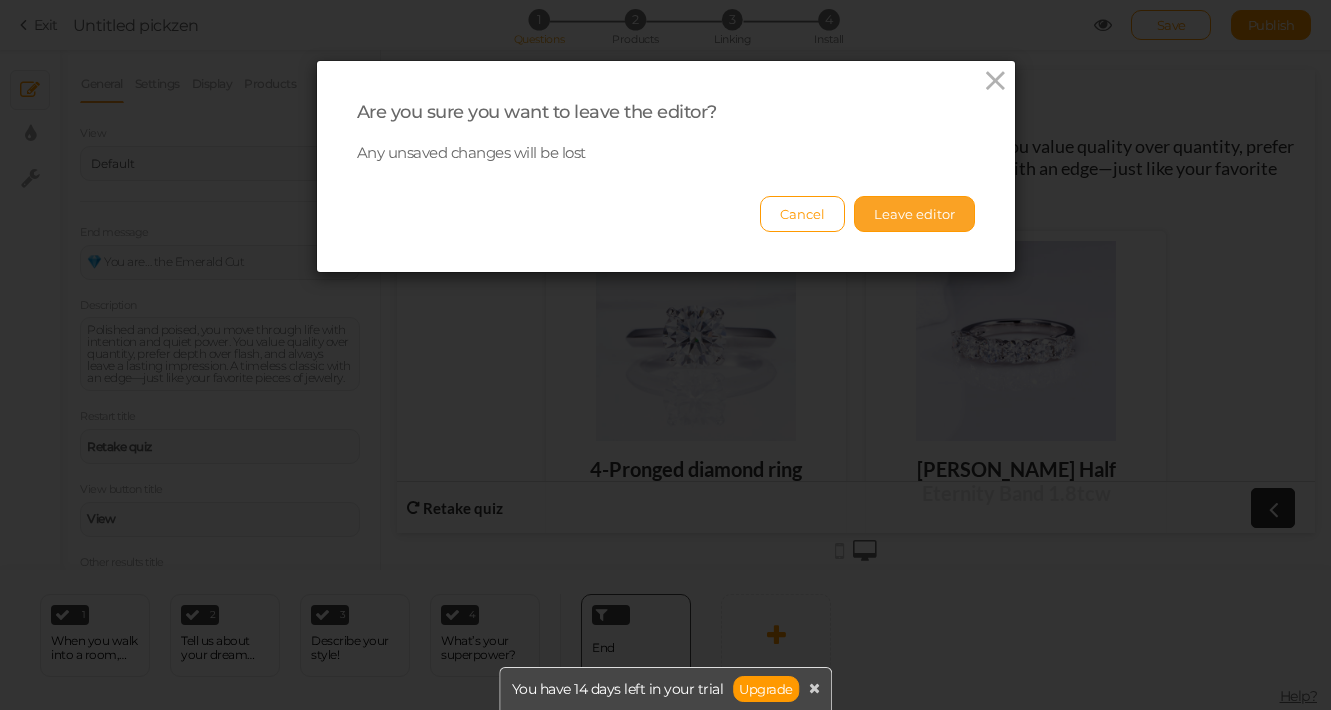 click on "Leave editor" at bounding box center (914, 214) 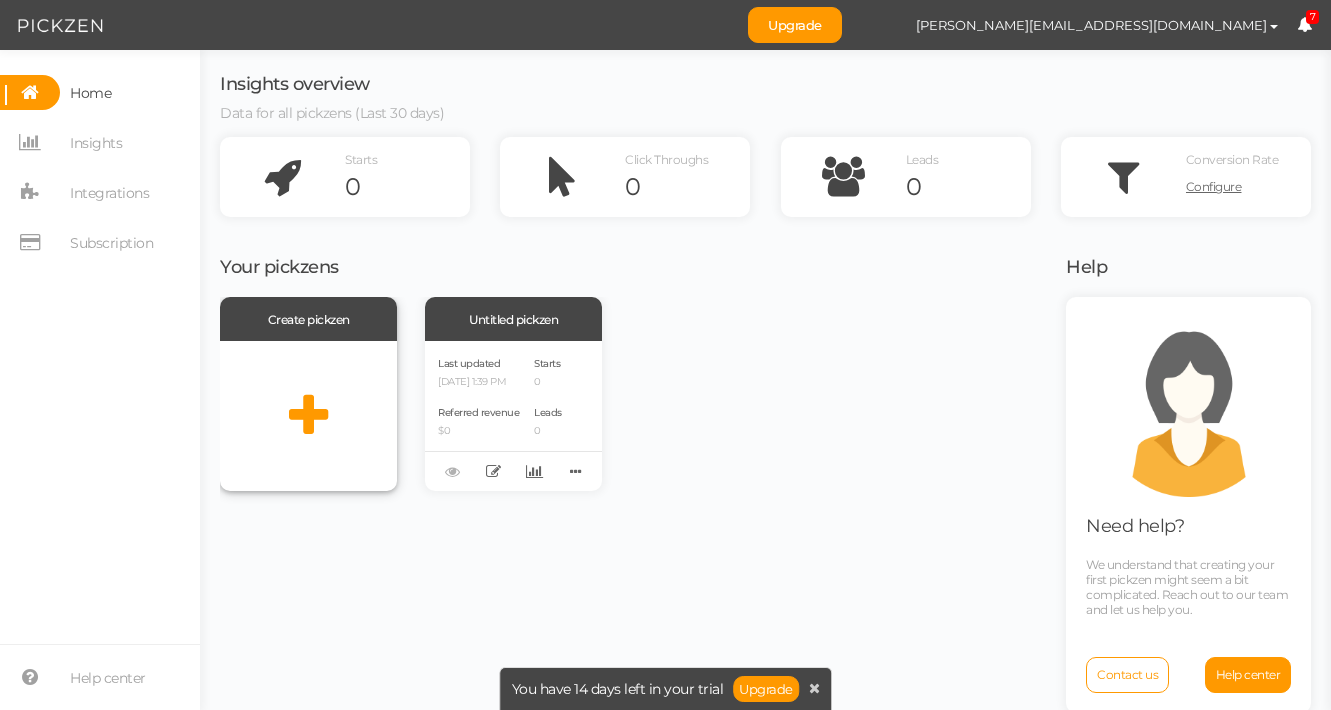 click at bounding box center [308, 416] 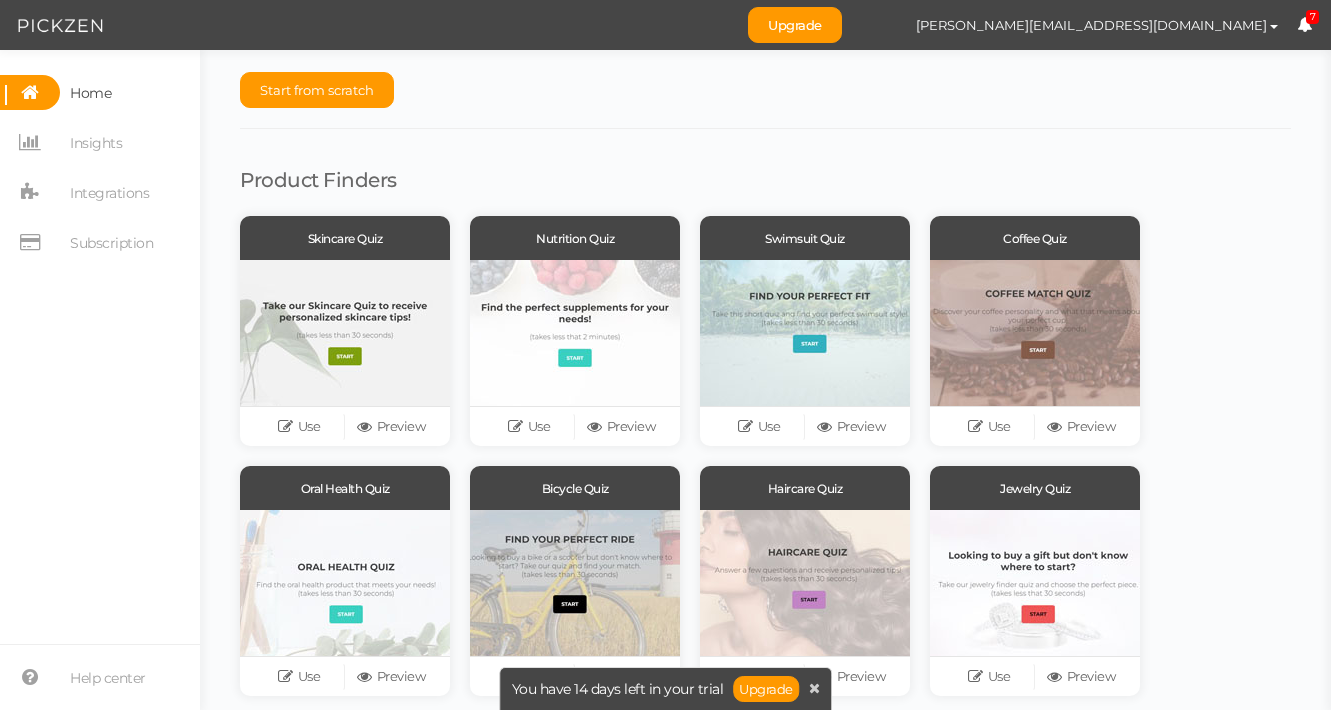 scroll, scrollTop: 0, scrollLeft: 0, axis: both 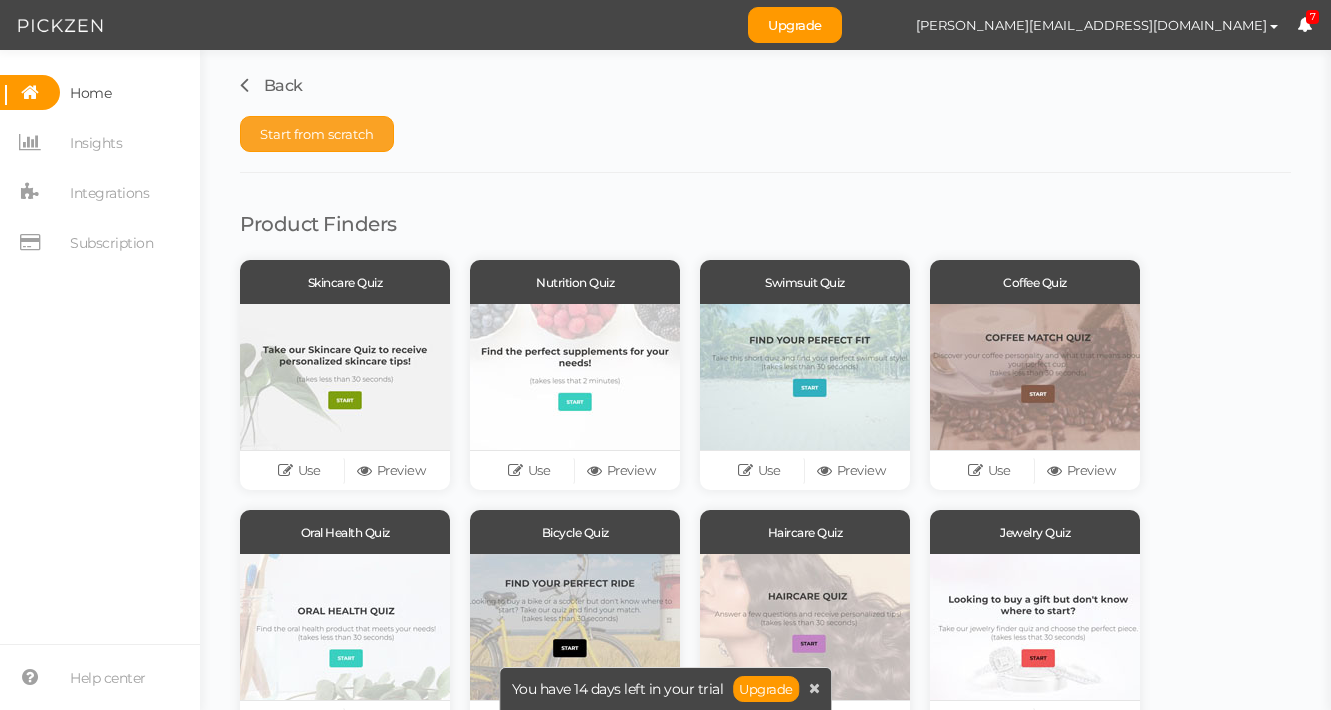 click on "Start from scratch" at bounding box center (317, 134) 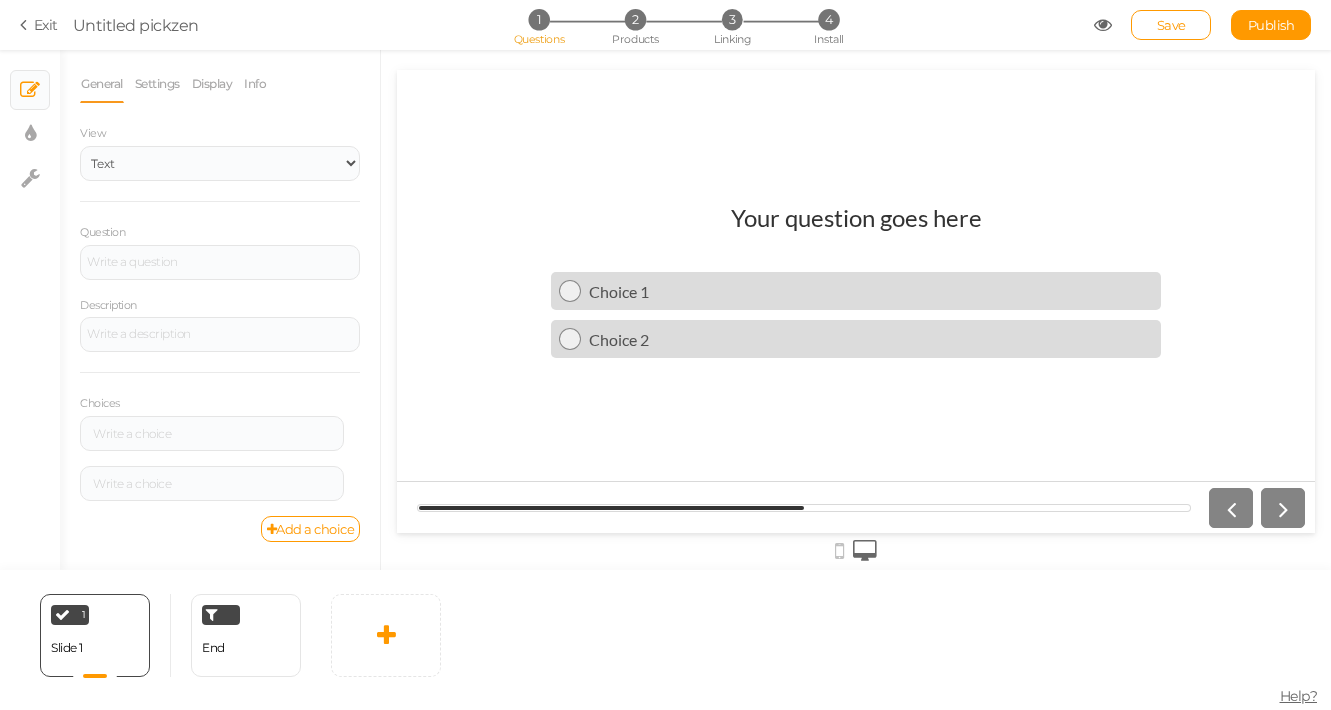 scroll, scrollTop: 0, scrollLeft: 0, axis: both 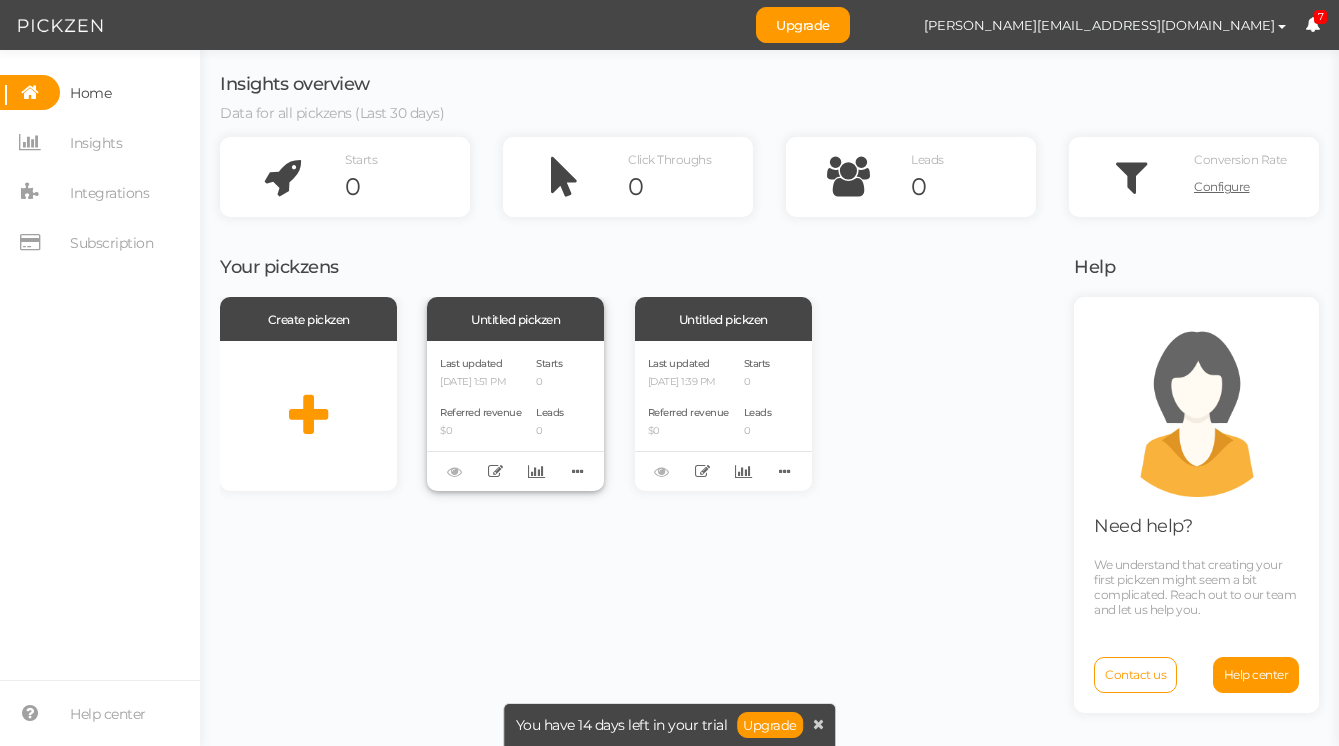 click on "Last updated   07/13/2025 1:51 PM       Referred revenue   $0             Starts   0       Leads   0" at bounding box center (515, 416) 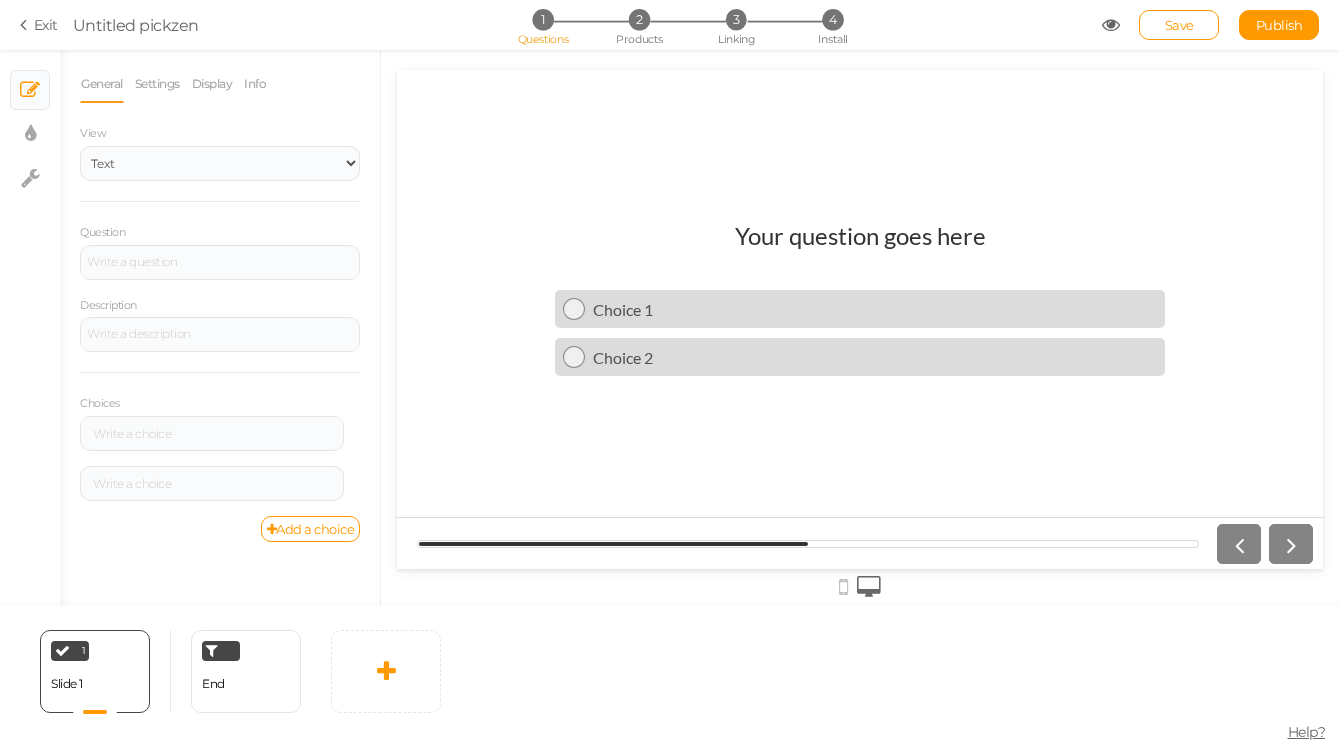 scroll, scrollTop: 0, scrollLeft: 0, axis: both 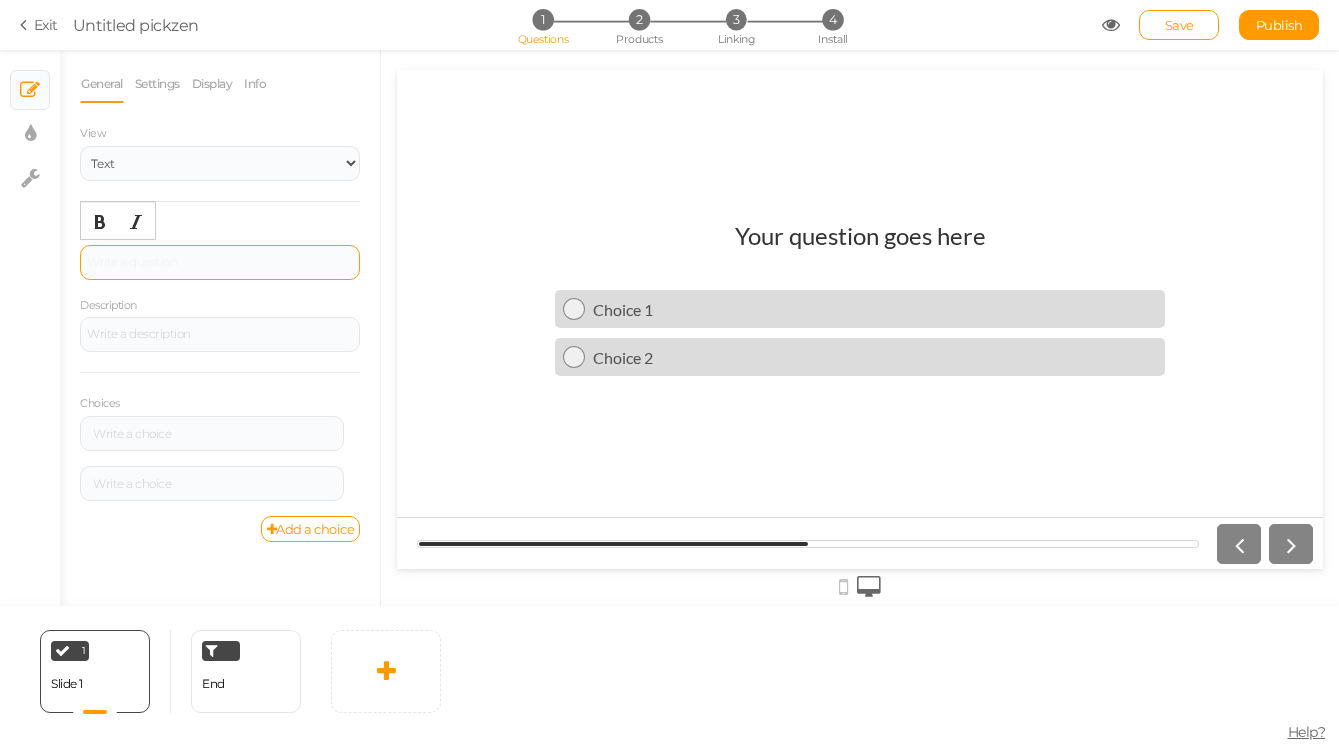 click at bounding box center (220, 262) 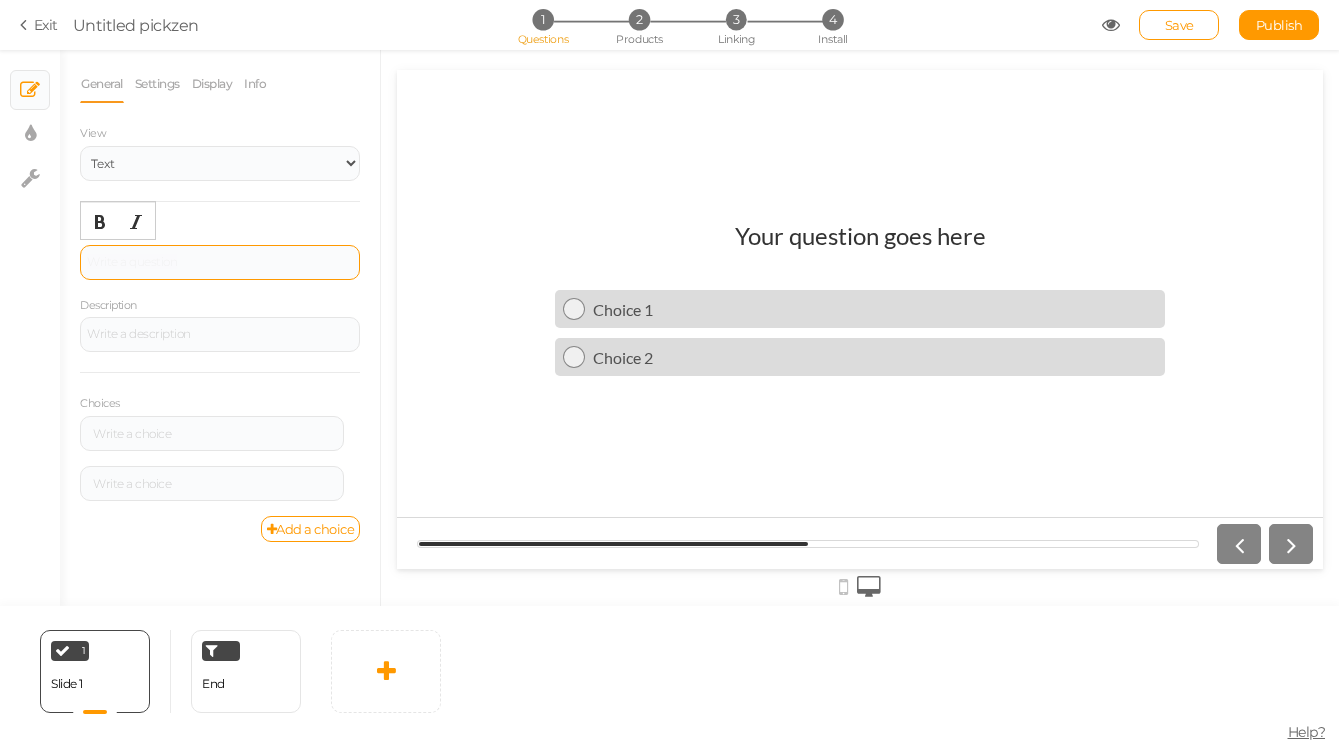 type 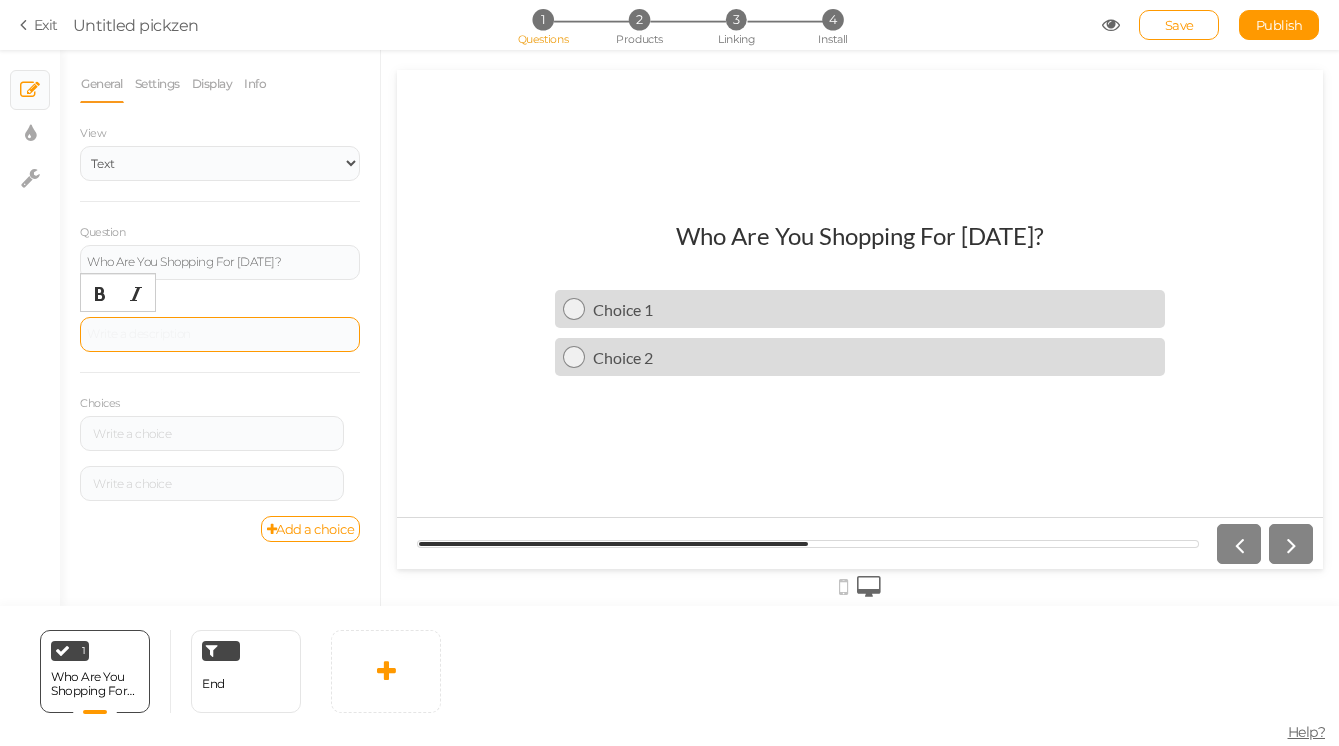 click at bounding box center [220, 335] 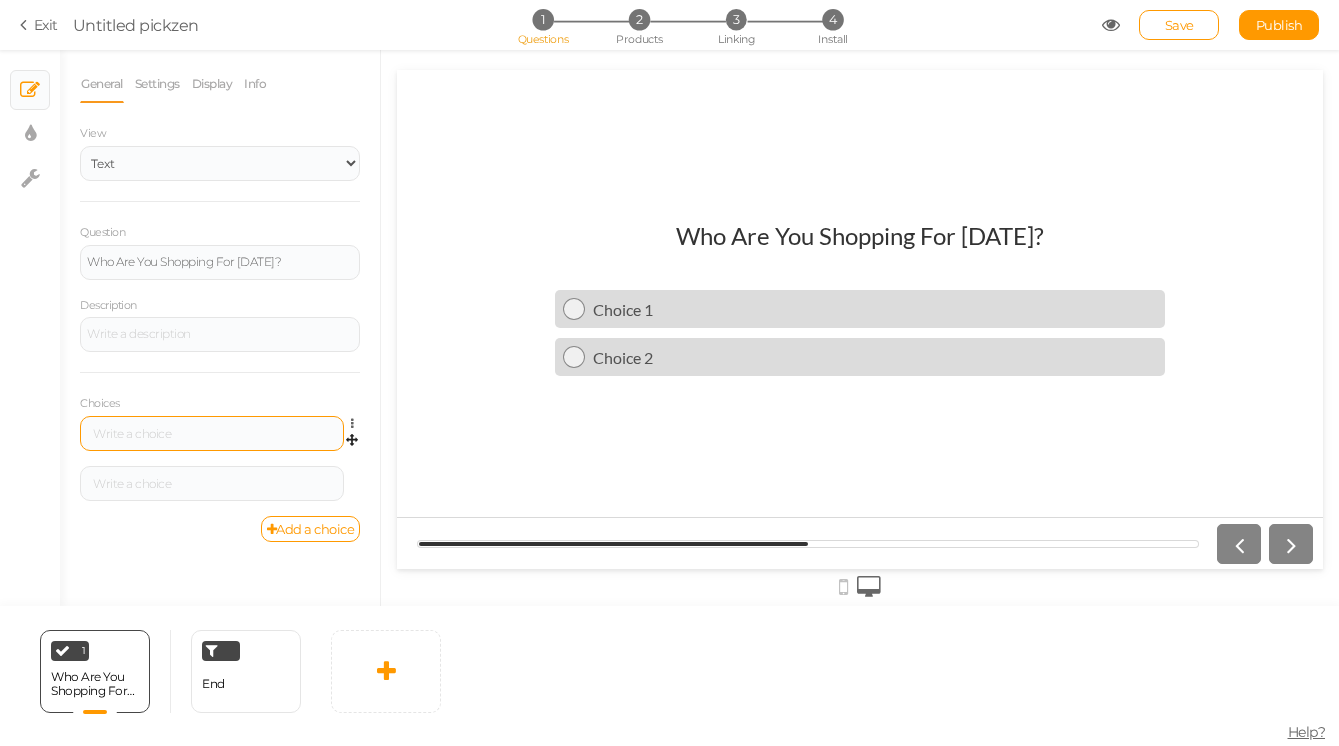 click at bounding box center (212, 433) 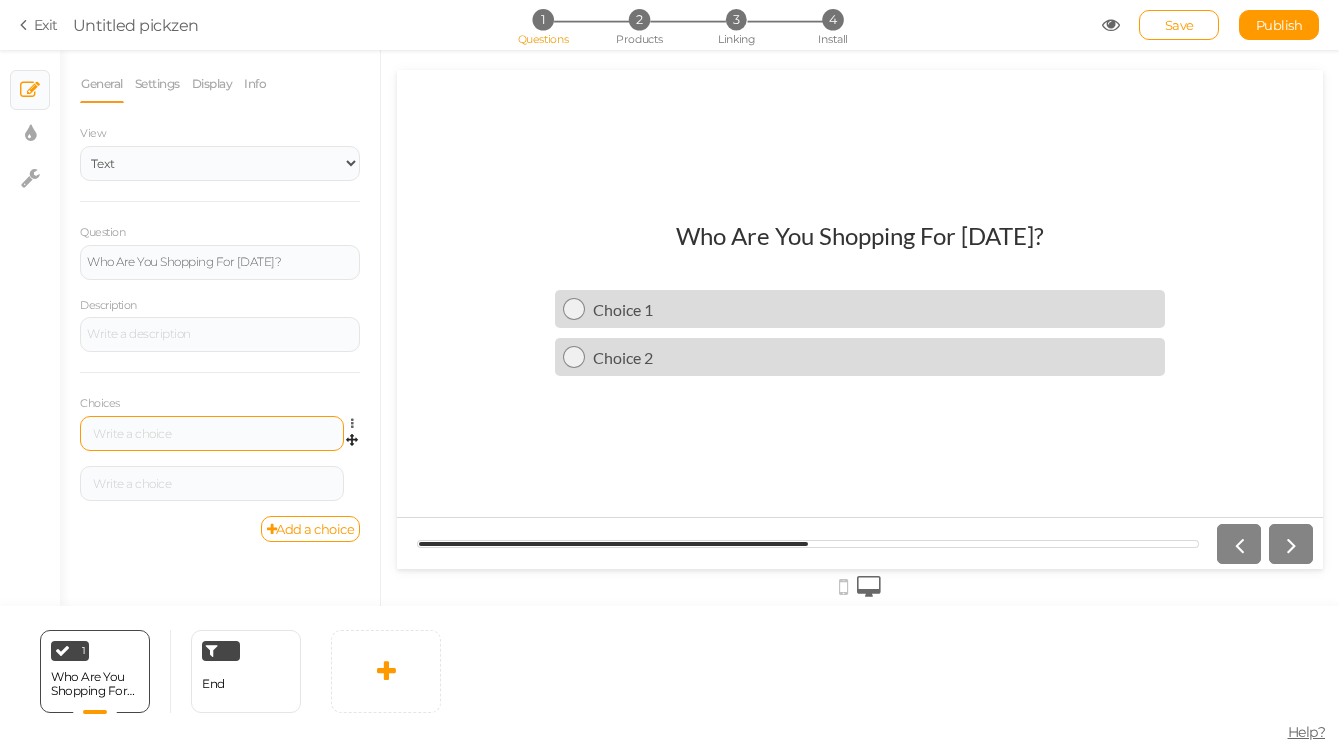 click at bounding box center [212, 433] 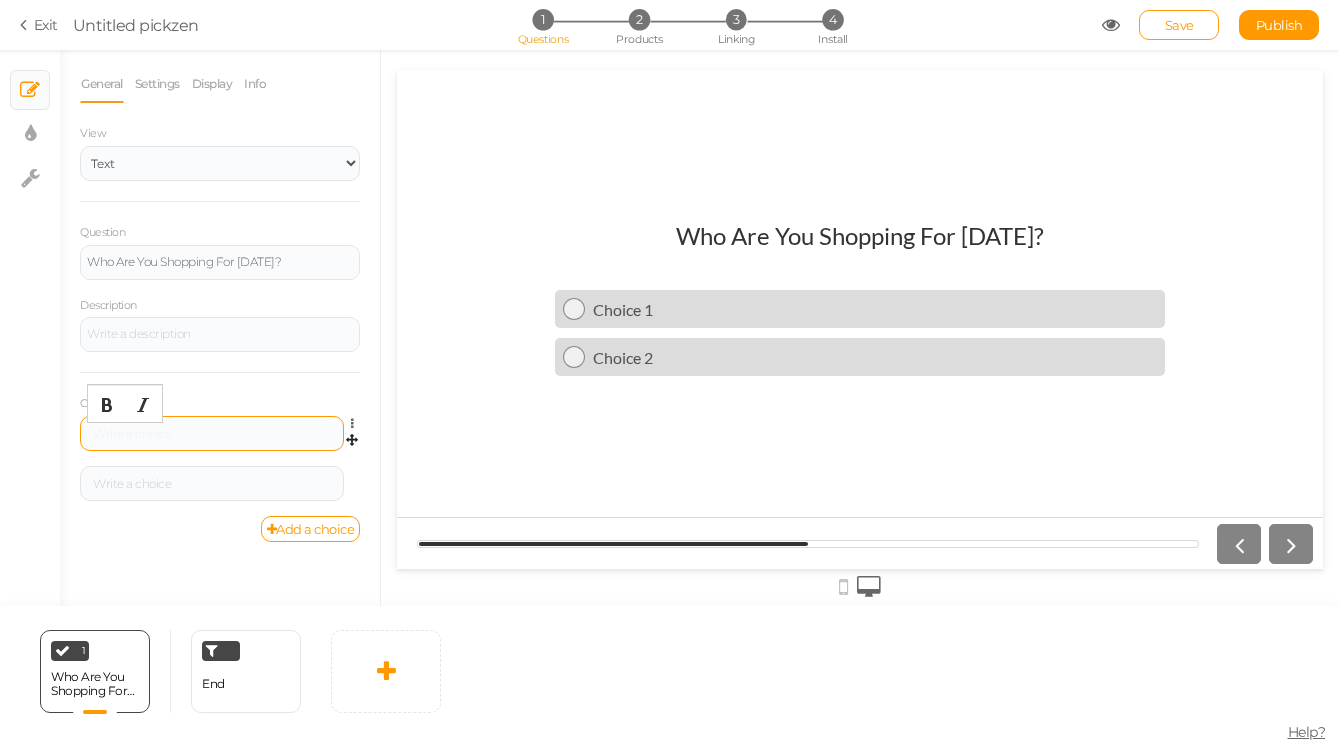 click at bounding box center [212, 434] 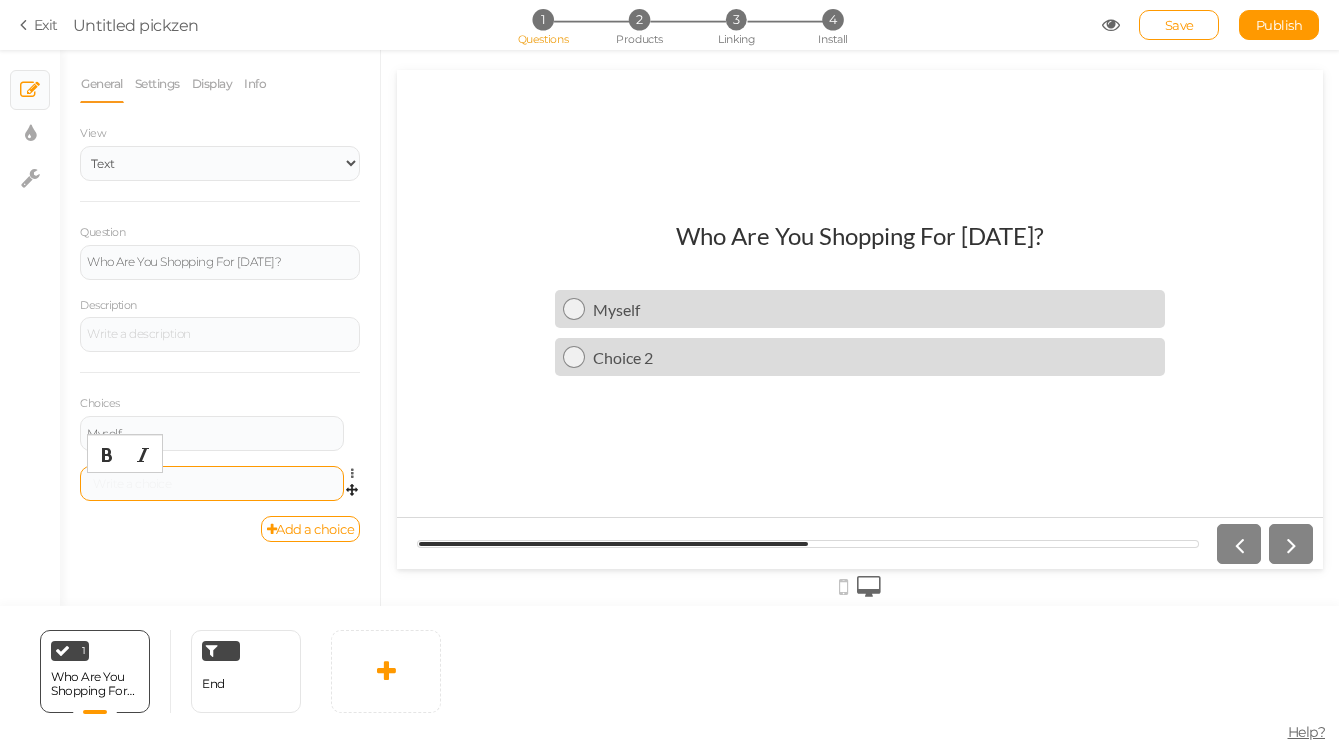 click at bounding box center [212, 484] 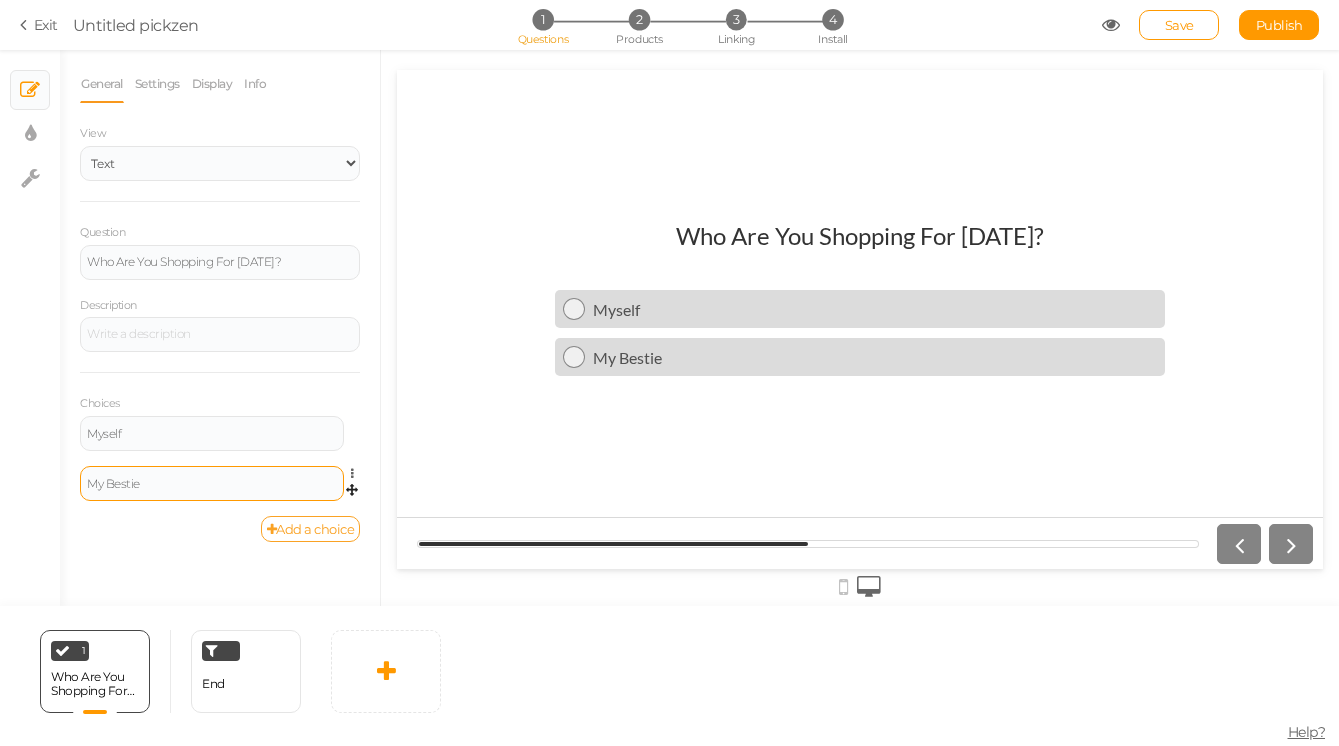 click on "Add a choice" at bounding box center (311, 529) 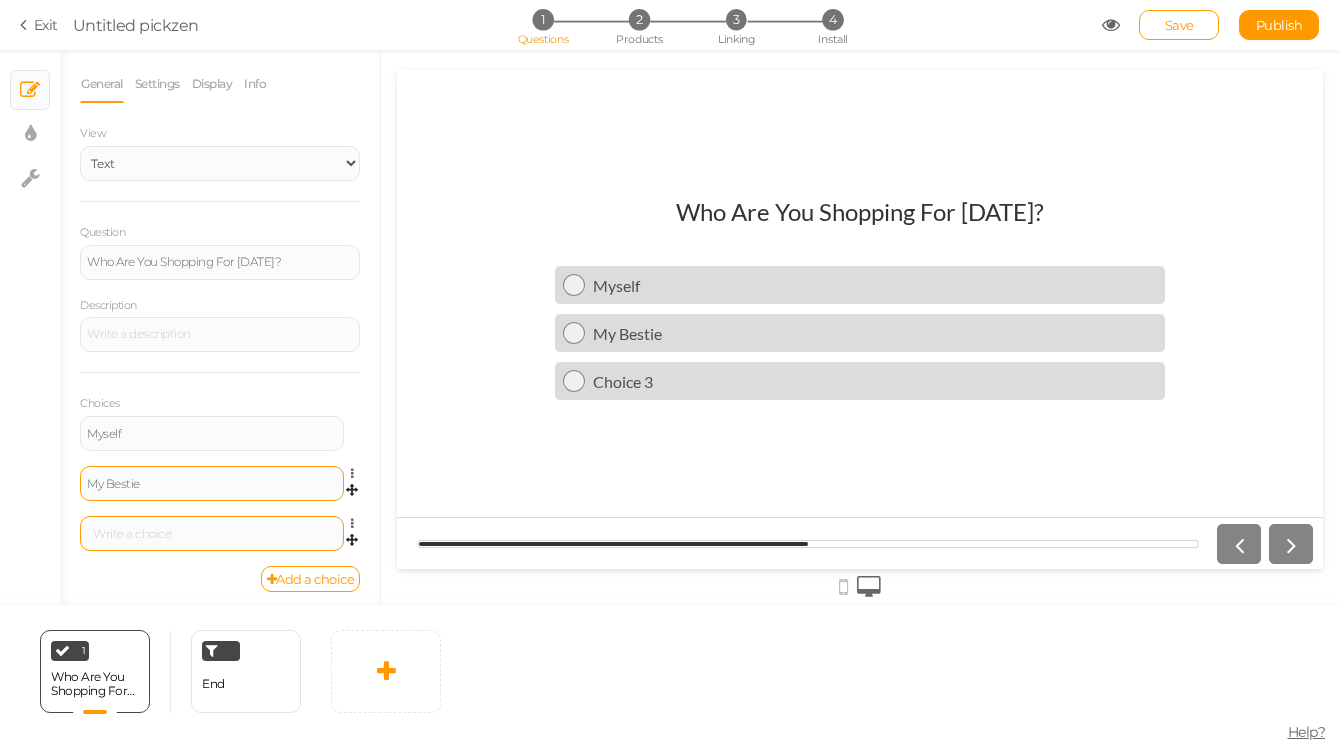 click at bounding box center (212, 534) 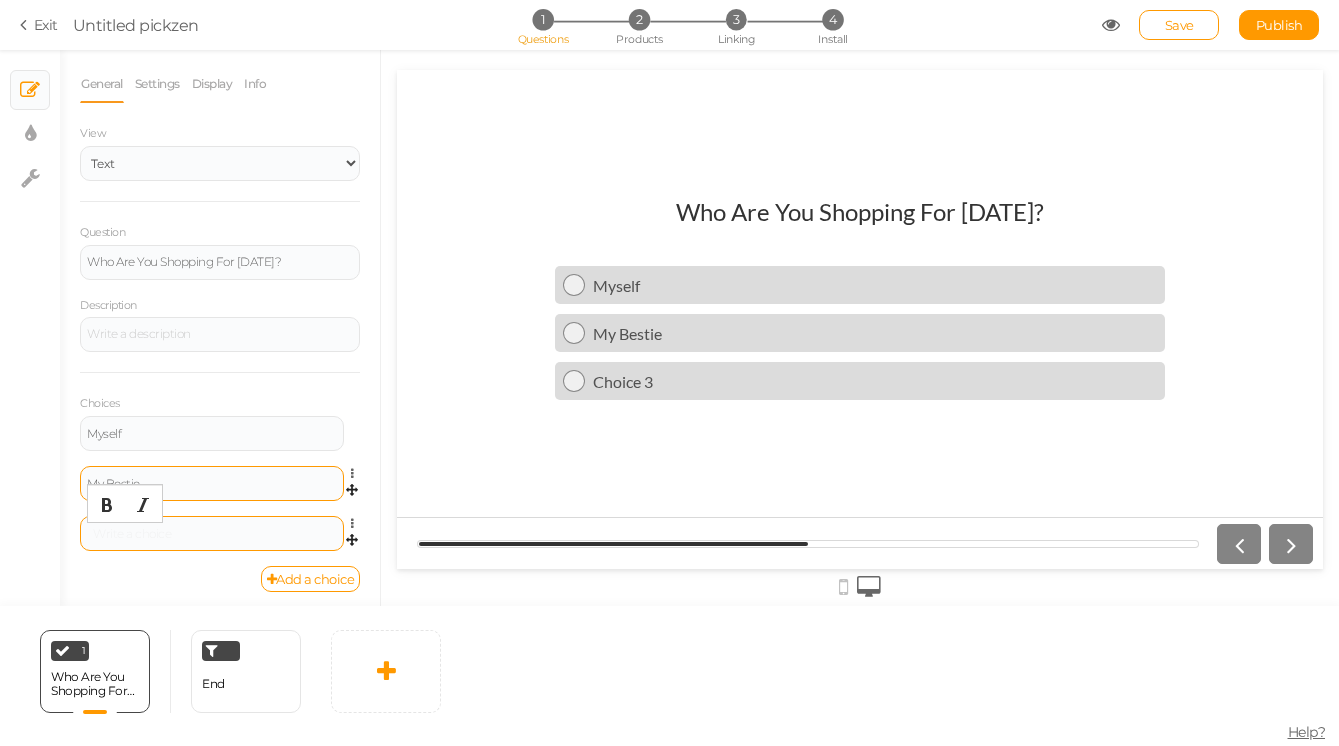 type 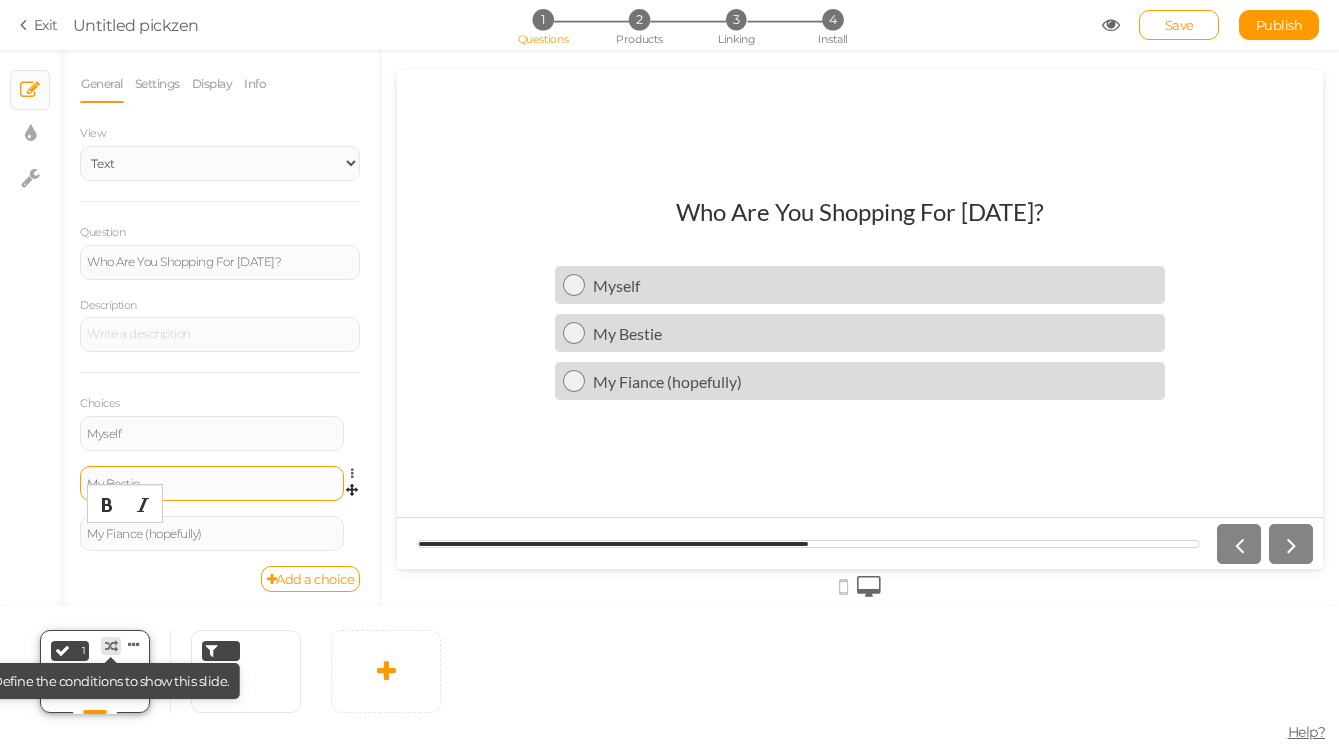 click at bounding box center [111, 646] 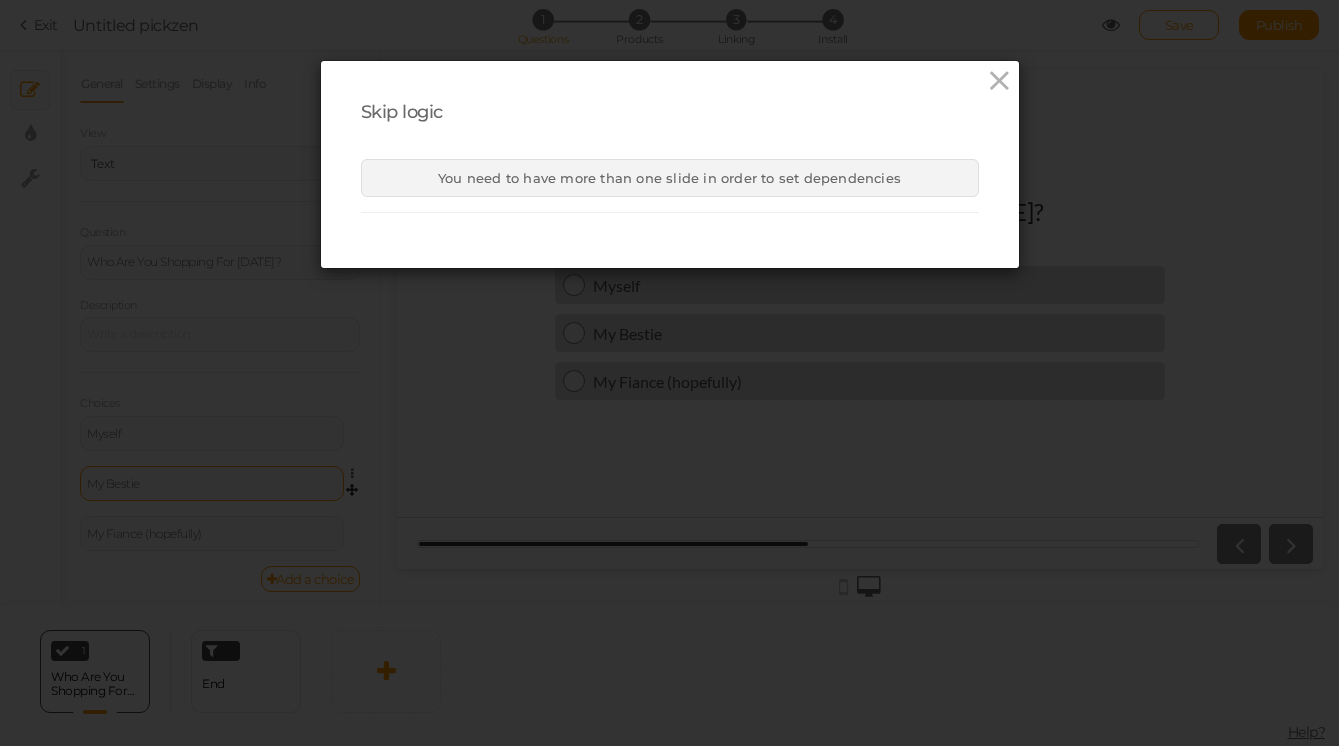 click on "Skip logic         You need to have more than one slide in order to set dependencies" at bounding box center [669, 373] 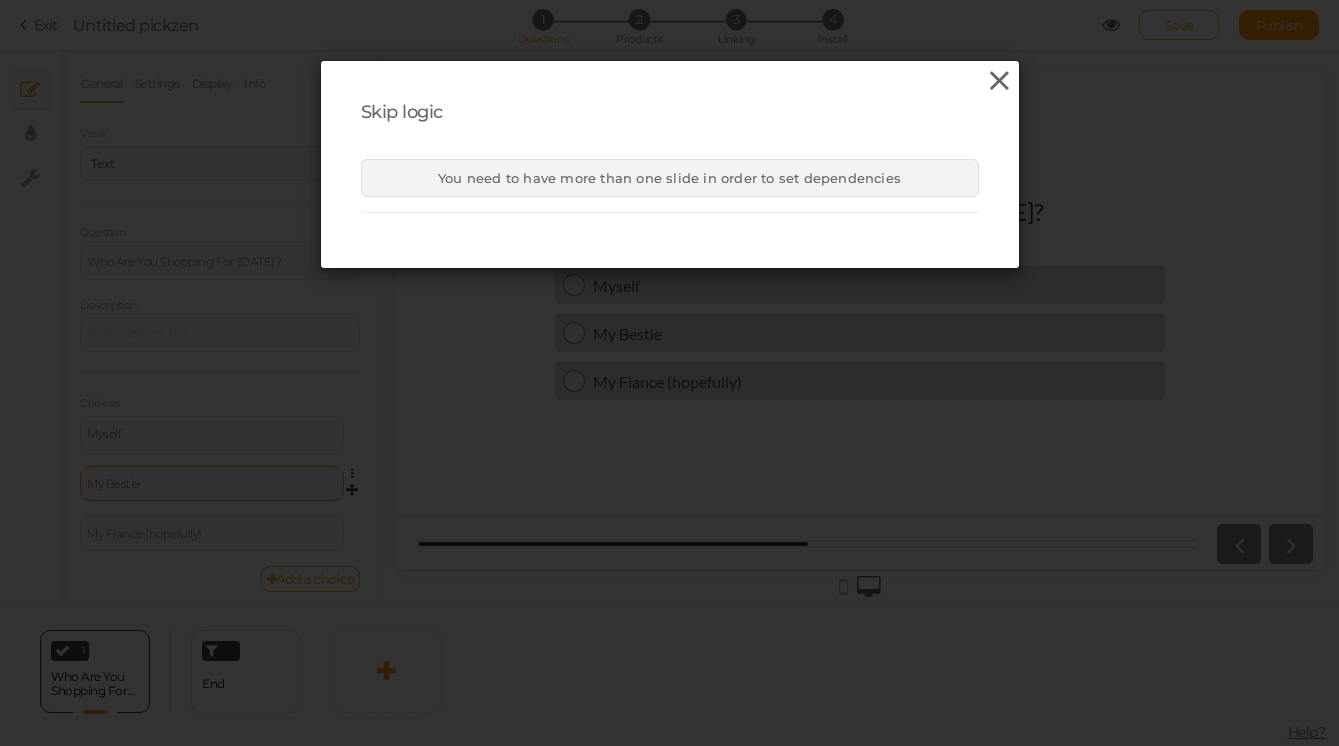 click at bounding box center (999, 81) 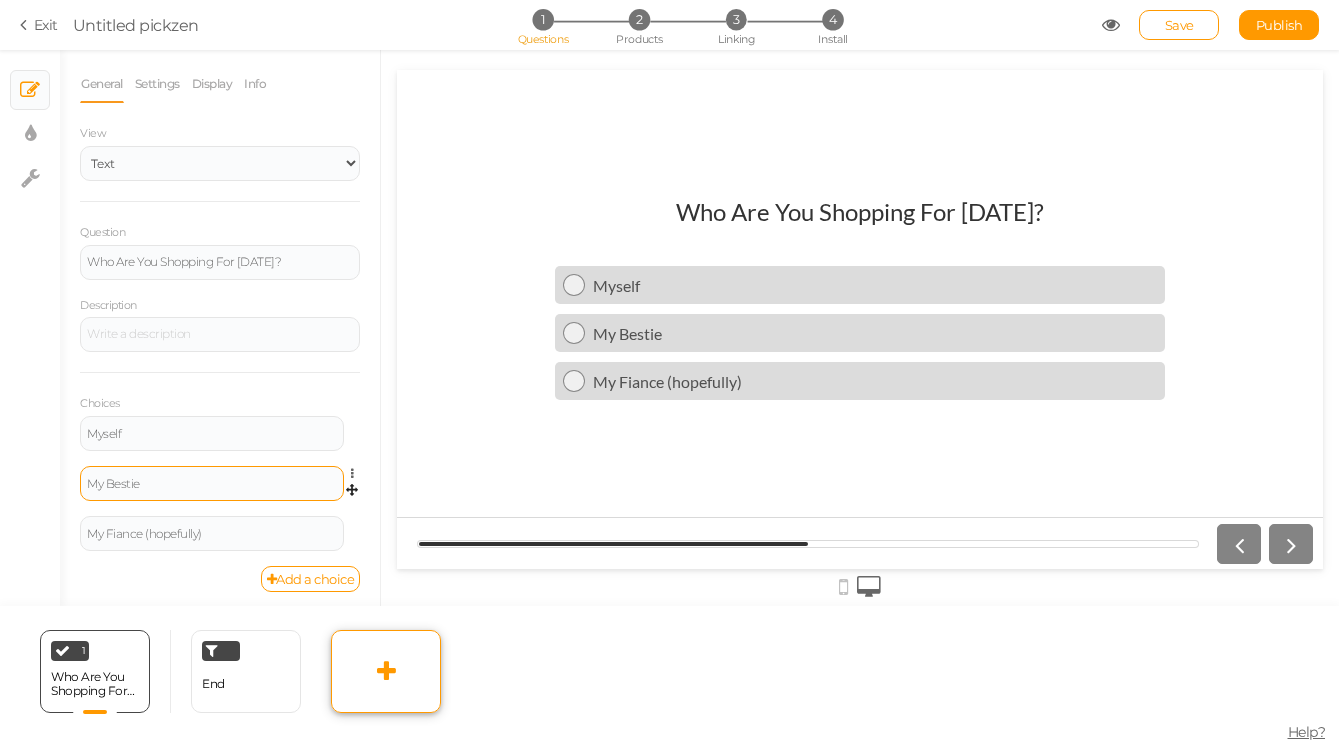 click at bounding box center (386, 671) 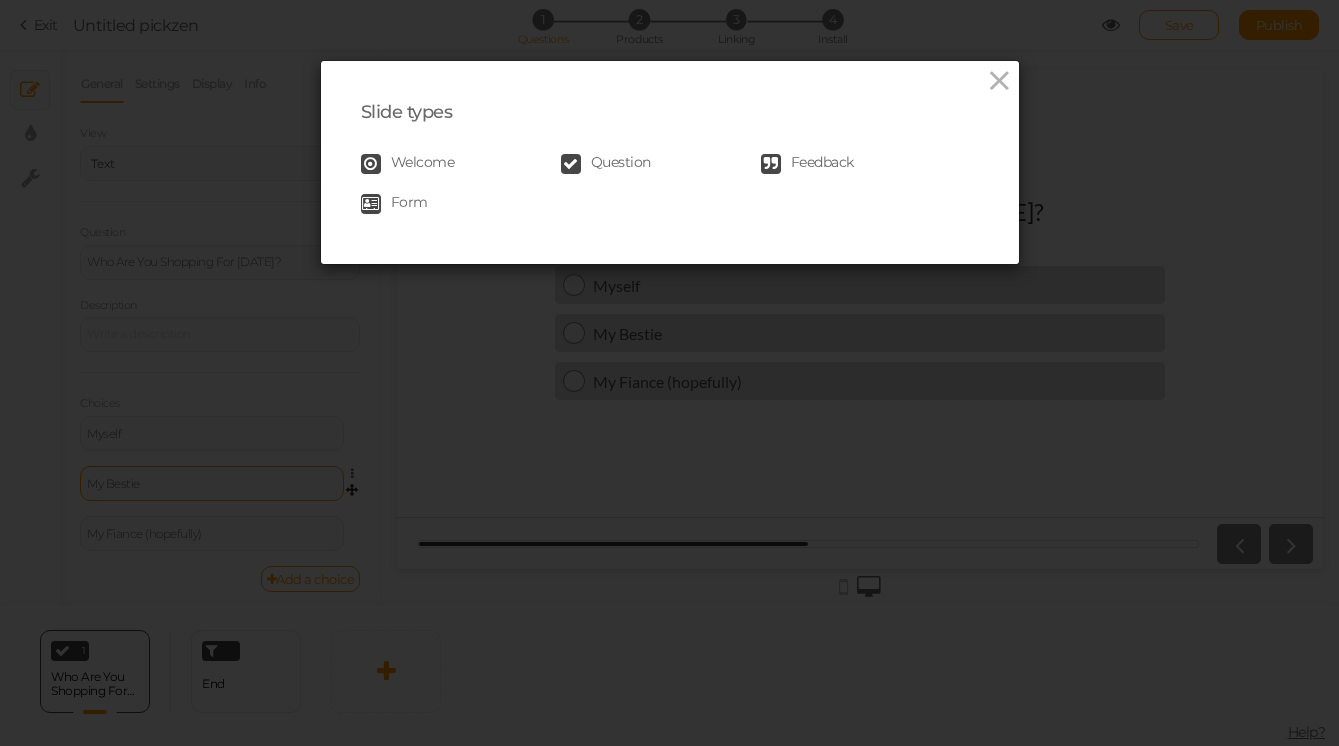 click at bounding box center [571, 164] 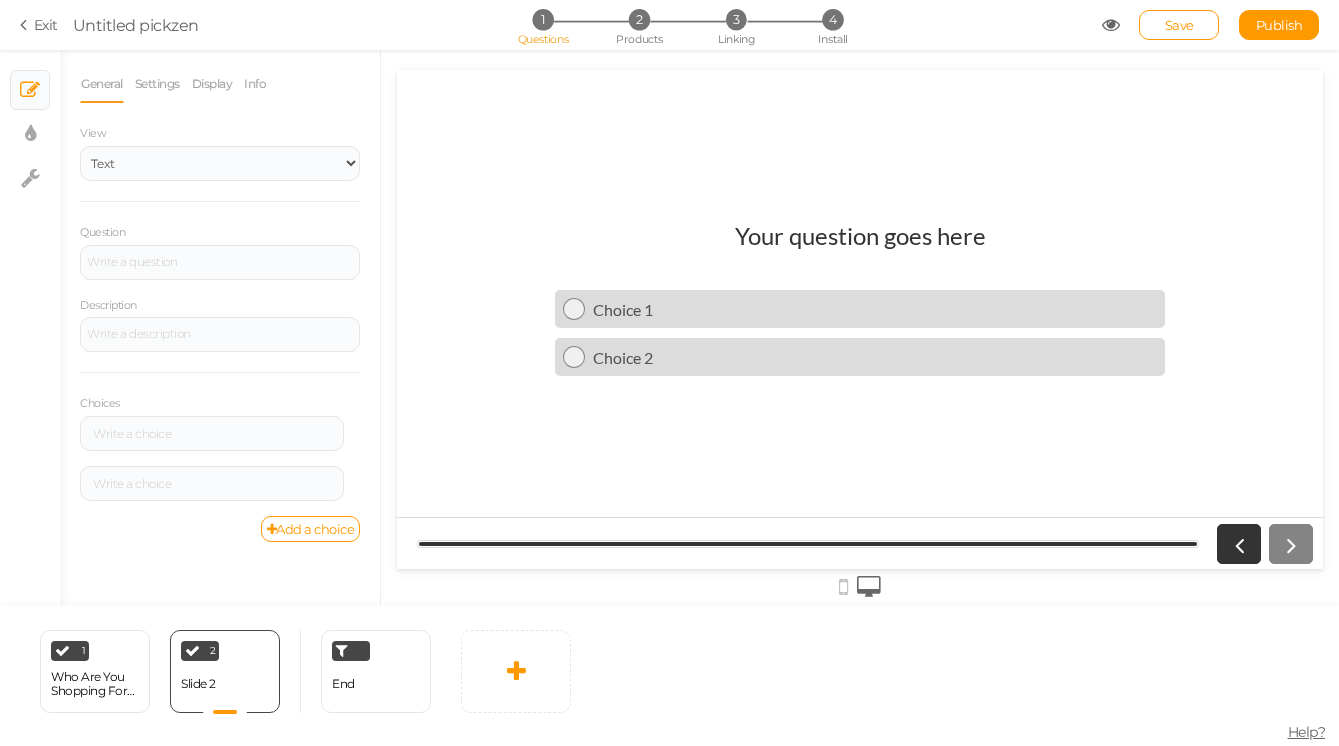 scroll, scrollTop: 0, scrollLeft: 0, axis: both 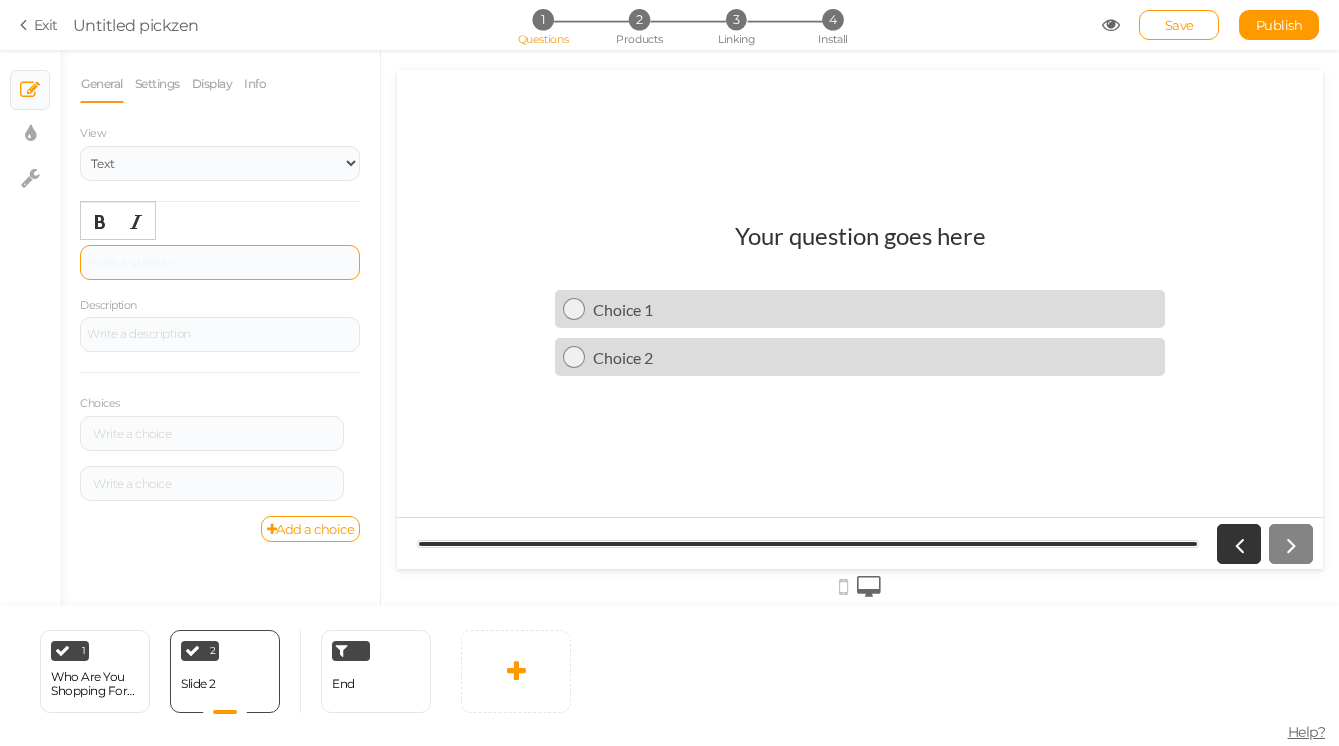 click at bounding box center (220, 262) 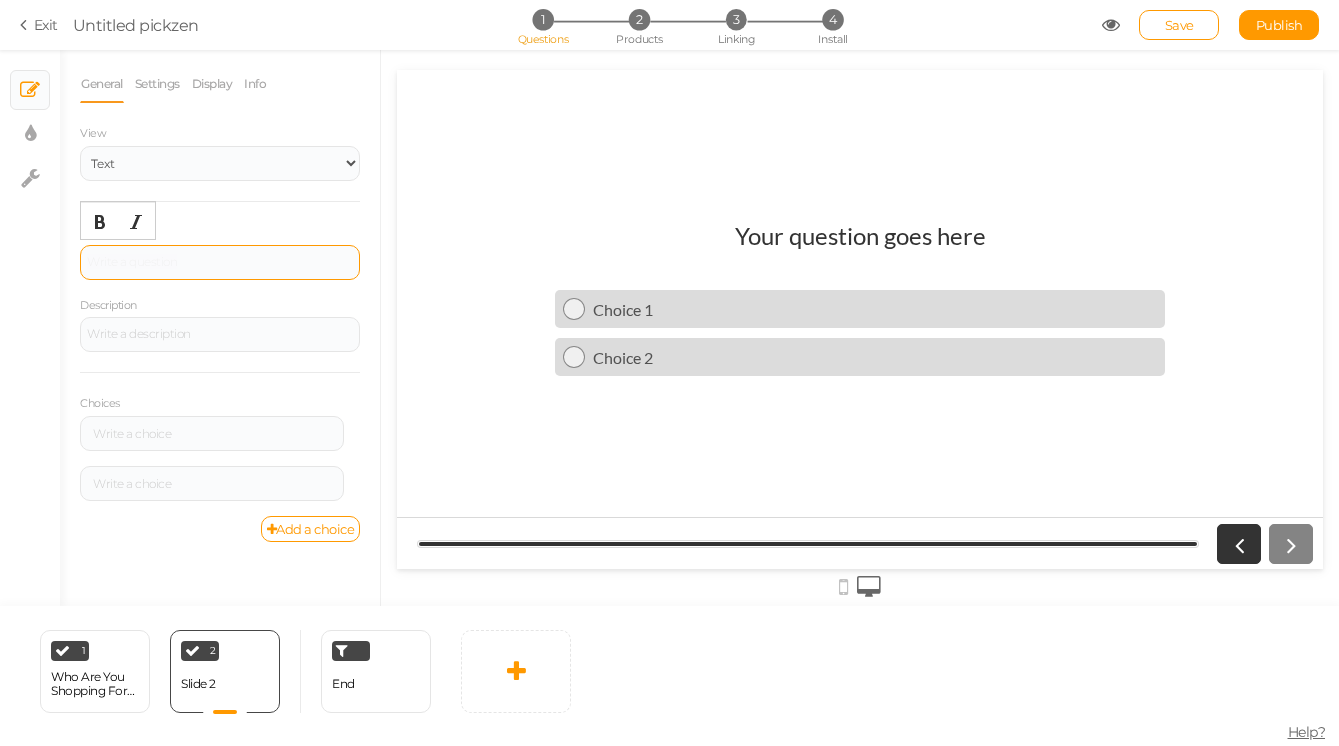 type 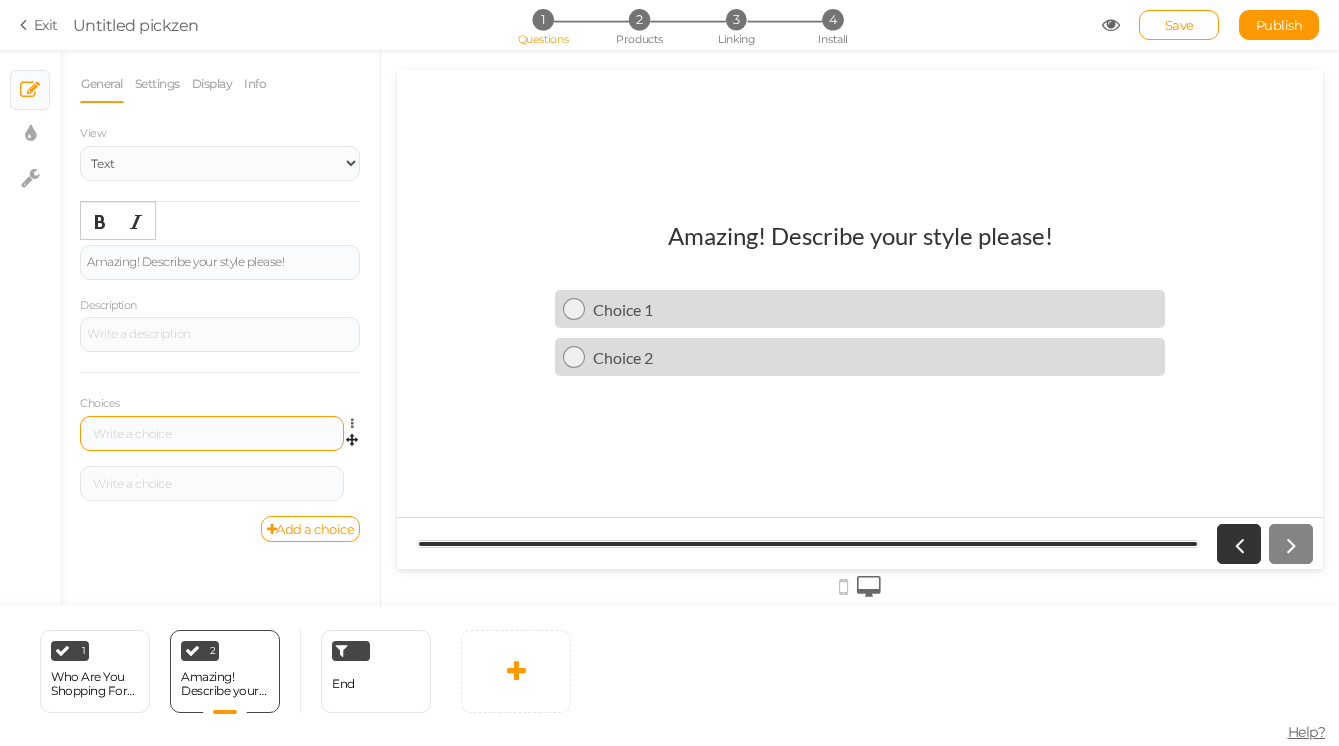 click at bounding box center [212, 434] 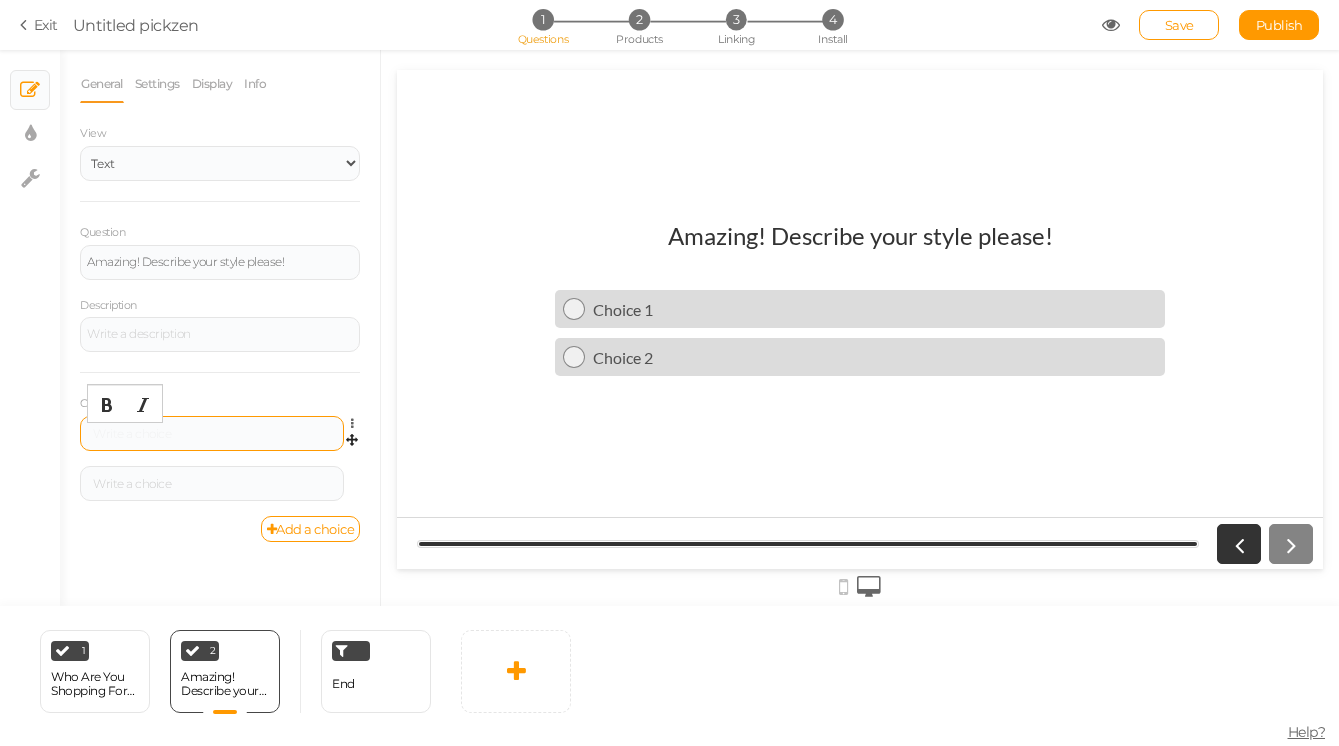 type 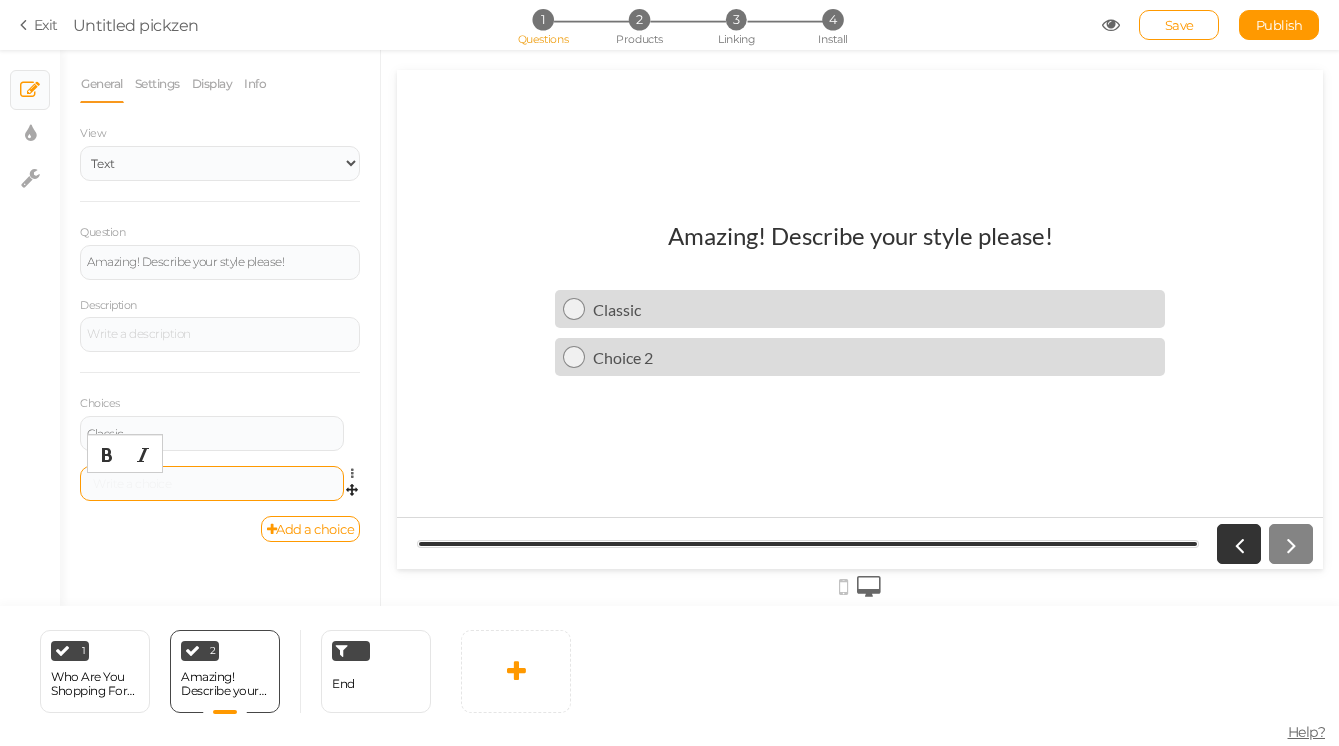 click at bounding box center (212, 484) 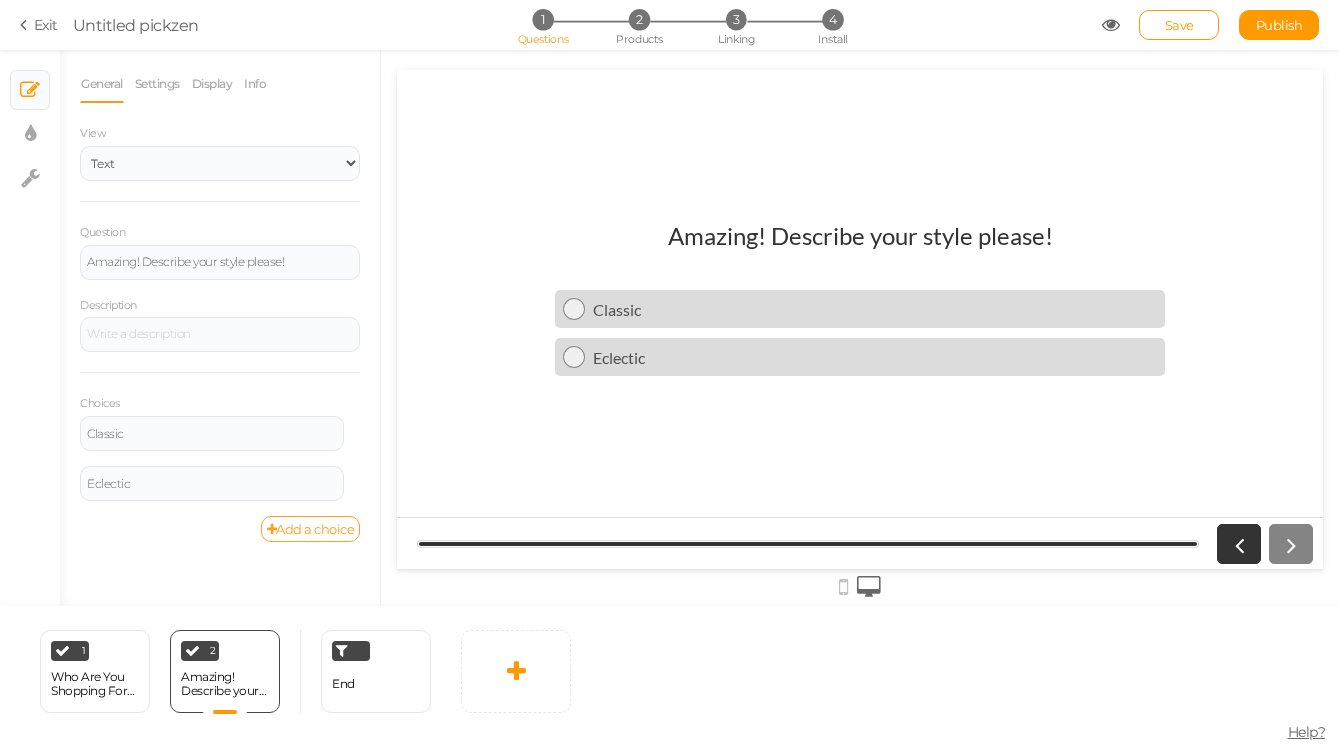 click on "Add a choice" at bounding box center (311, 529) 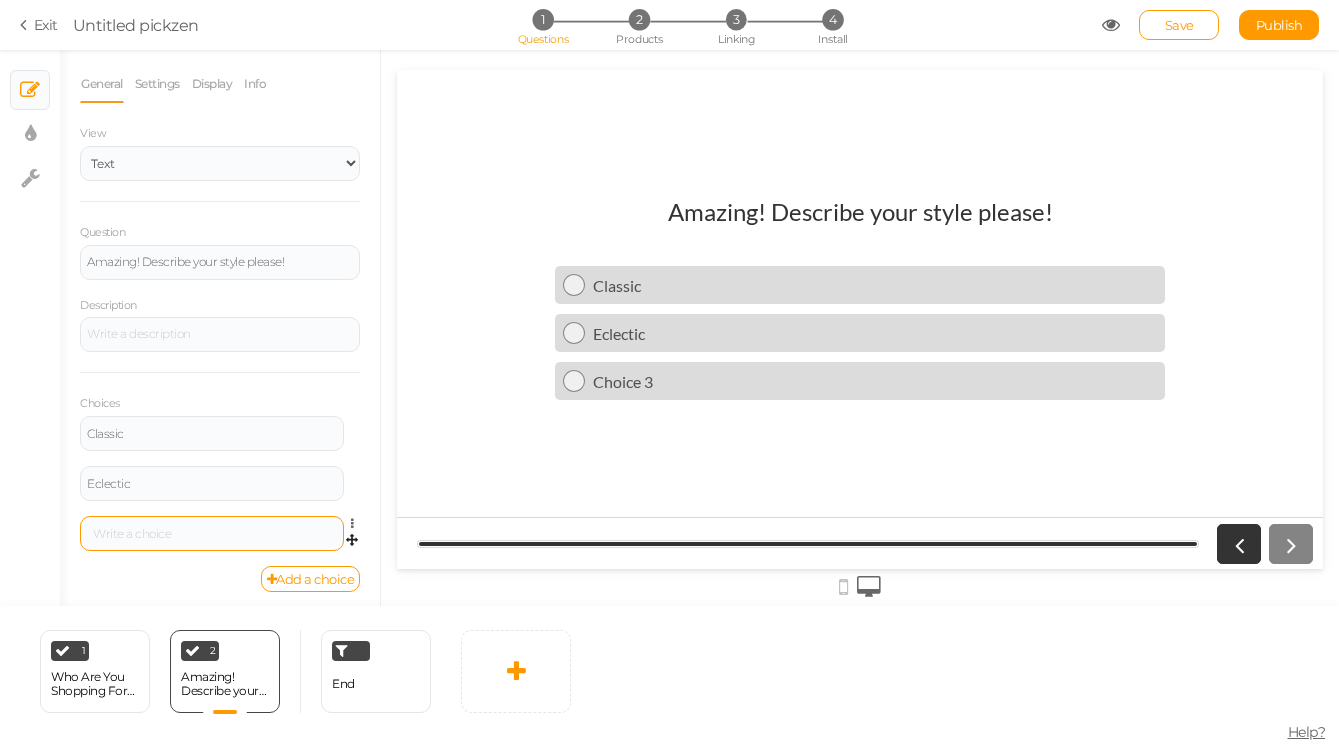 click at bounding box center (212, 533) 